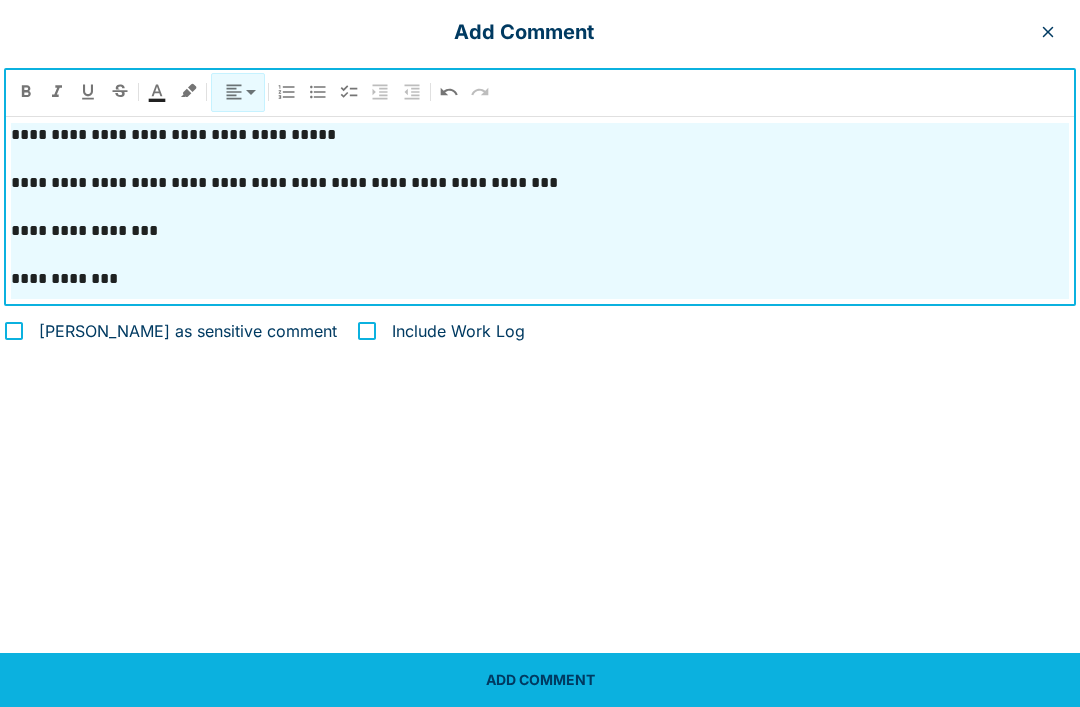 scroll, scrollTop: 79, scrollLeft: 0, axis: vertical 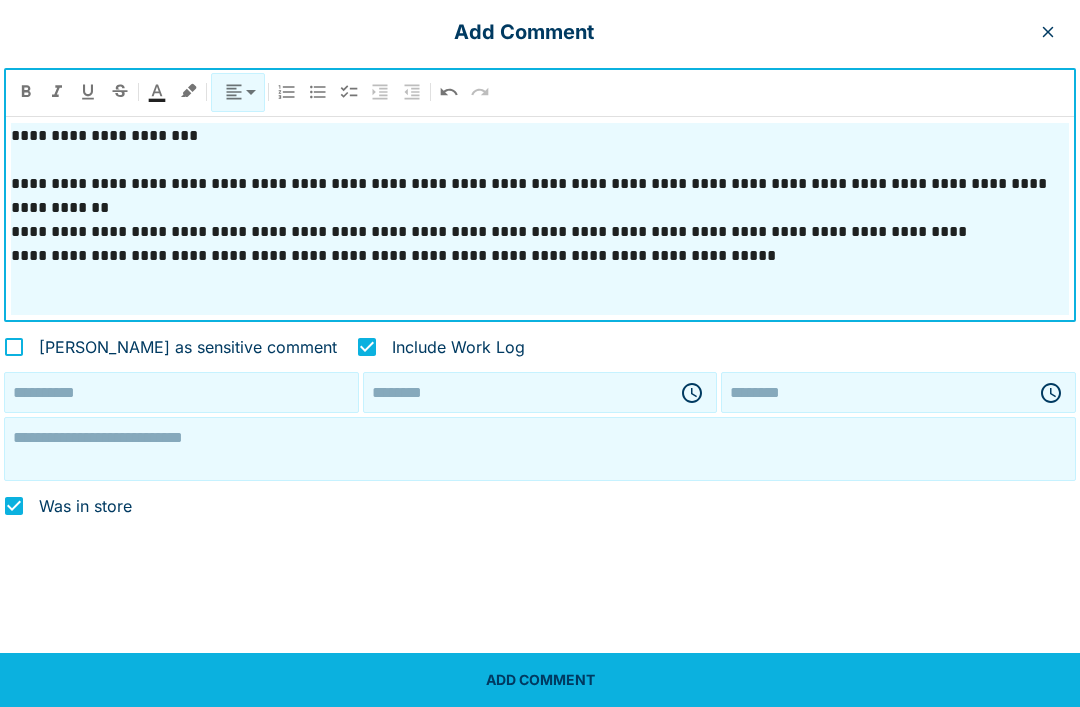 type on "**********" 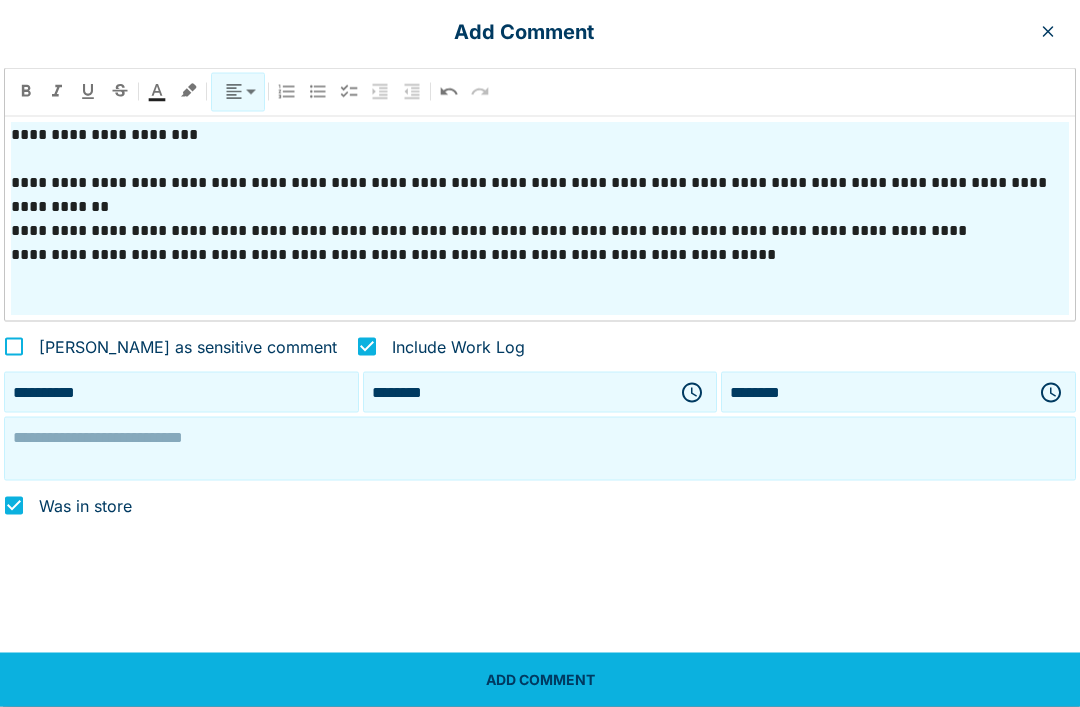 scroll, scrollTop: 79, scrollLeft: 0, axis: vertical 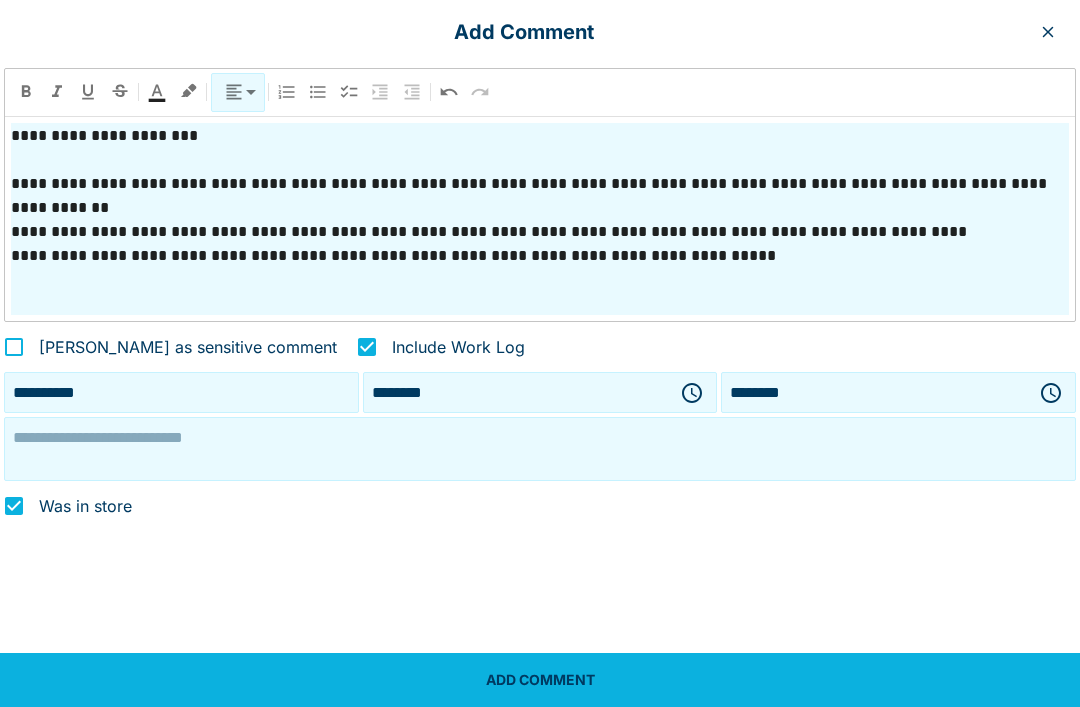 click 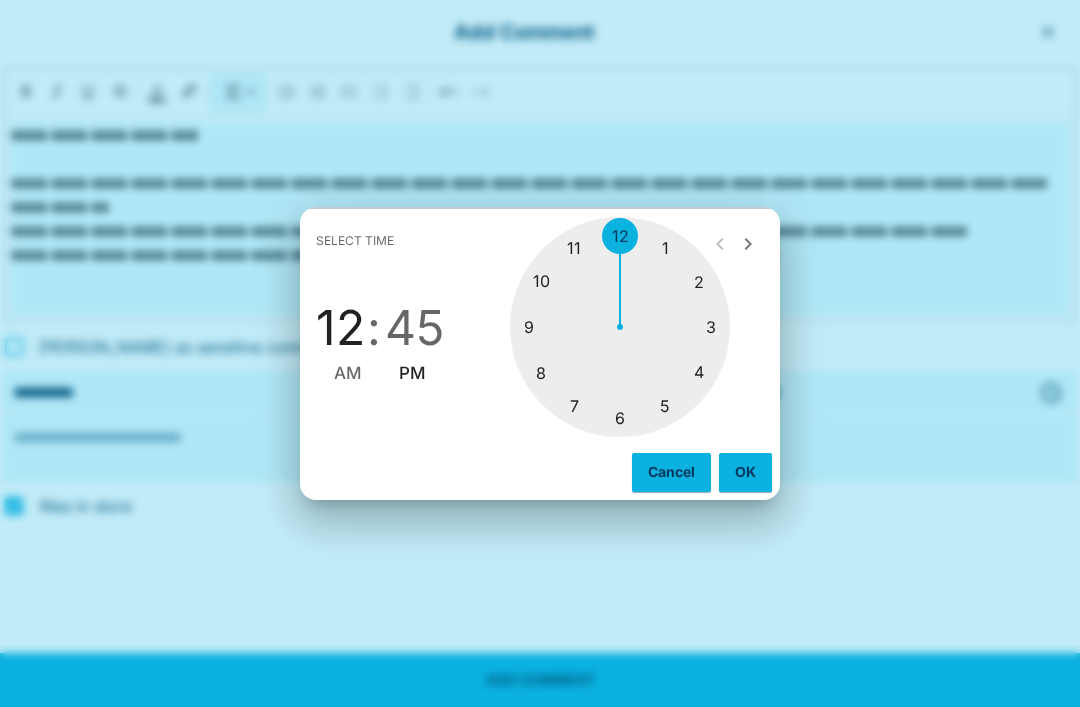 click at bounding box center (620, 327) 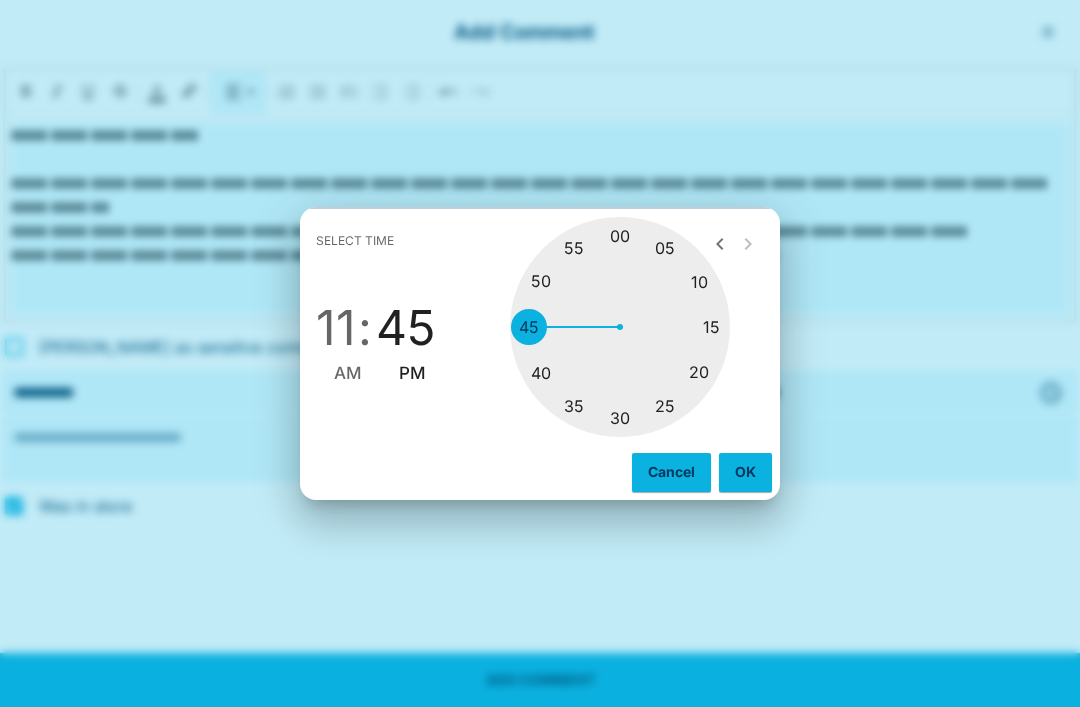 click on "AM" at bounding box center (348, 373) 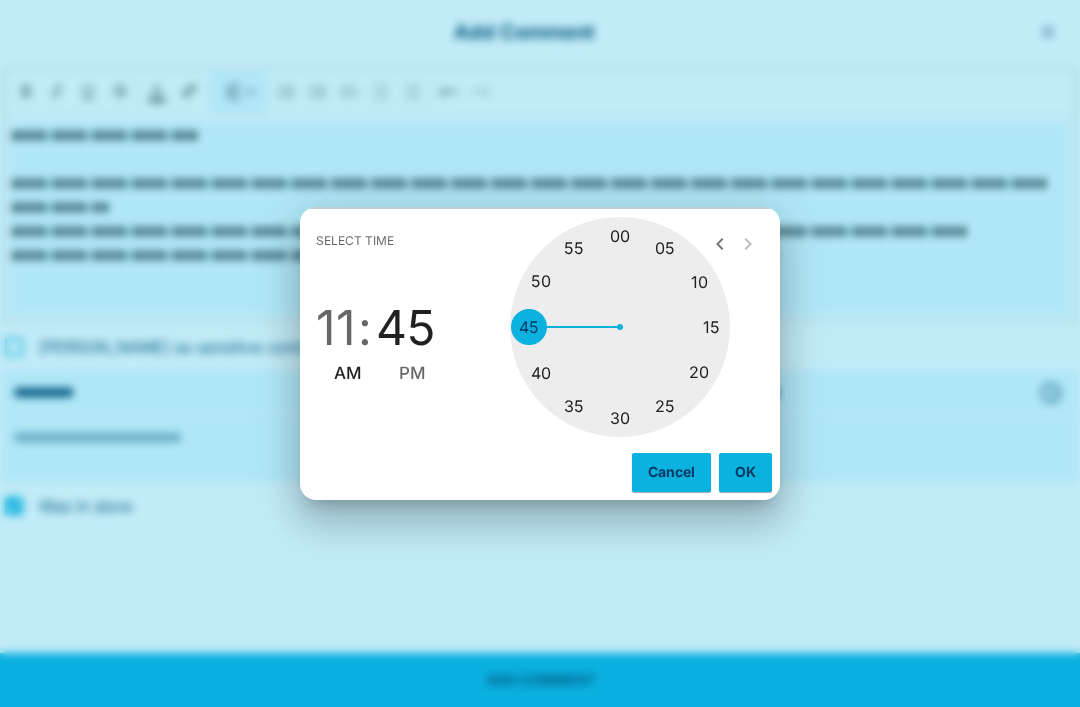 click at bounding box center (620, 327) 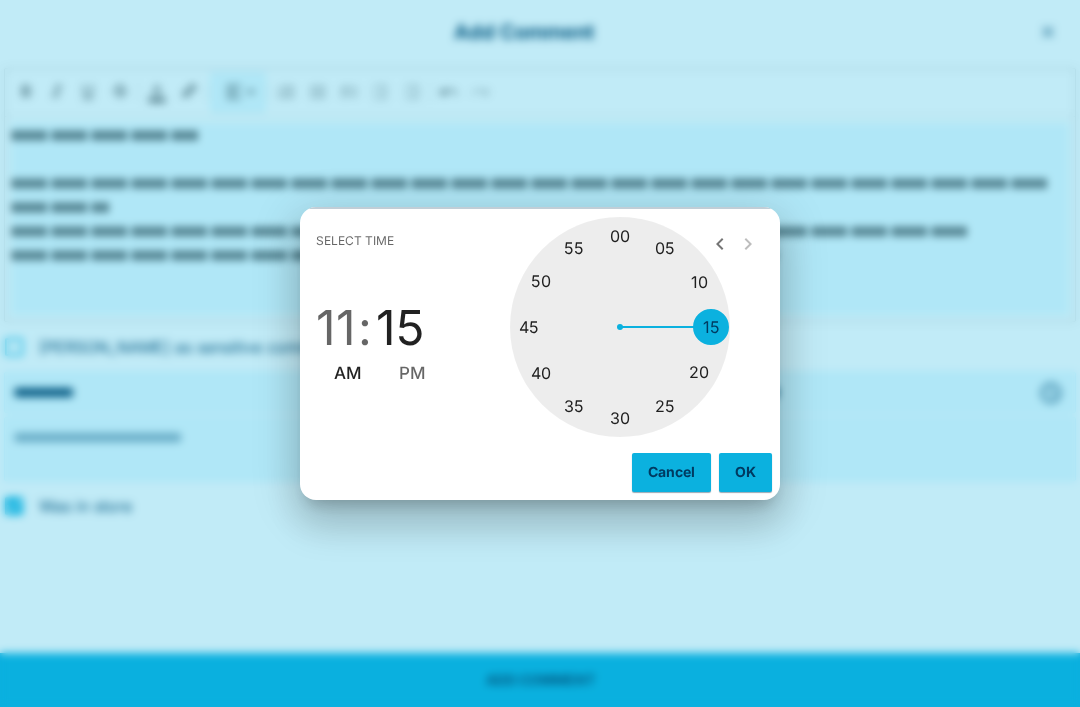 type on "********" 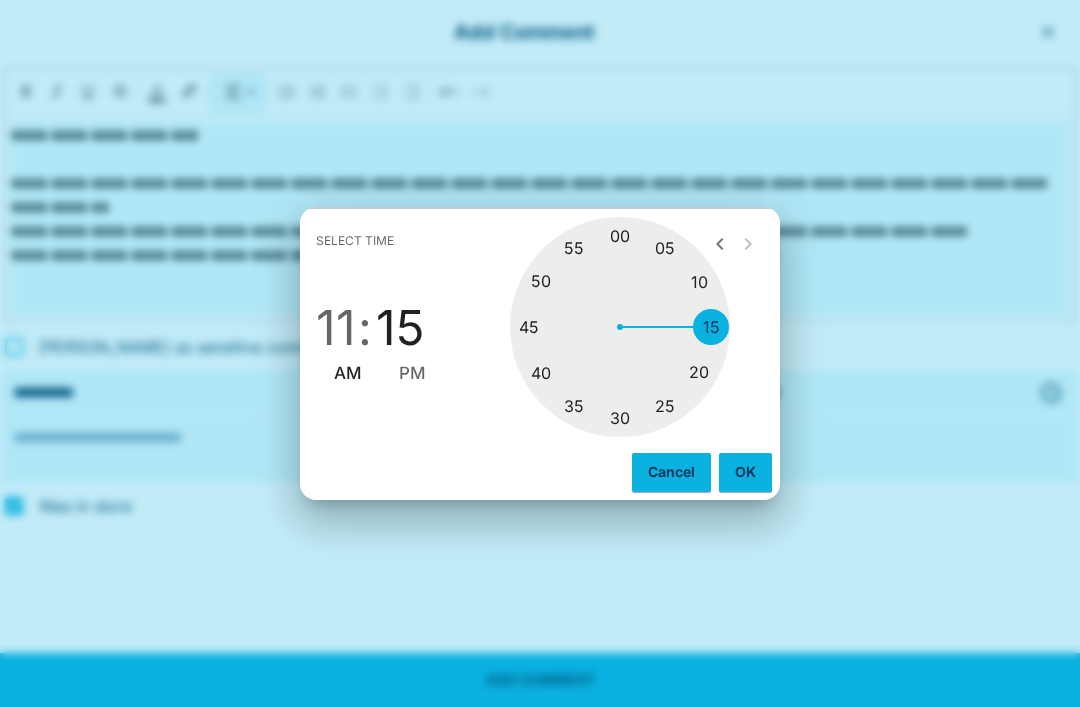 click on "OK" at bounding box center (745, 472) 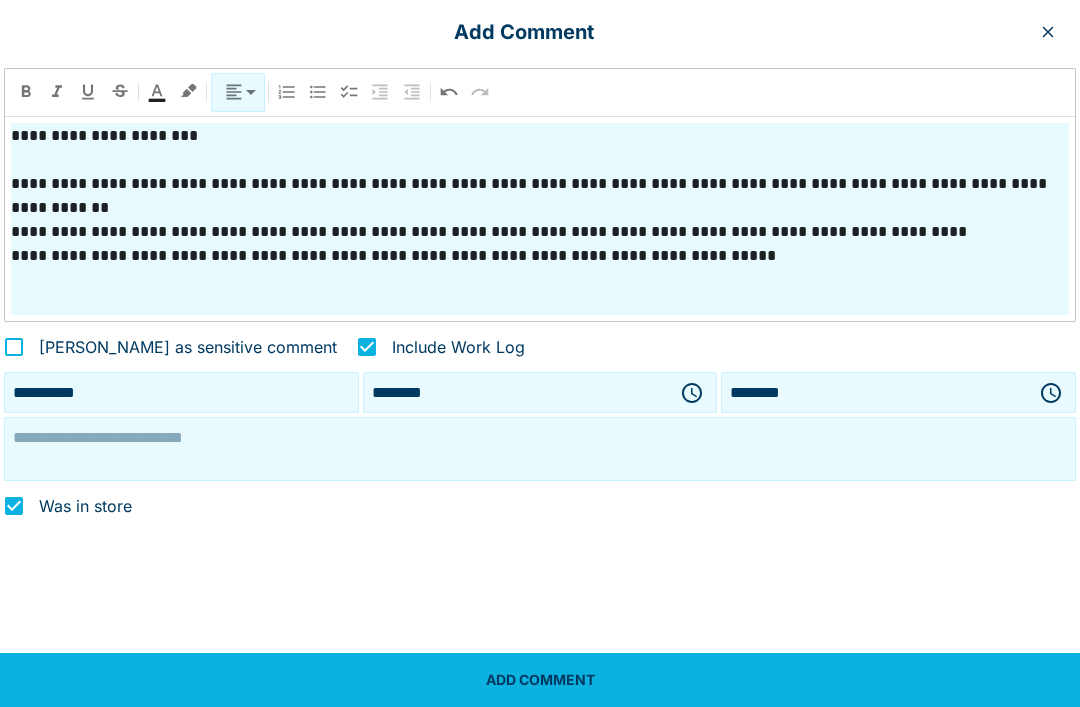 click 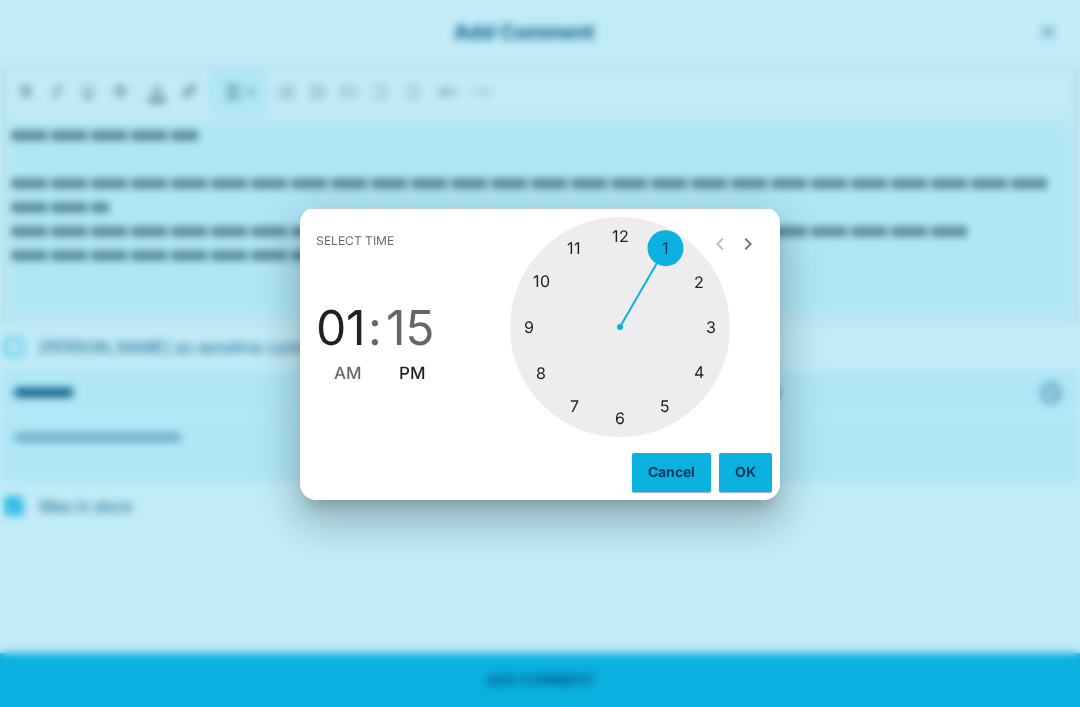 click at bounding box center [620, 327] 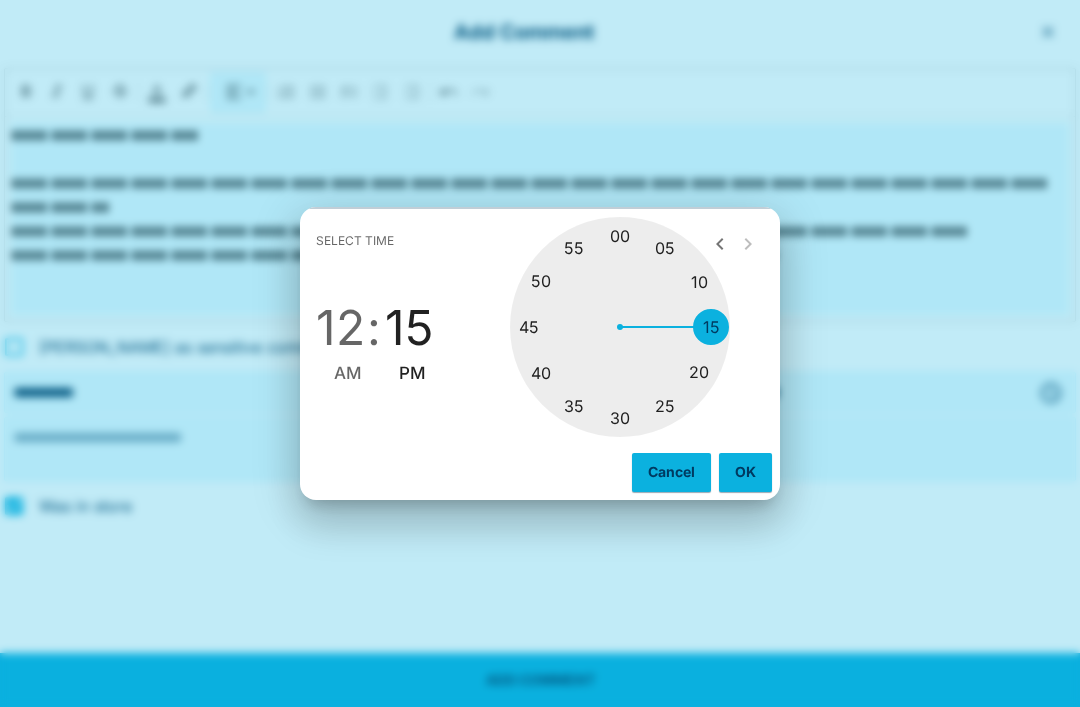 click on "PM" at bounding box center (412, 373) 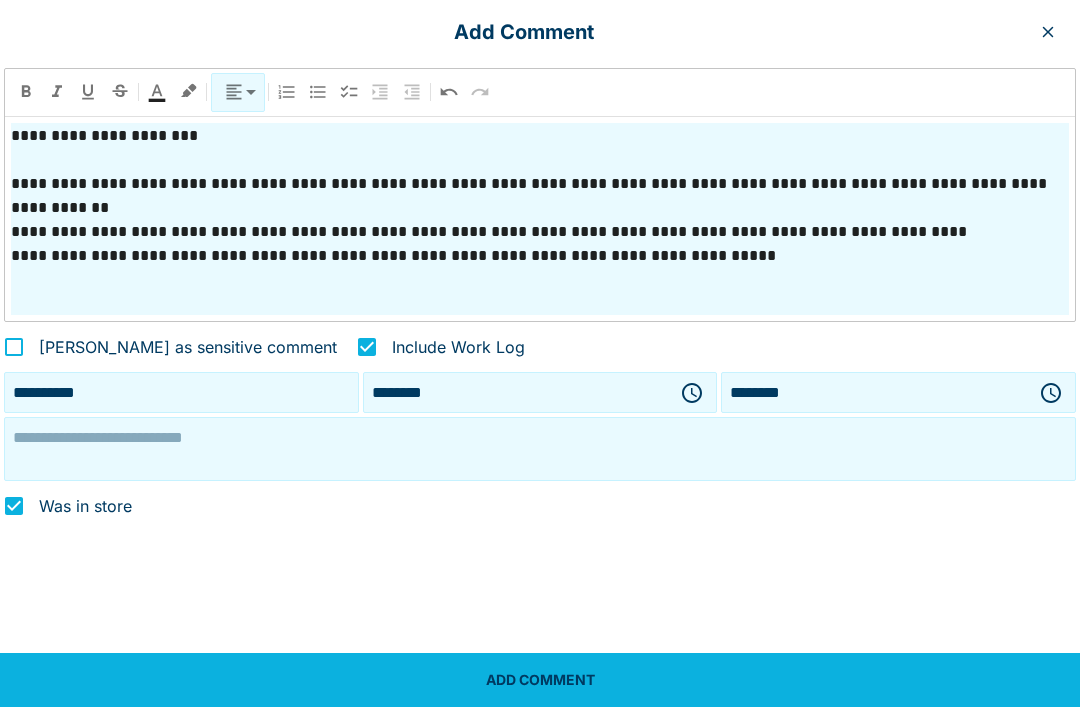 click at bounding box center (540, 449) 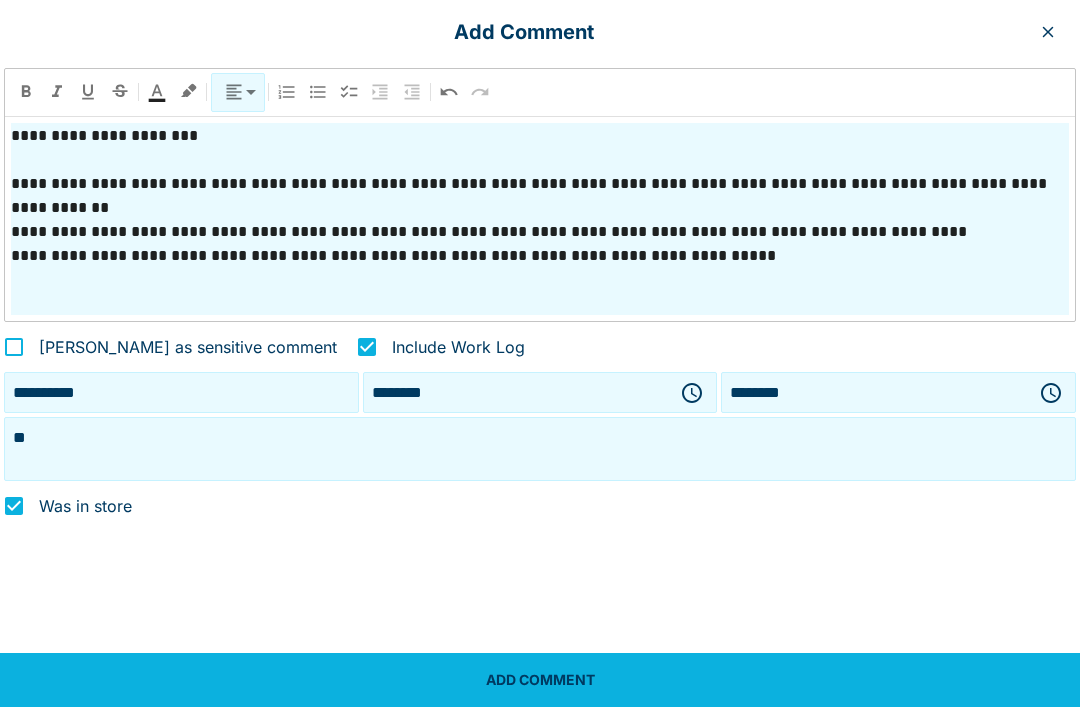 type on "*" 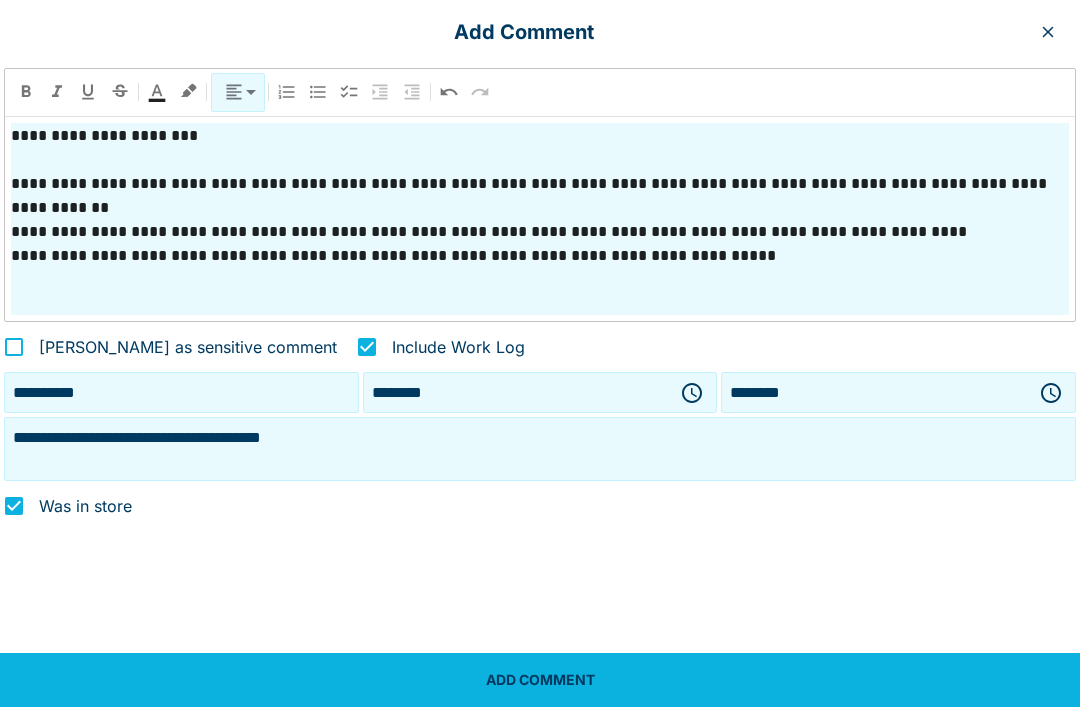 click on "**********" at bounding box center (540, 449) 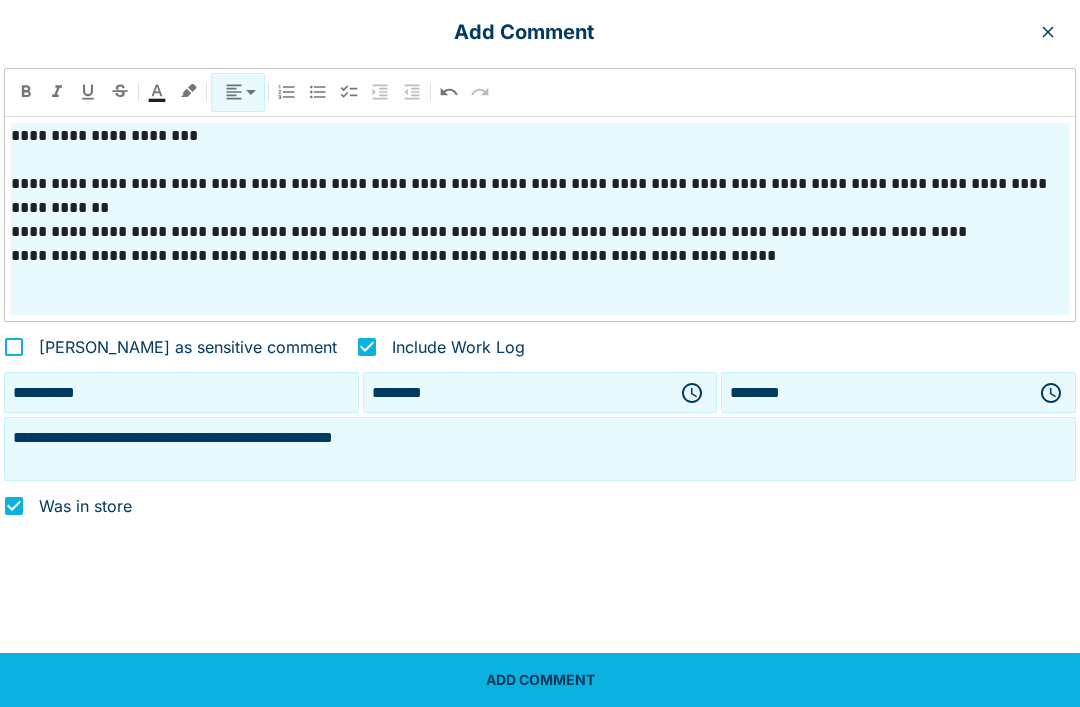 click on "**********" at bounding box center [540, 449] 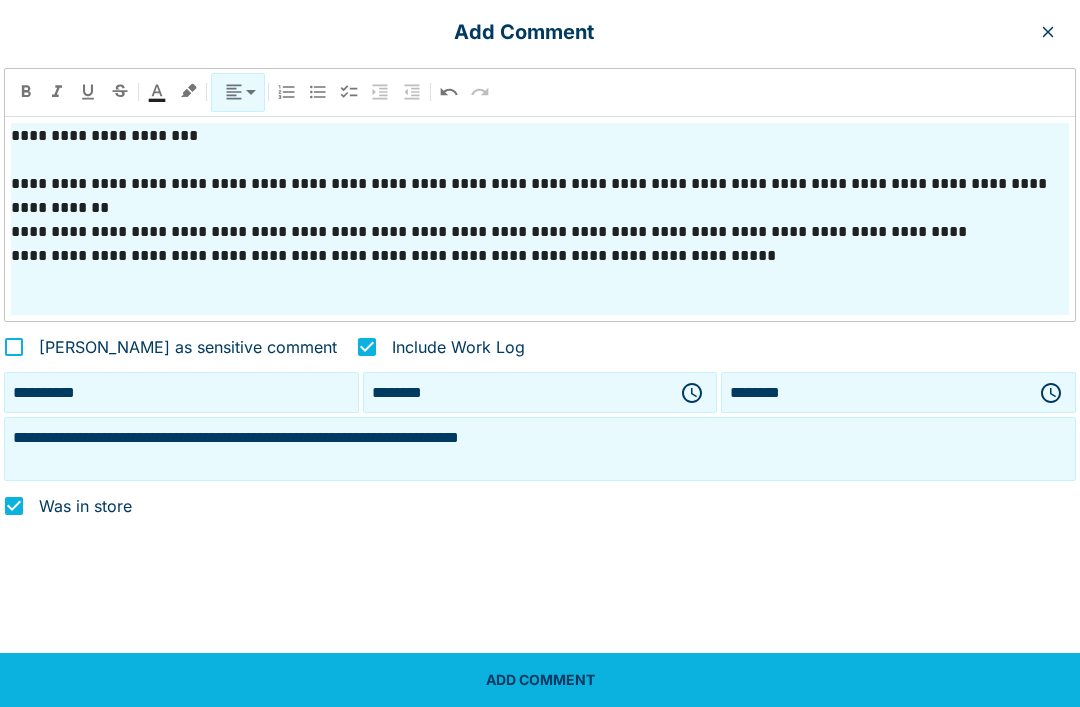 click on "**********" at bounding box center [540, 449] 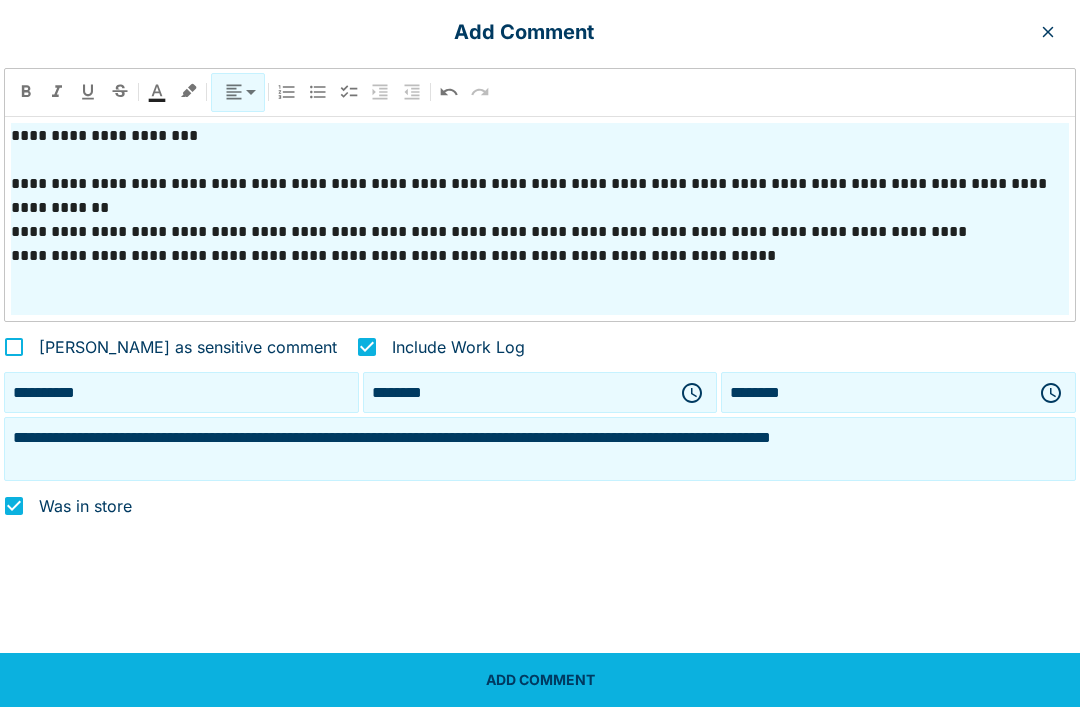type on "**********" 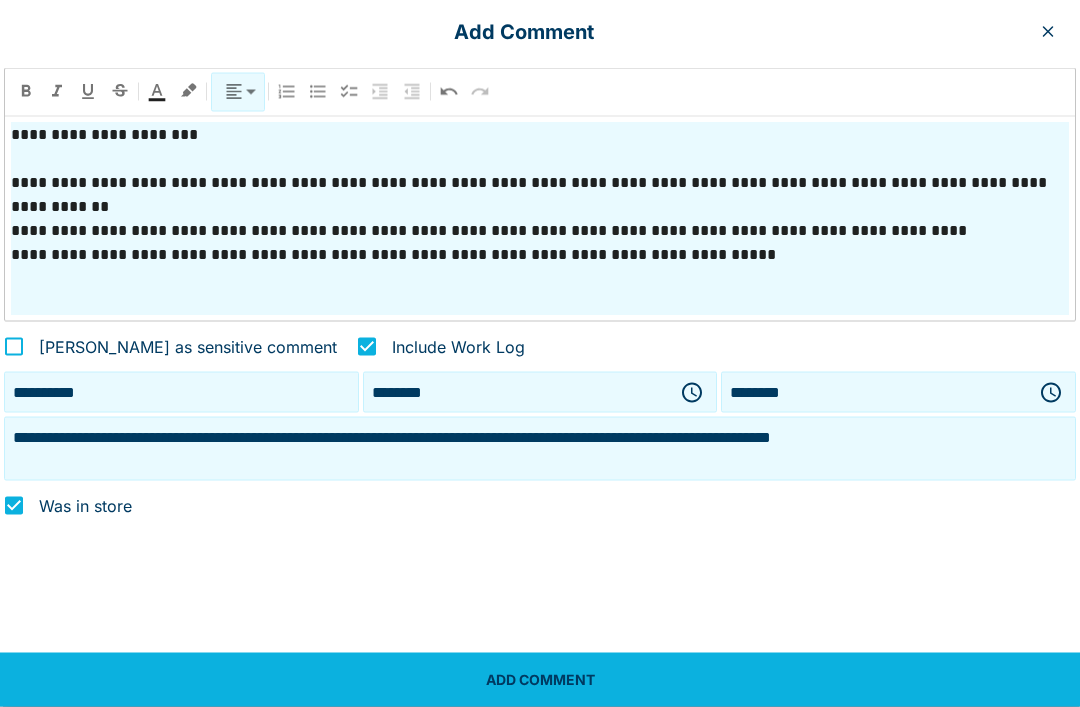 scroll, scrollTop: 79, scrollLeft: 0, axis: vertical 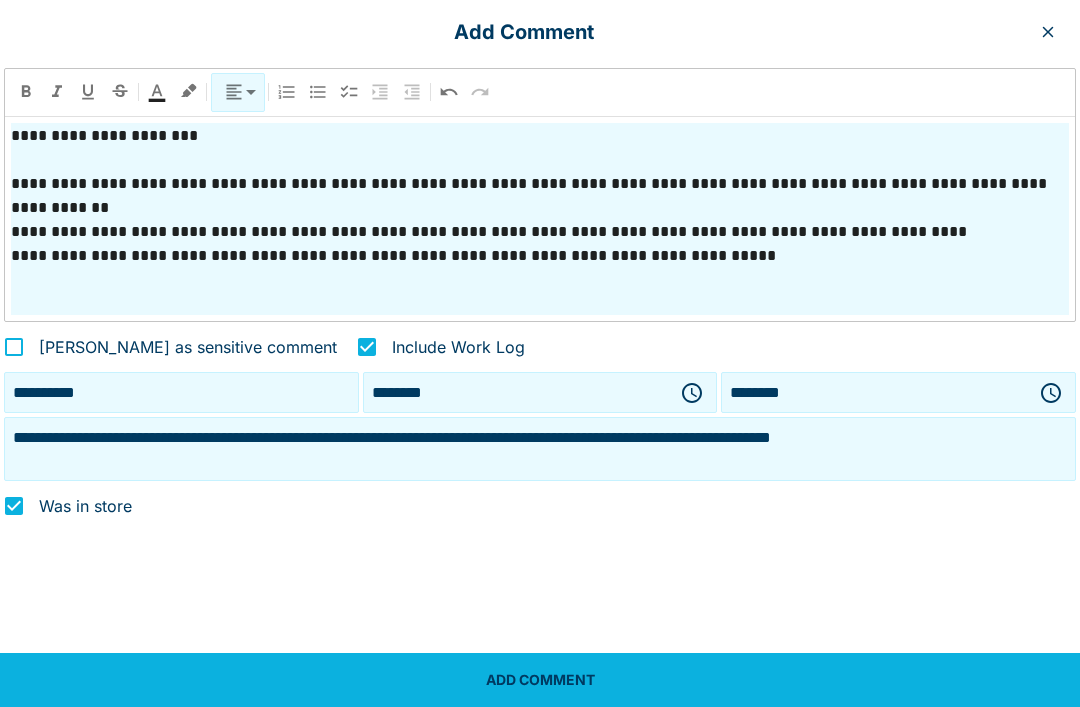 click on "ADD COMMENT" at bounding box center [540, 680] 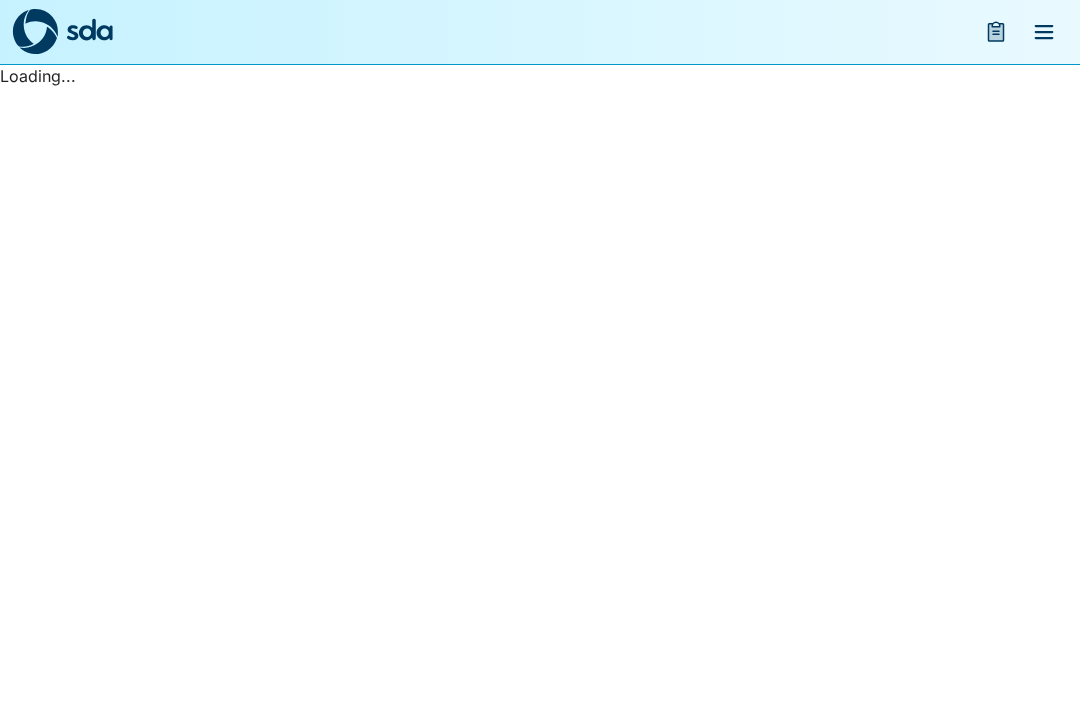 scroll, scrollTop: 0, scrollLeft: 0, axis: both 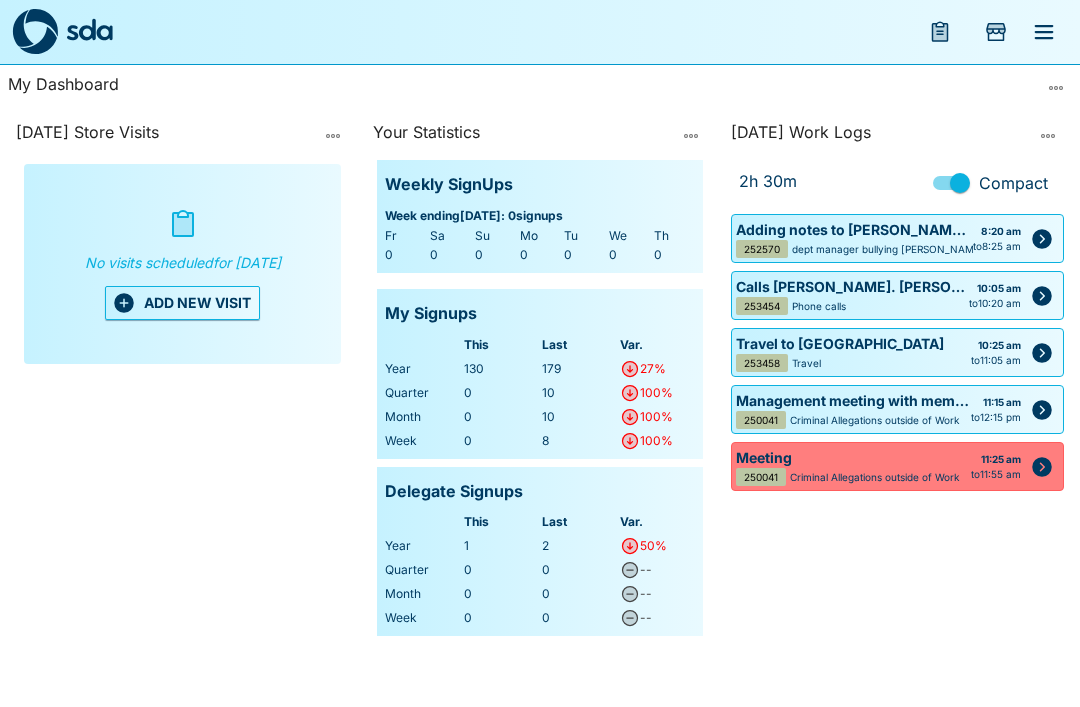 click 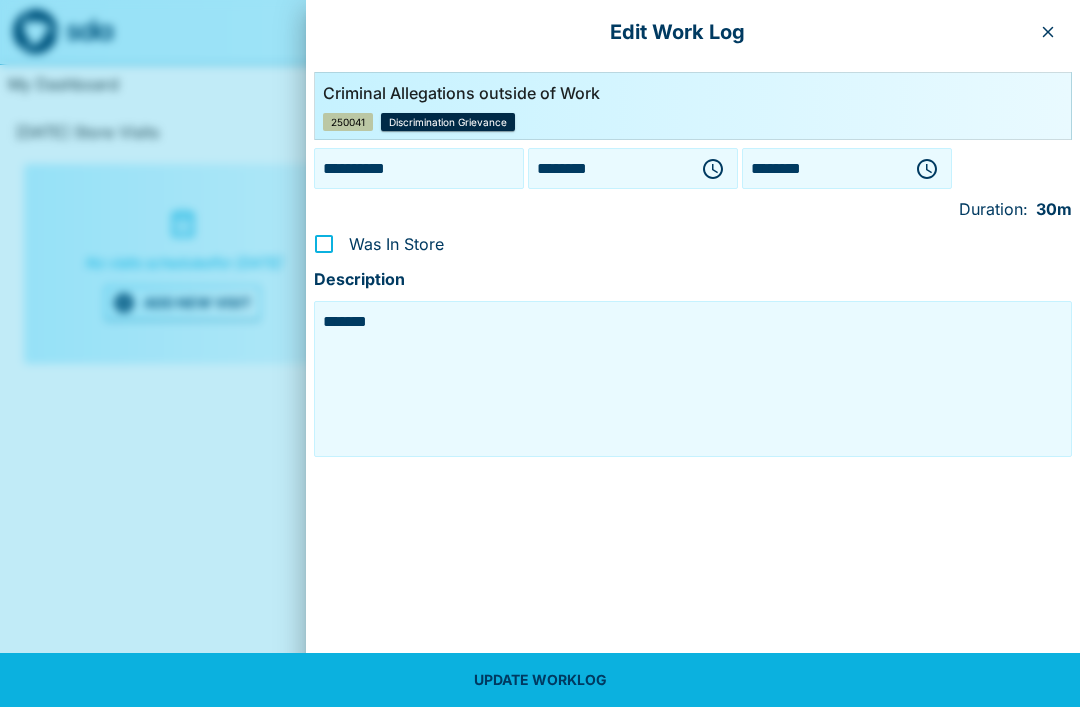click 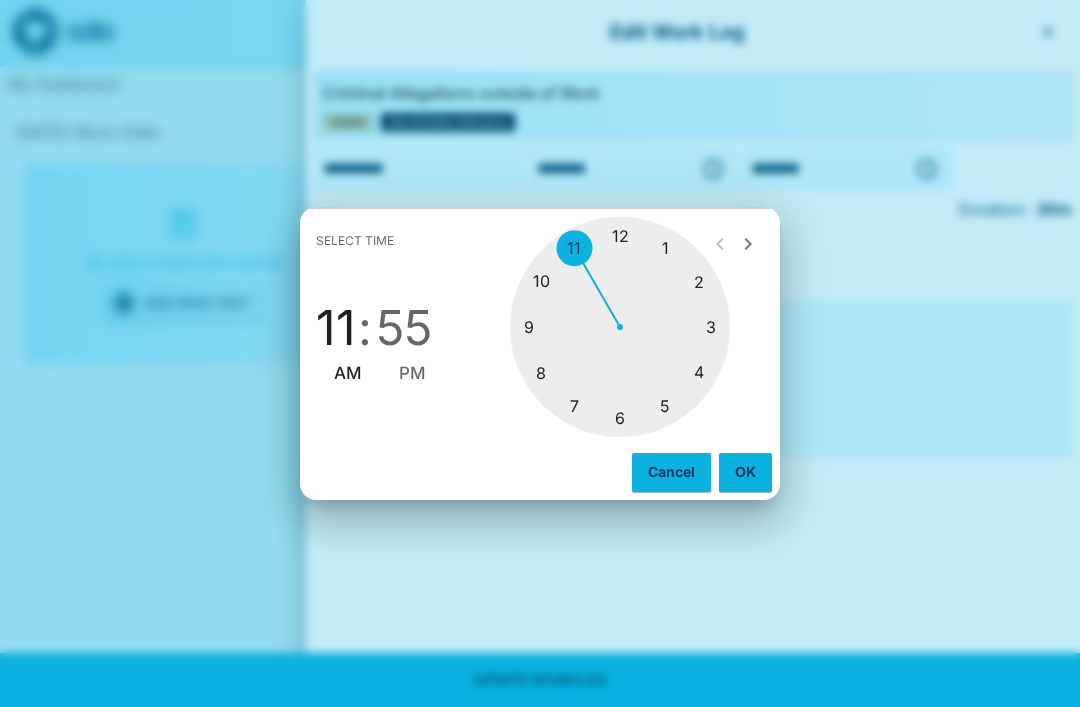 click at bounding box center (620, 327) 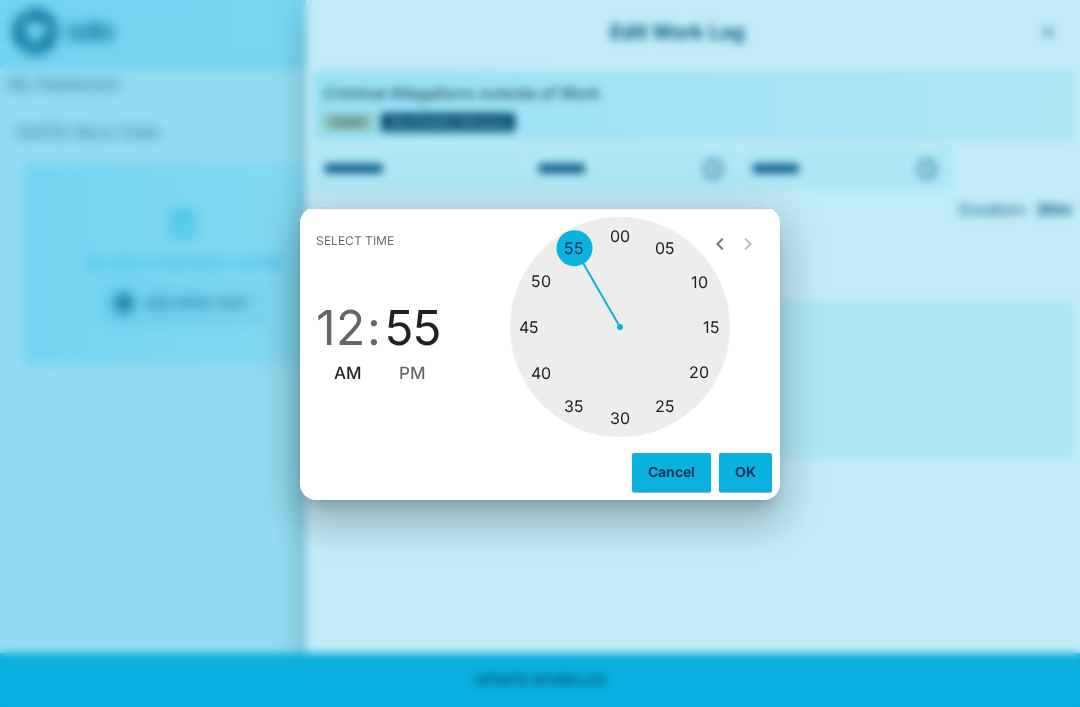click at bounding box center [620, 327] 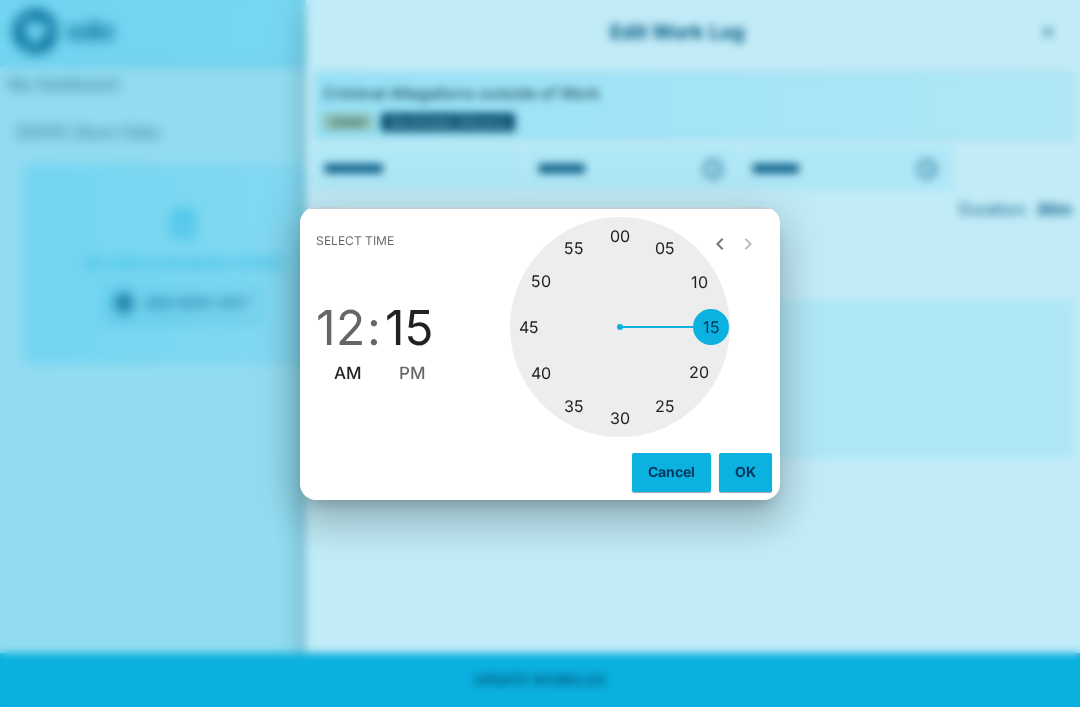 click on "PM" at bounding box center [412, 373] 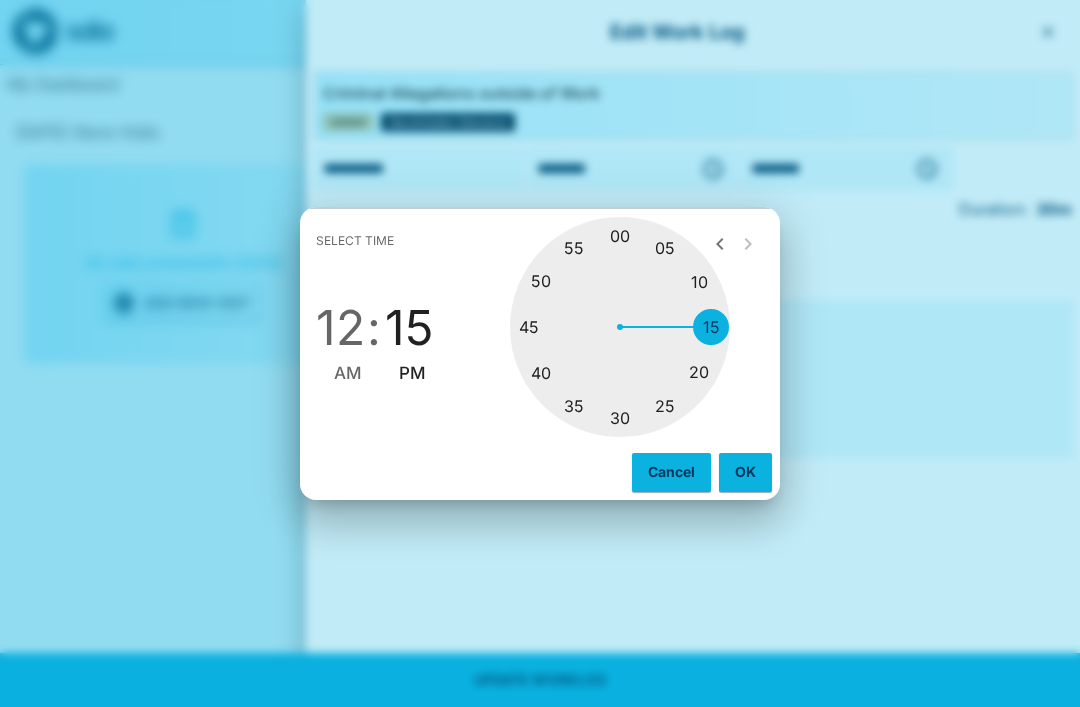 click on "OK" at bounding box center (745, 472) 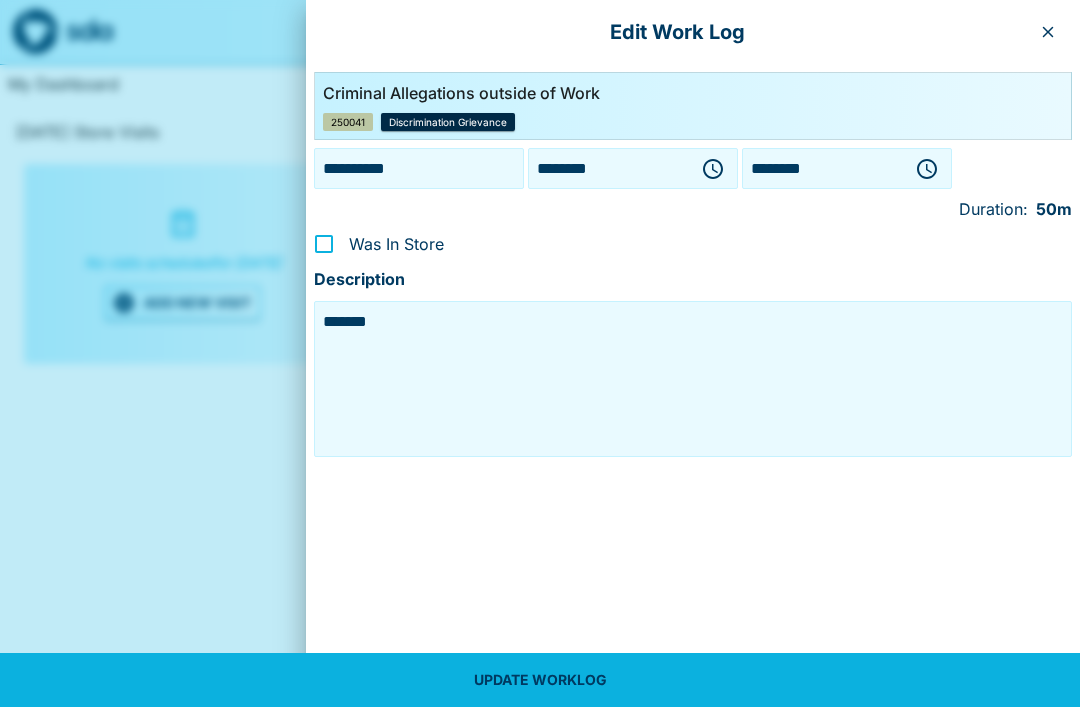 click on "UPDATE WORKLOG" at bounding box center [540, 680] 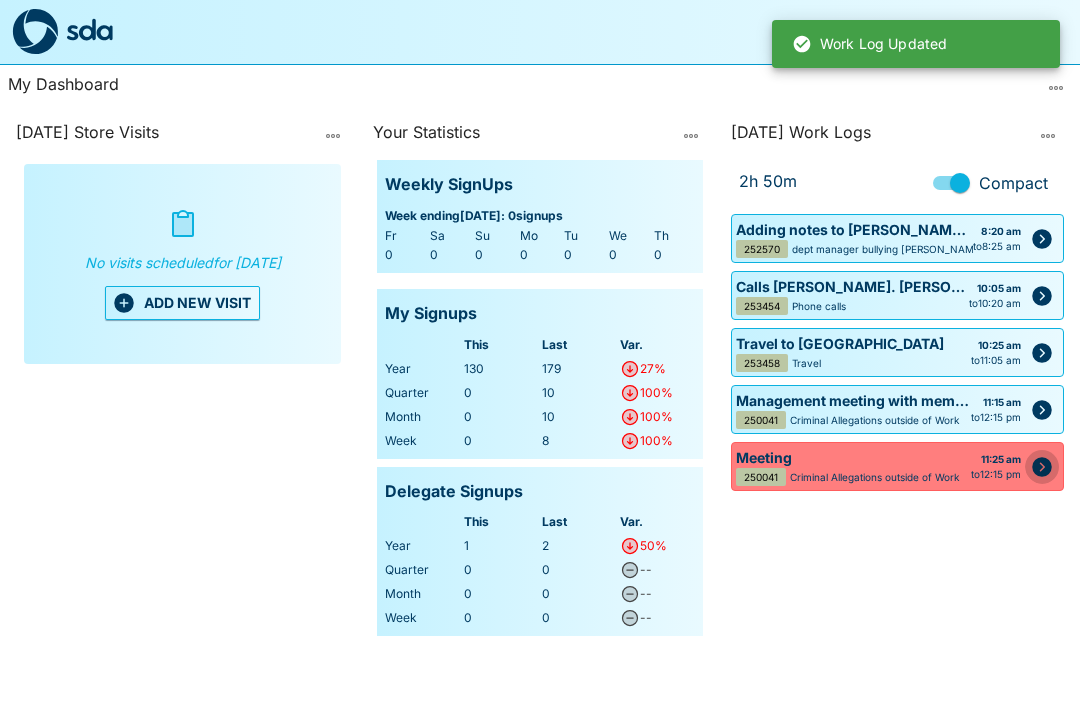 click 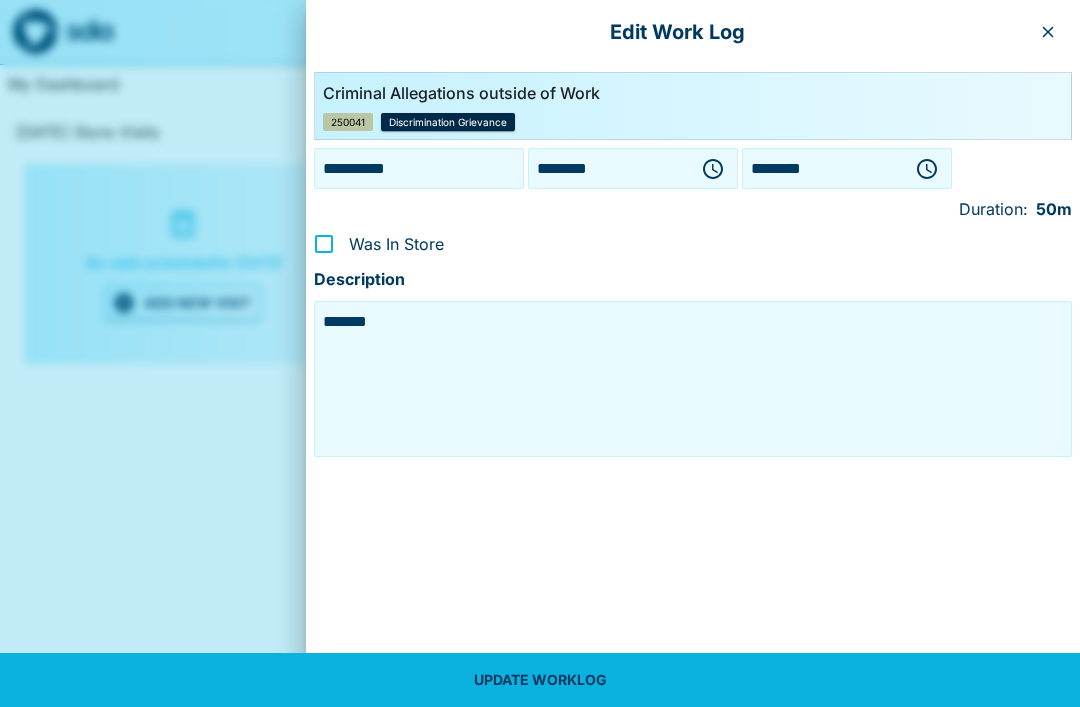 click at bounding box center (540, 353) 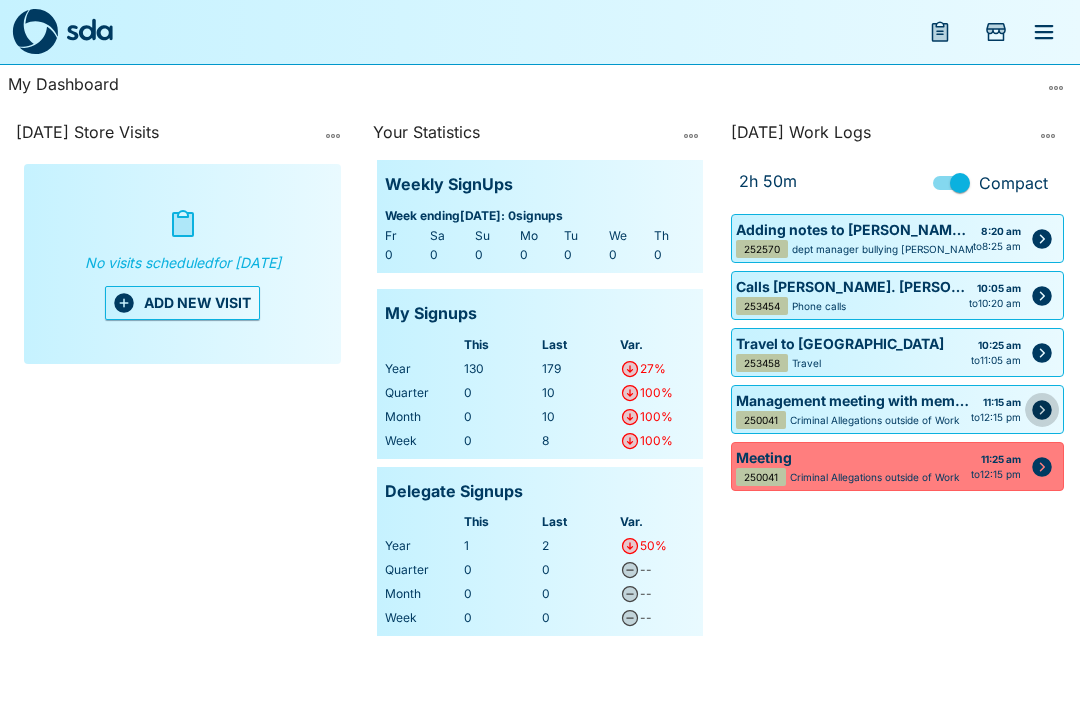 click 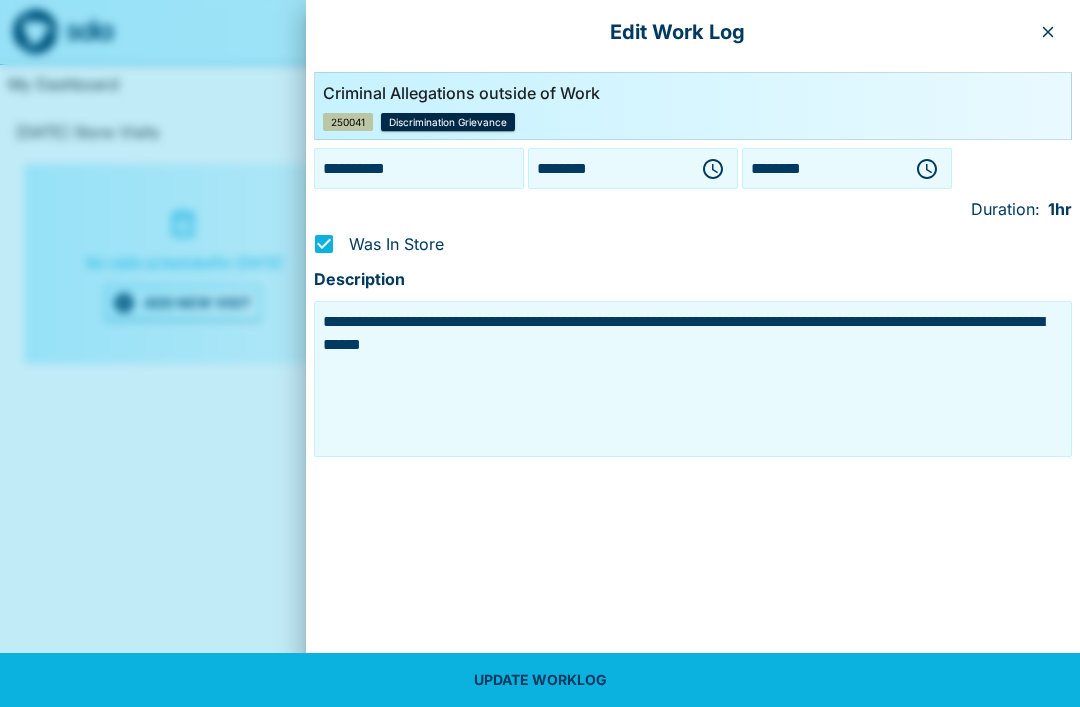 click at bounding box center [540, 353] 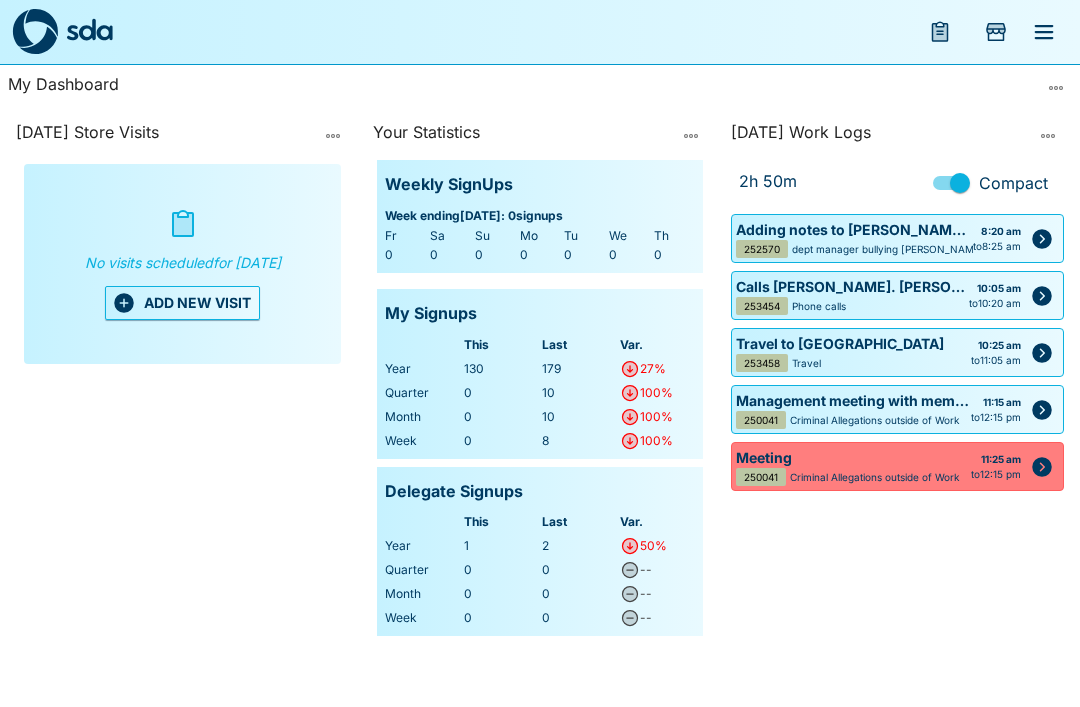 click 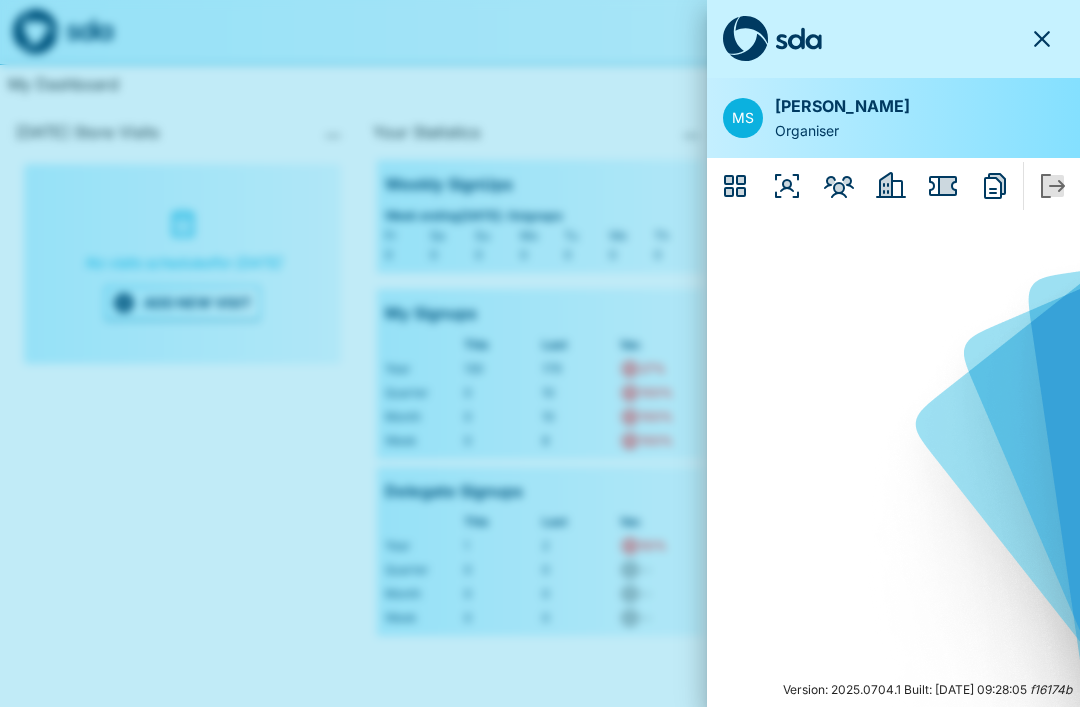 click 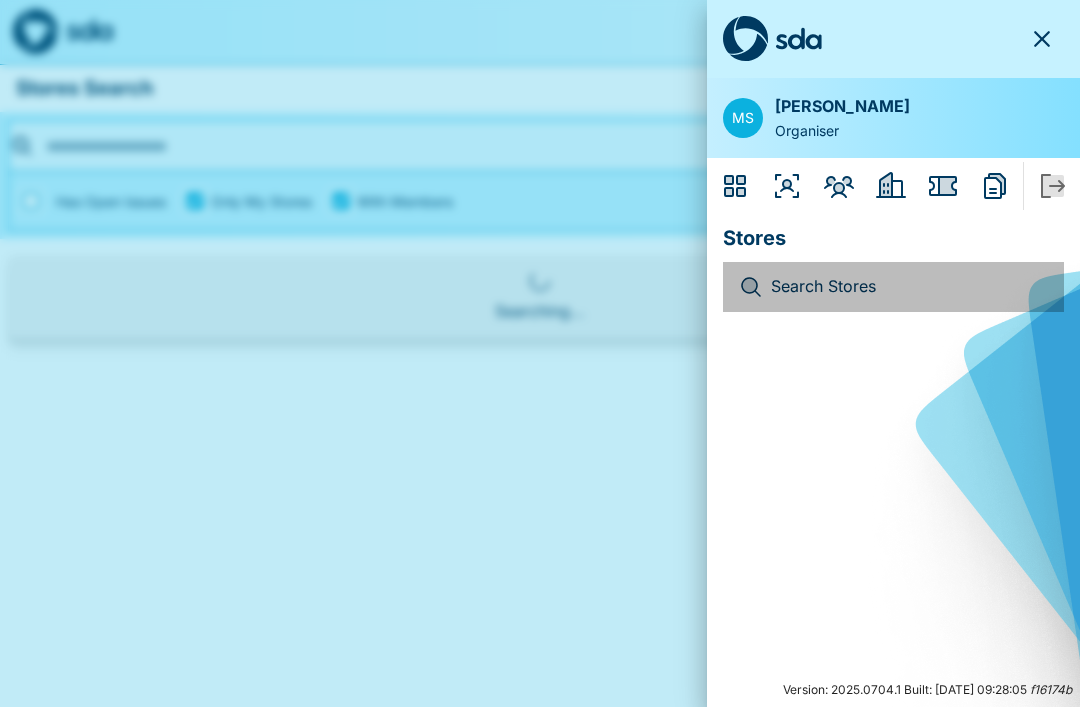 click on "Search Stores" at bounding box center [909, 287] 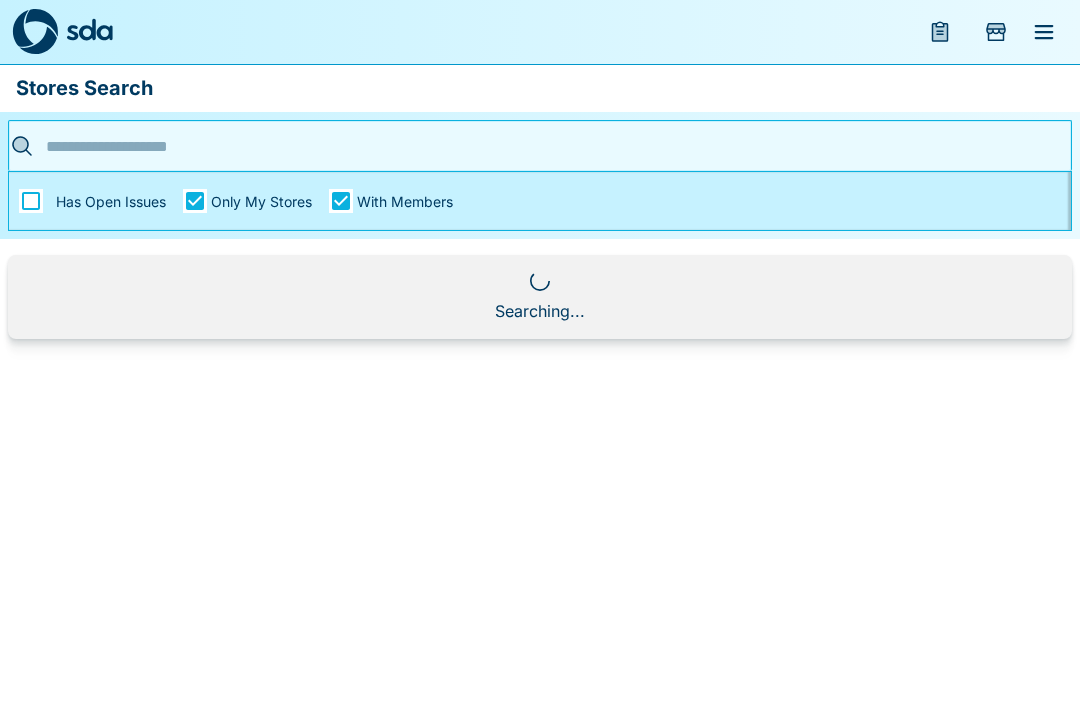 click at bounding box center [534, 146] 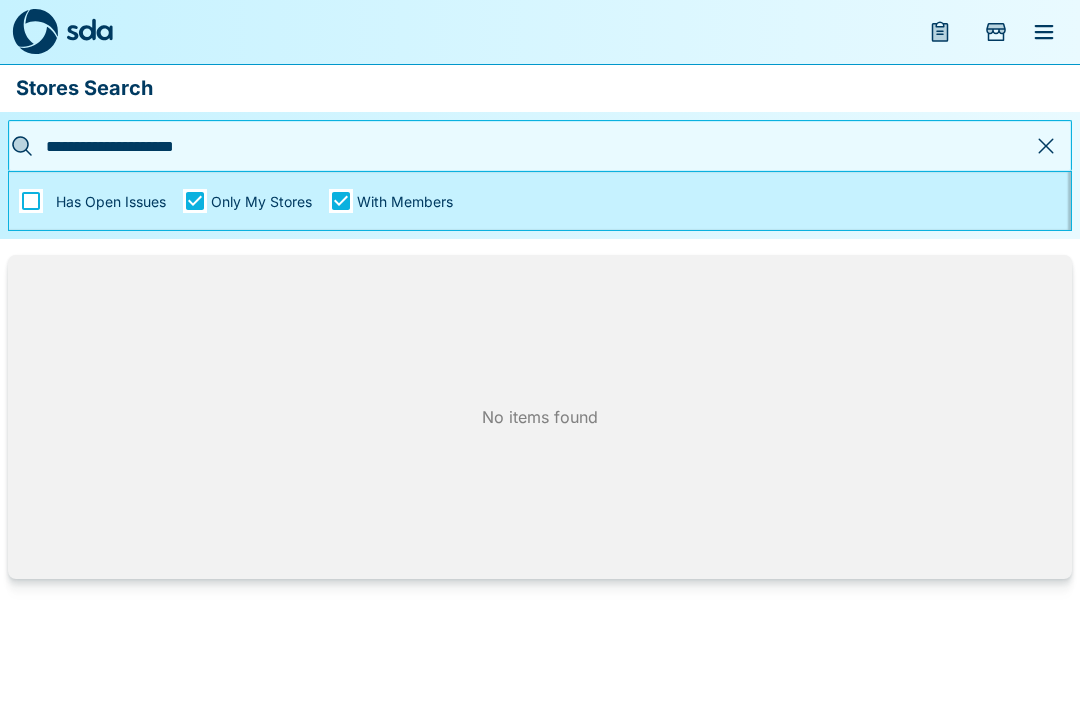 click on "**********" at bounding box center (534, 146) 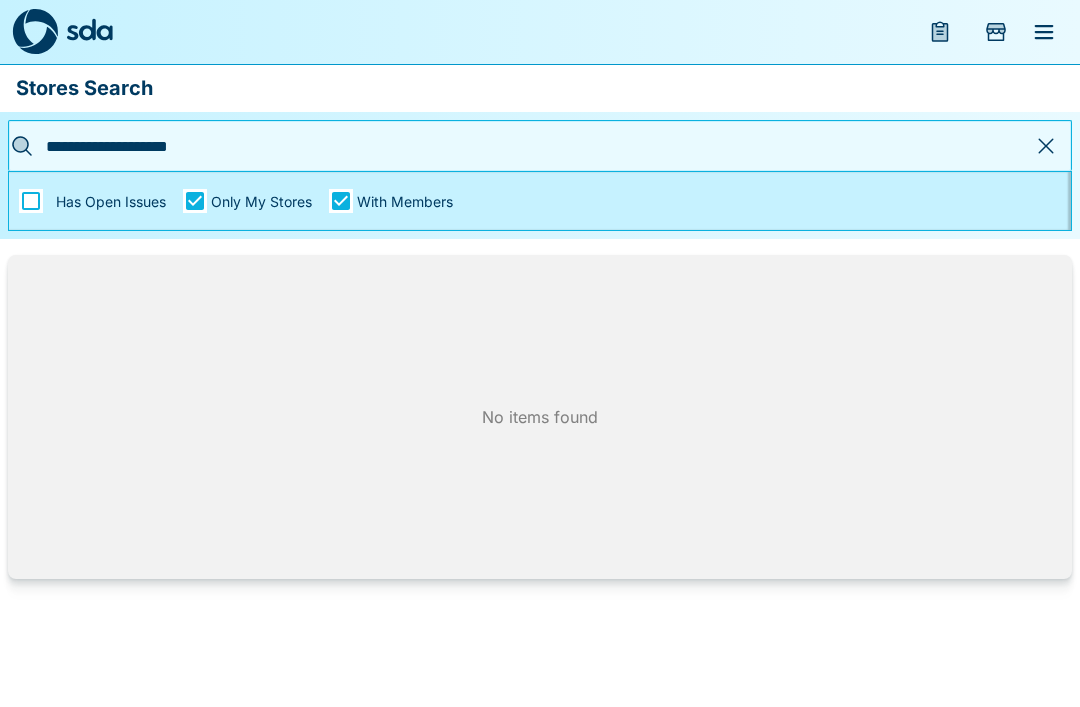 type on "**********" 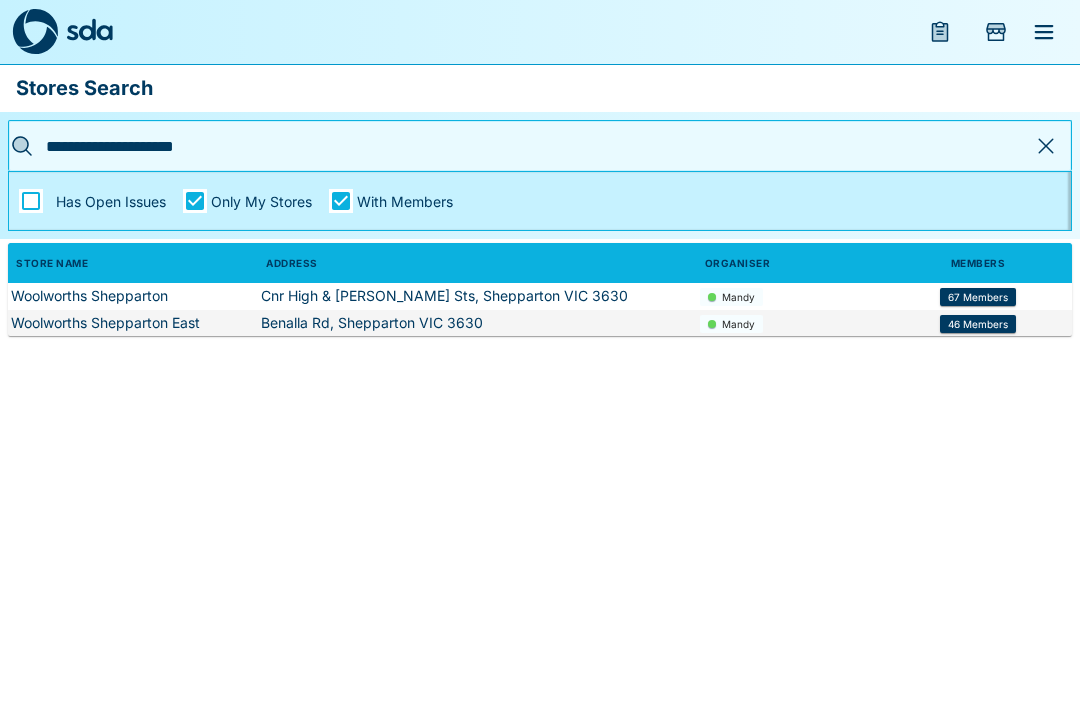 click on "67 Members" at bounding box center [978, 297] 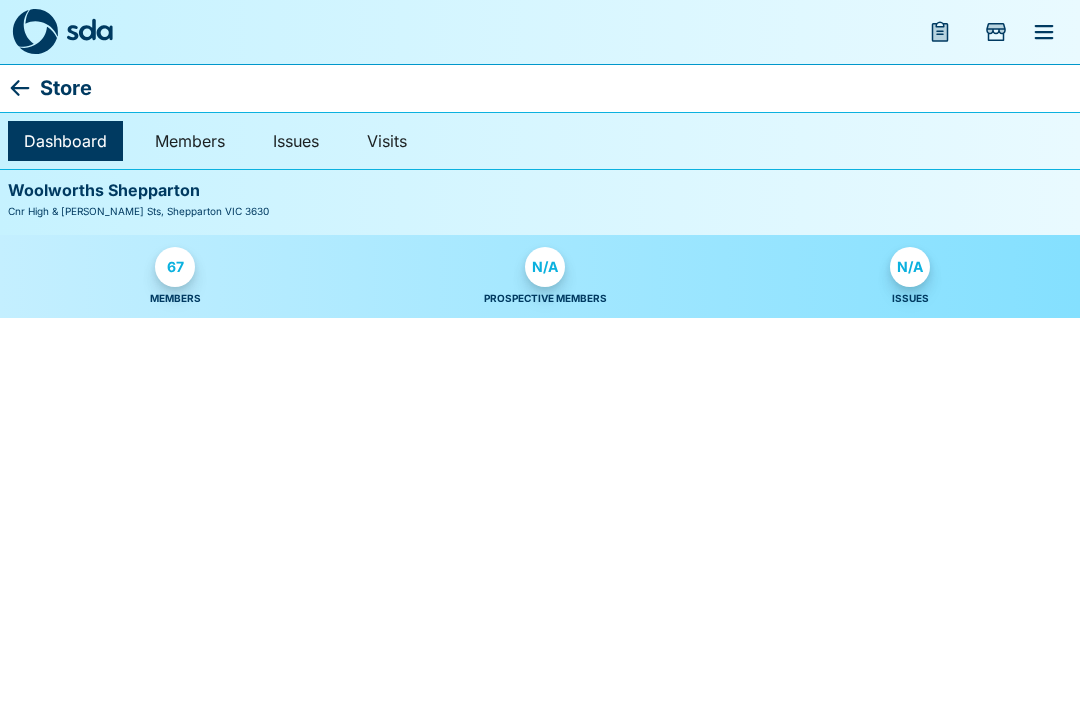 click on "67 Members N/A Prospective Members N/A Issues" at bounding box center (540, 276) 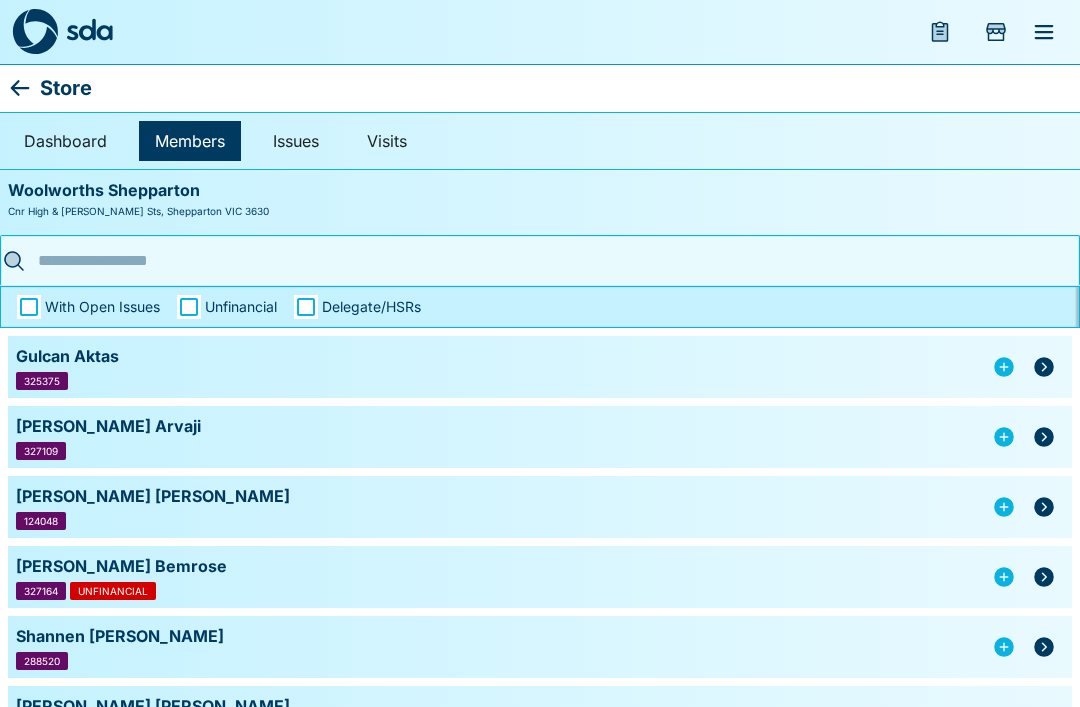 click at bounding box center (534, 260) 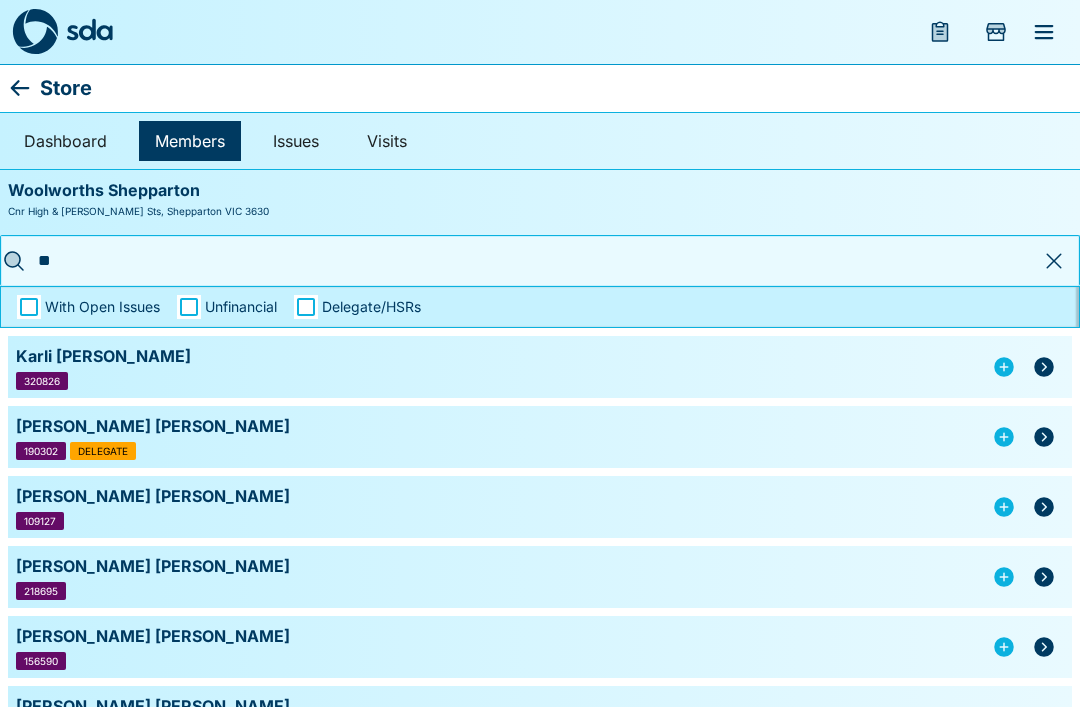 type on "***" 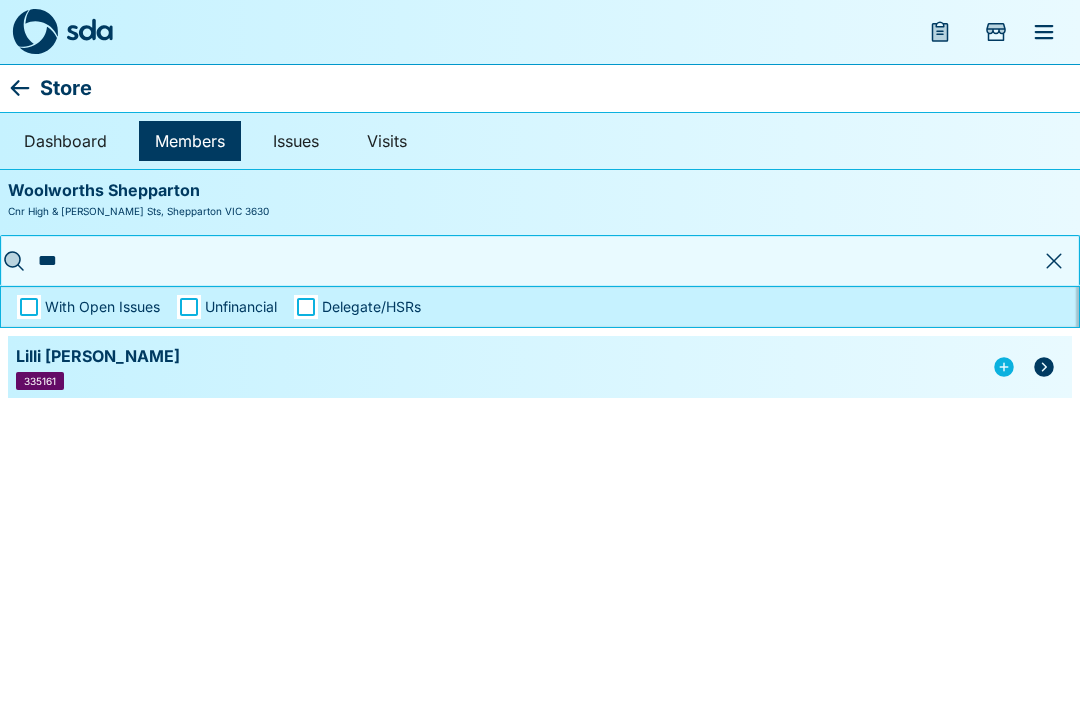 click 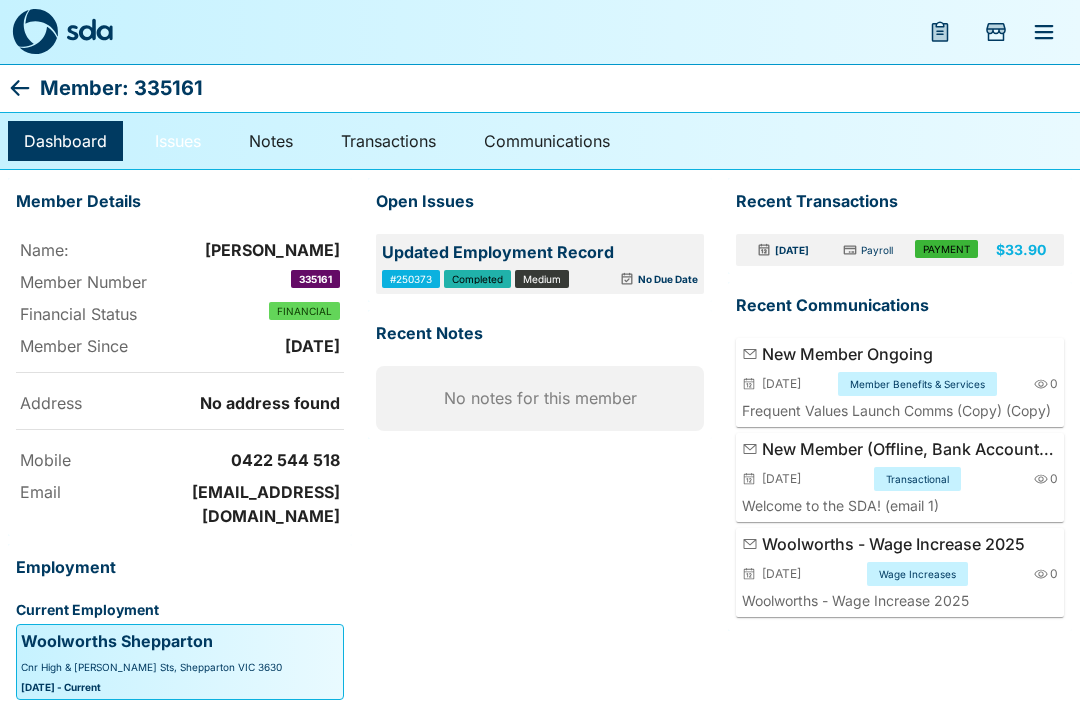 click on "Issues" at bounding box center (178, 141) 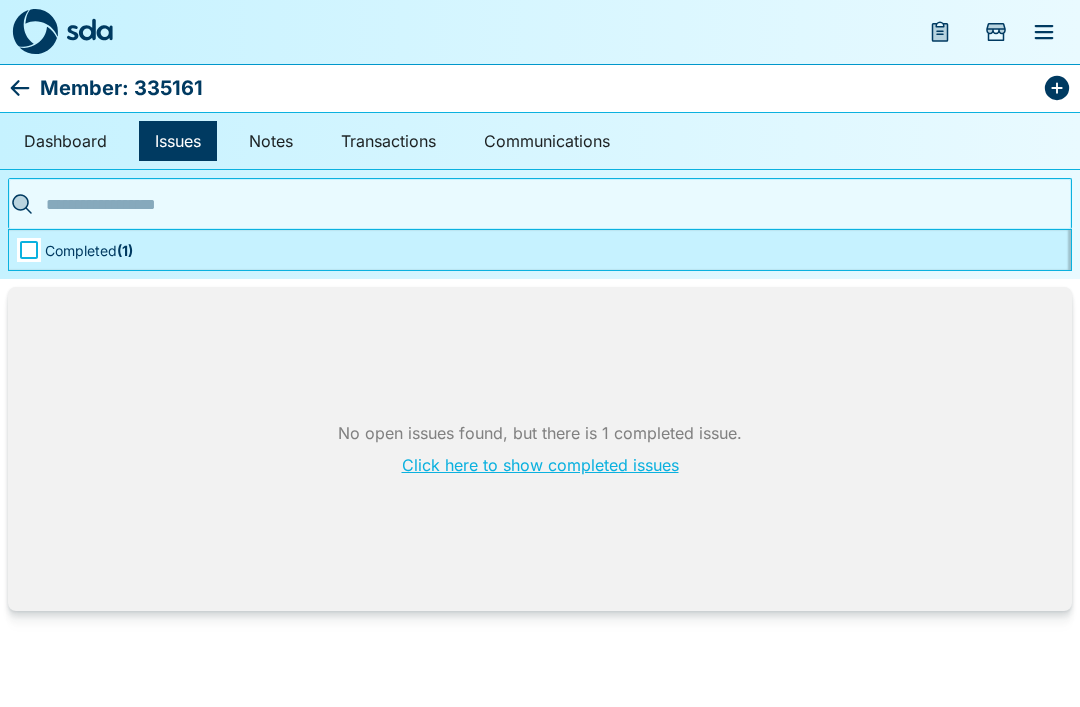 click on "Completed  ( 1 )" at bounding box center [89, 250] 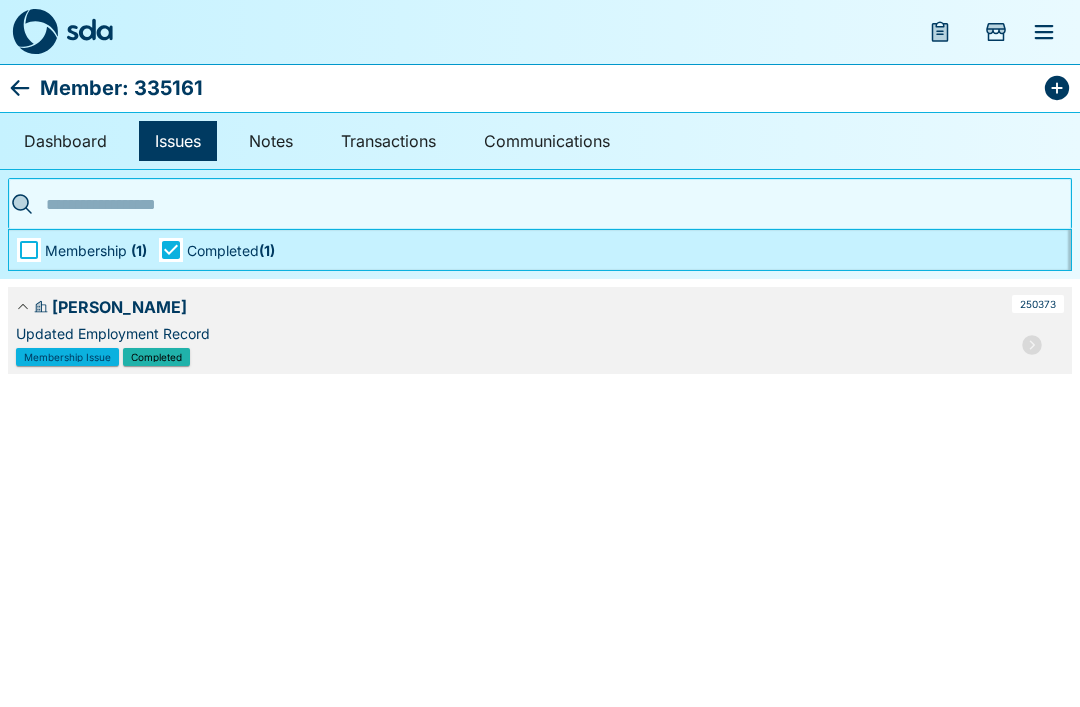 click on "Issues" at bounding box center (178, 141) 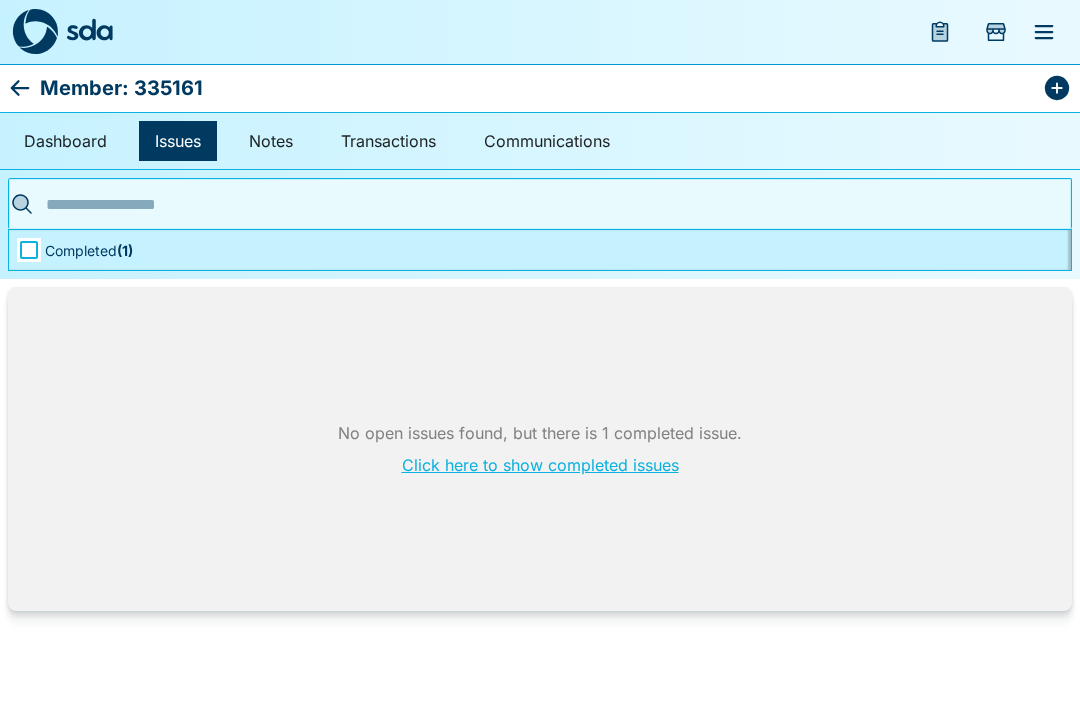 click 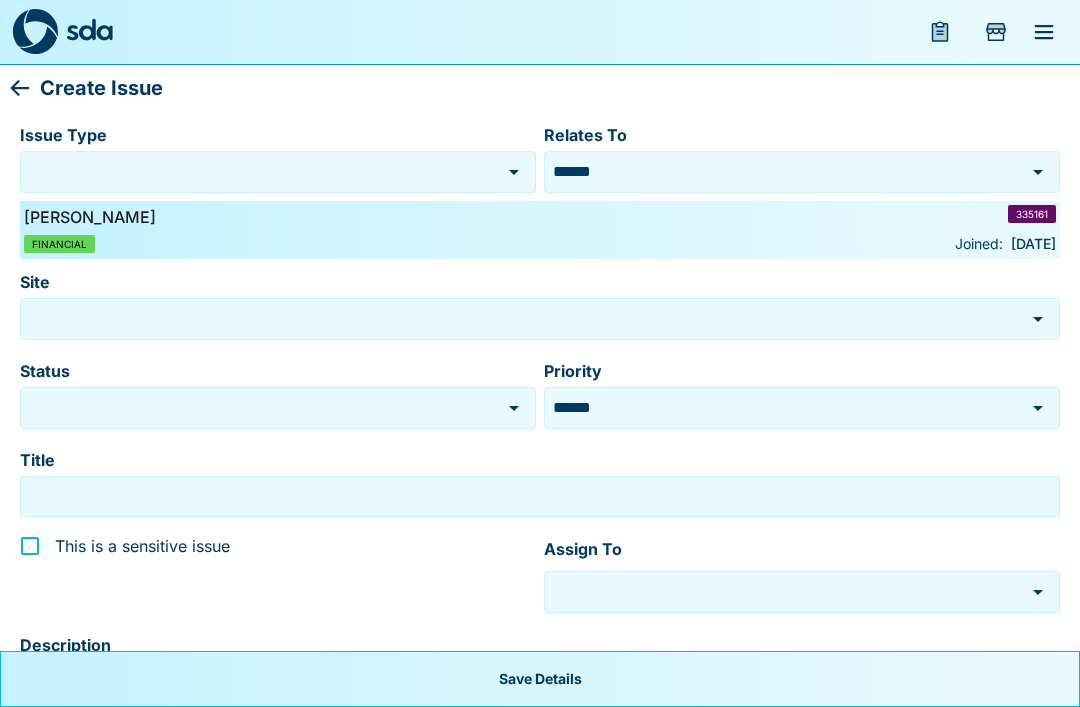 type on "**********" 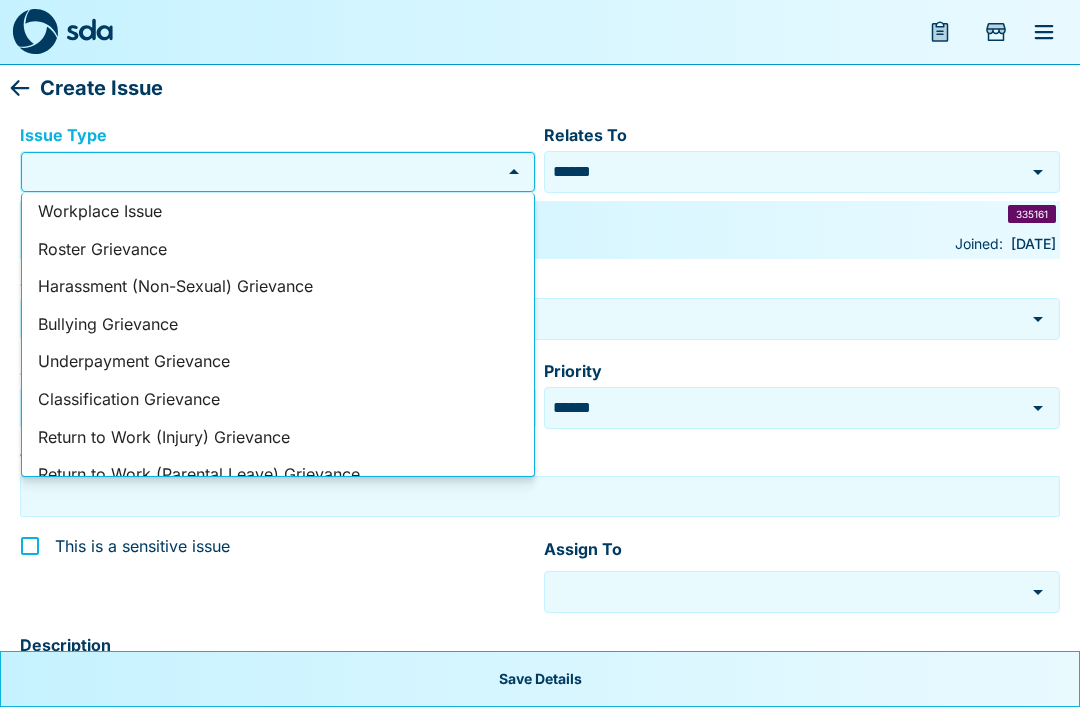 click on "Underpayment Grievance" at bounding box center [278, 362] 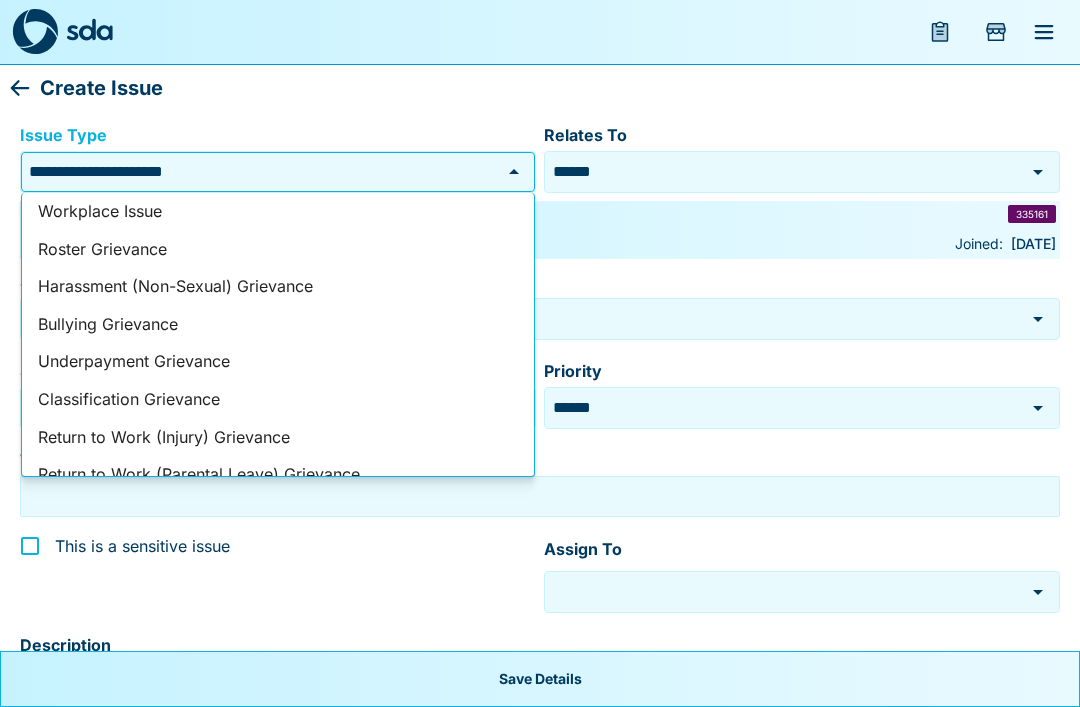 type on "****" 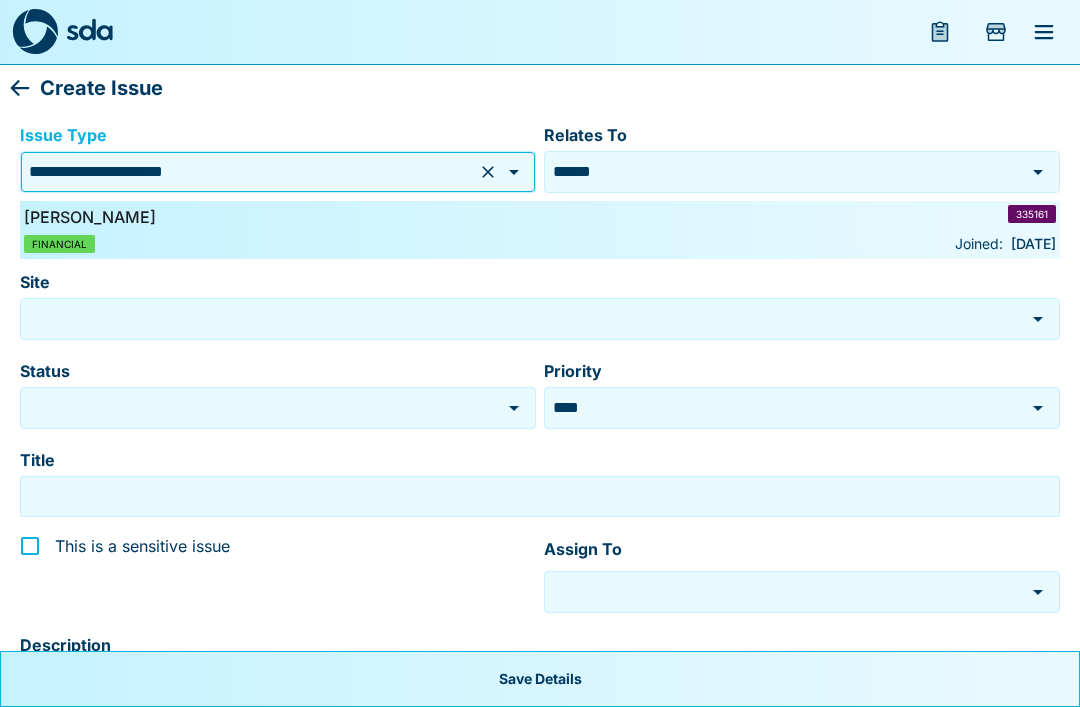 click 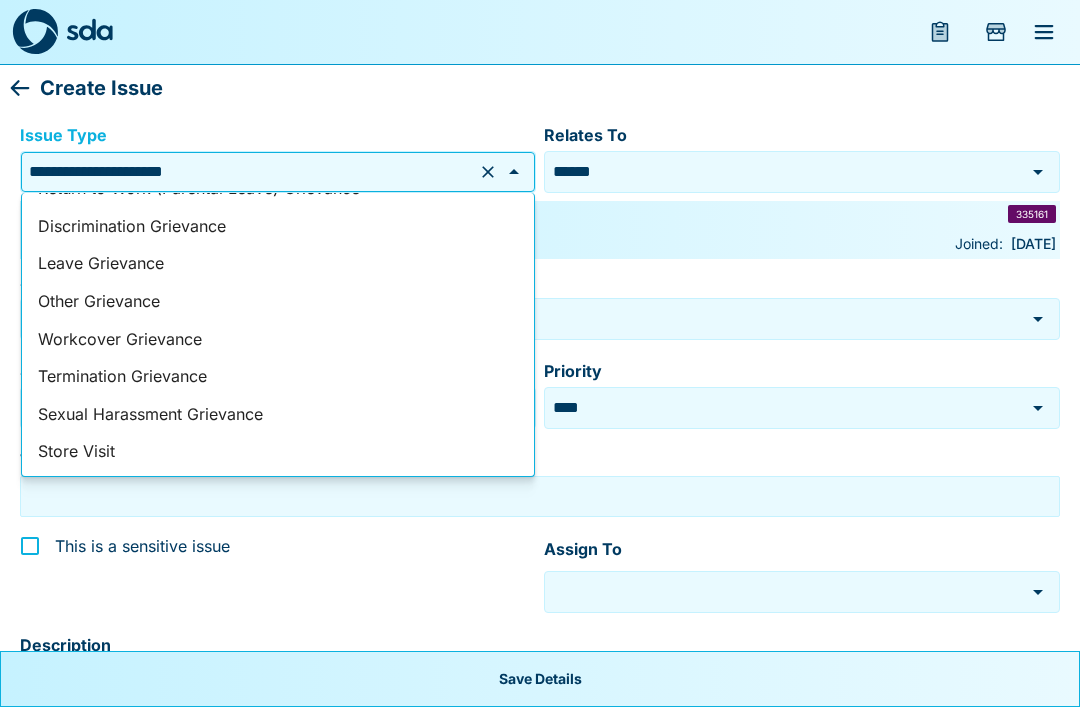 scroll, scrollTop: 284, scrollLeft: 0, axis: vertical 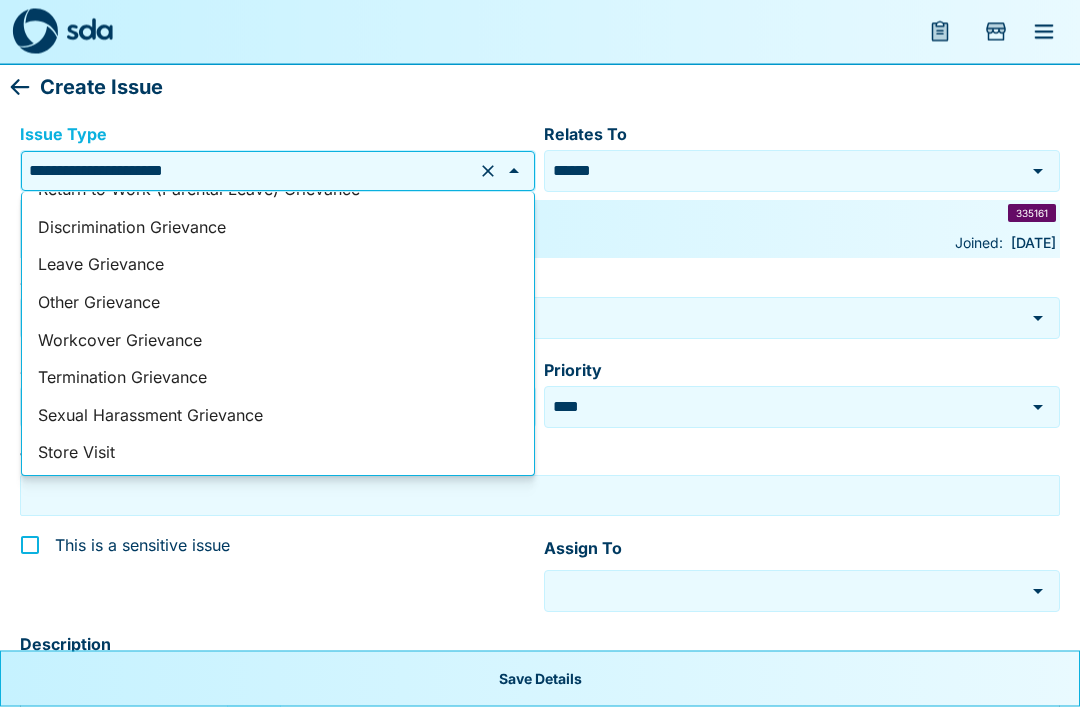 click on "******" at bounding box center [771, 172] 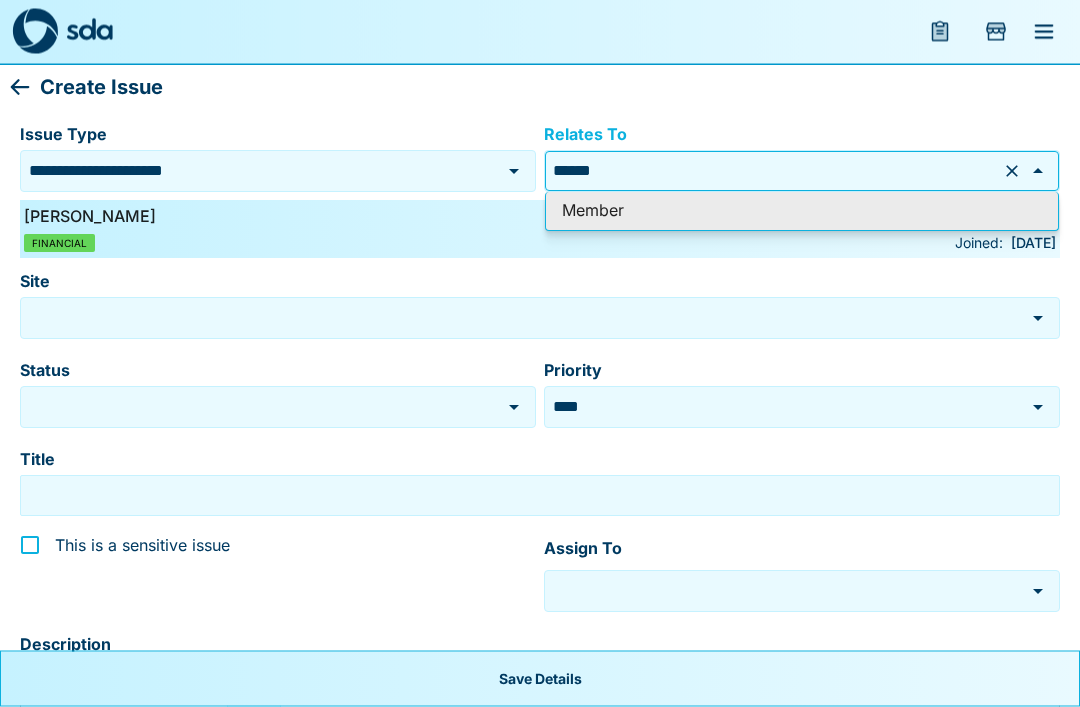 click on "Site" at bounding box center (522, 318) 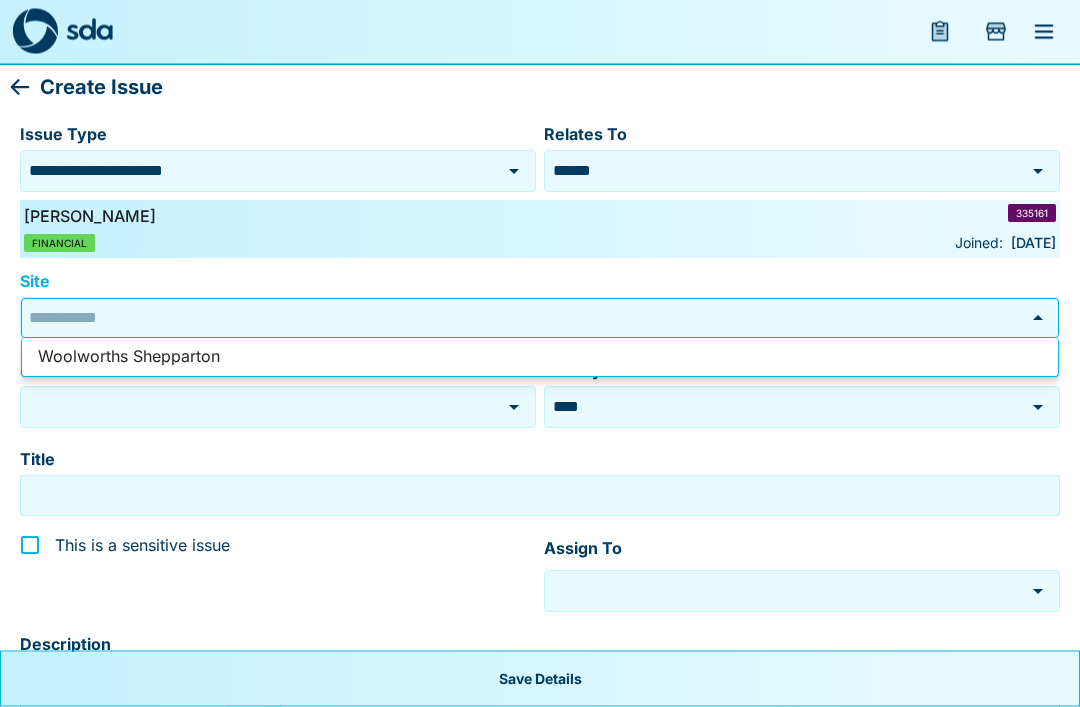 click on "Woolworths Shepparton" at bounding box center (540, 358) 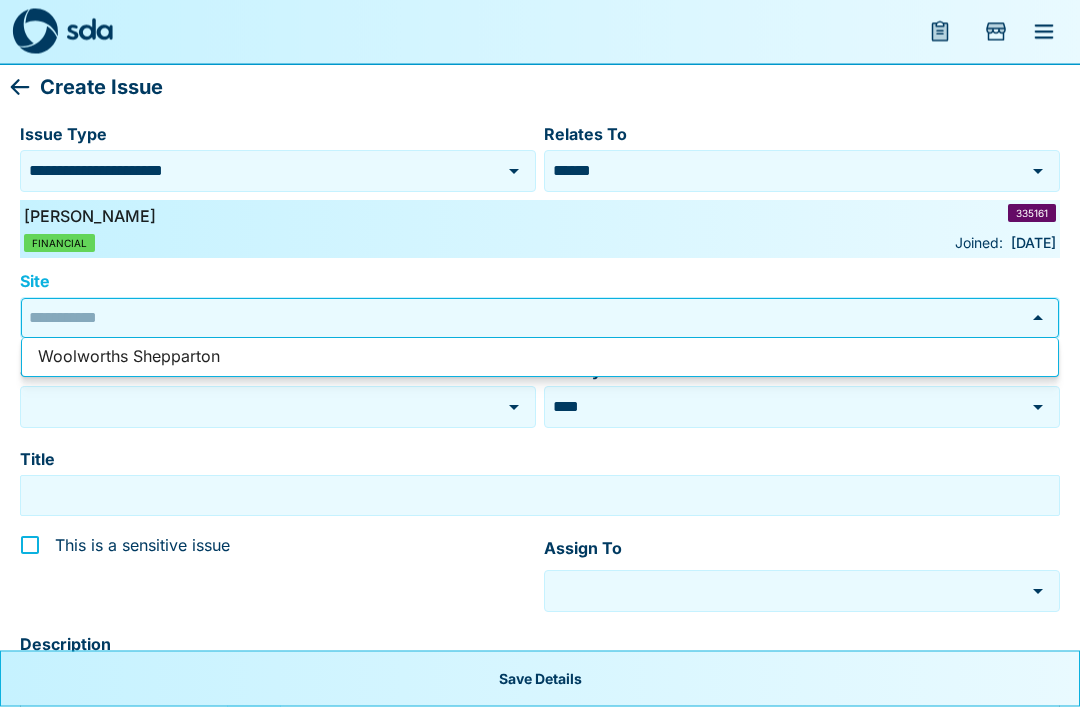 type on "**********" 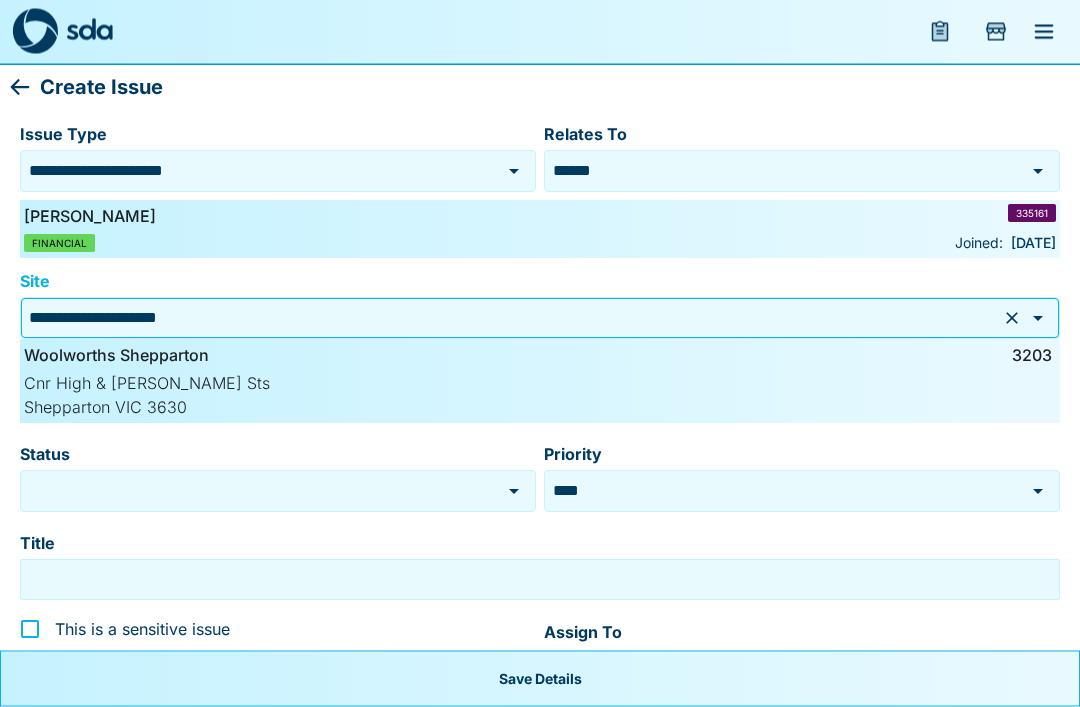 click on "Status" at bounding box center (260, 491) 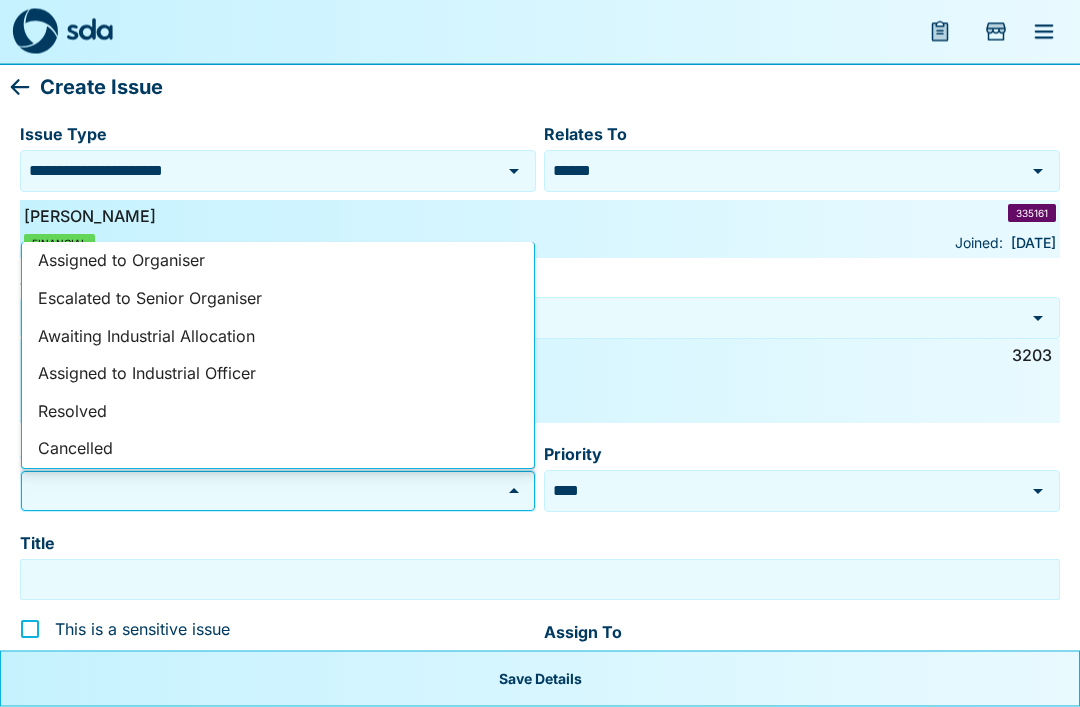 click on "Assigned to Organiser" at bounding box center [278, 262] 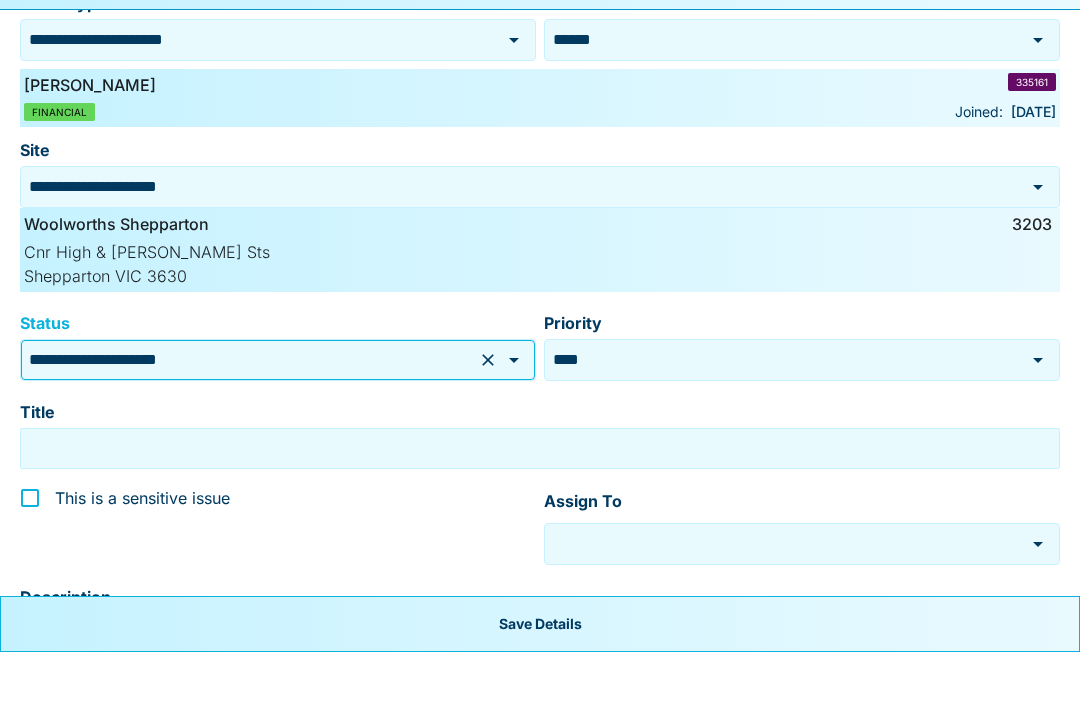 scroll, scrollTop: 78, scrollLeft: 0, axis: vertical 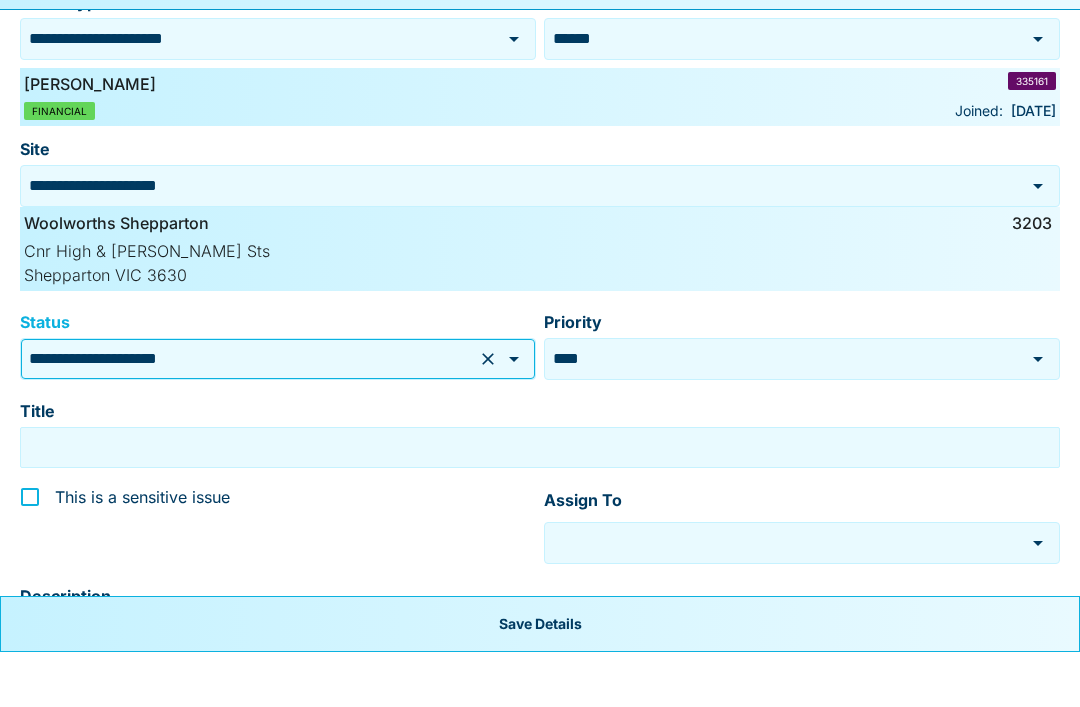 click 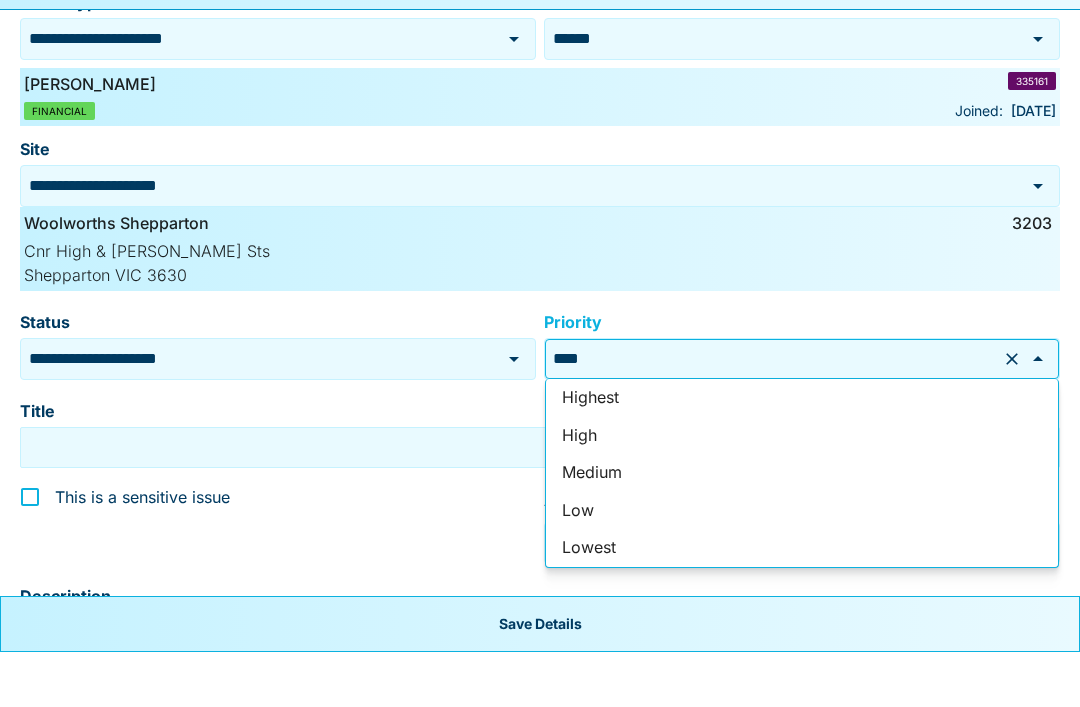 click on "Medium" at bounding box center [802, 528] 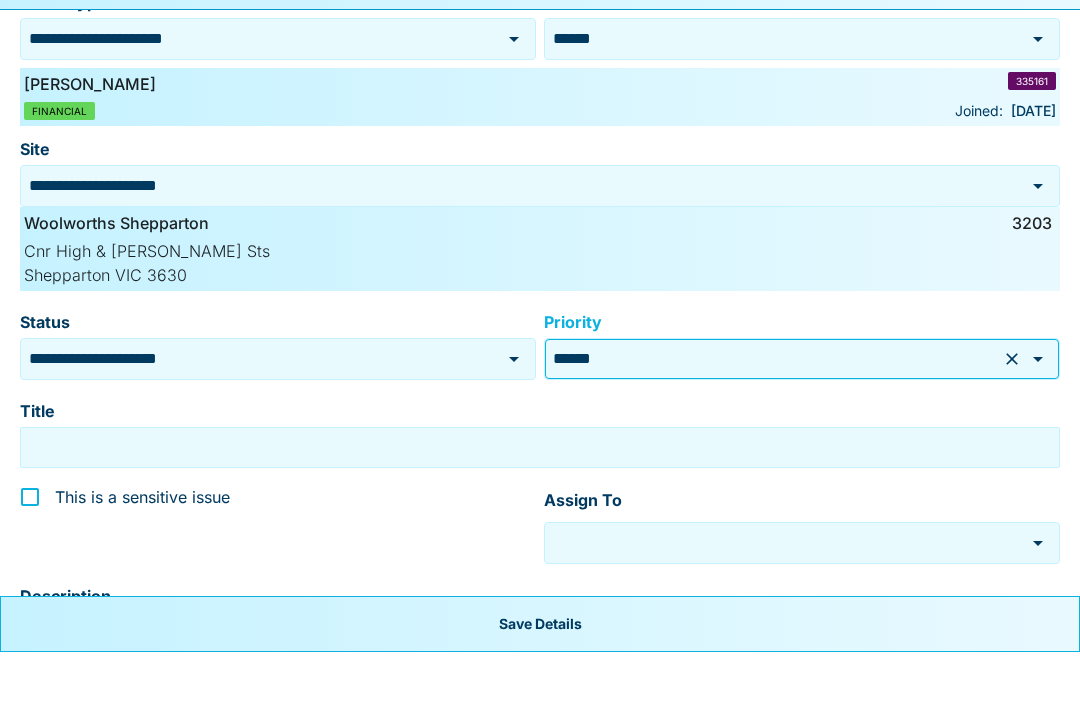 click on "Title" at bounding box center [540, 502] 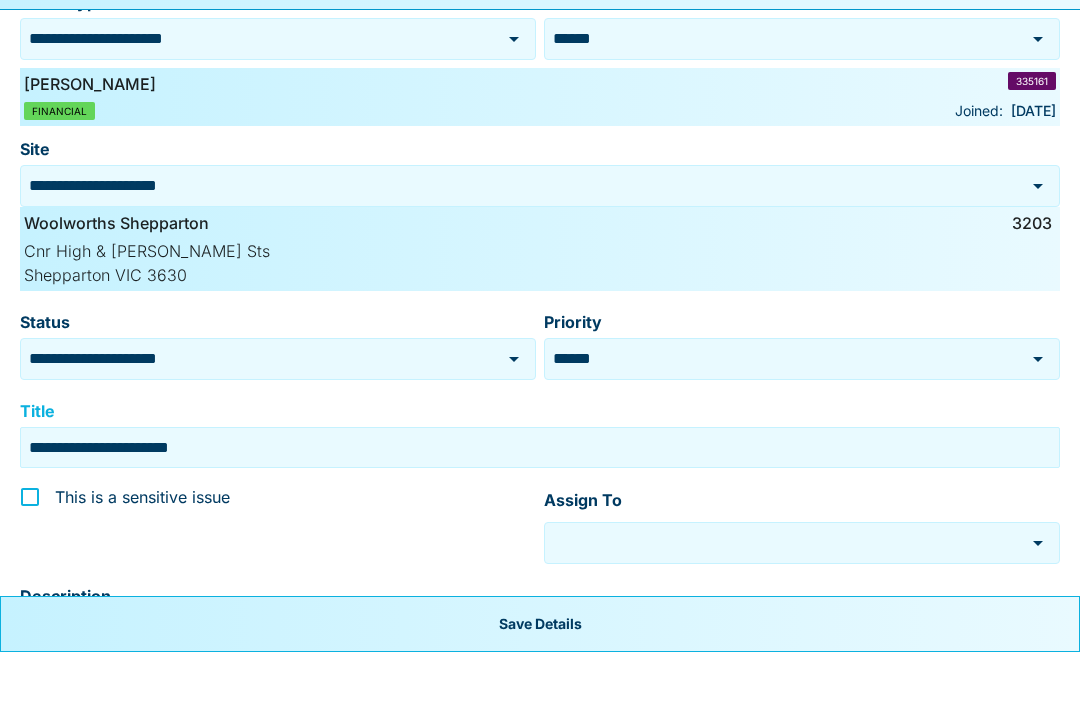 type on "**********" 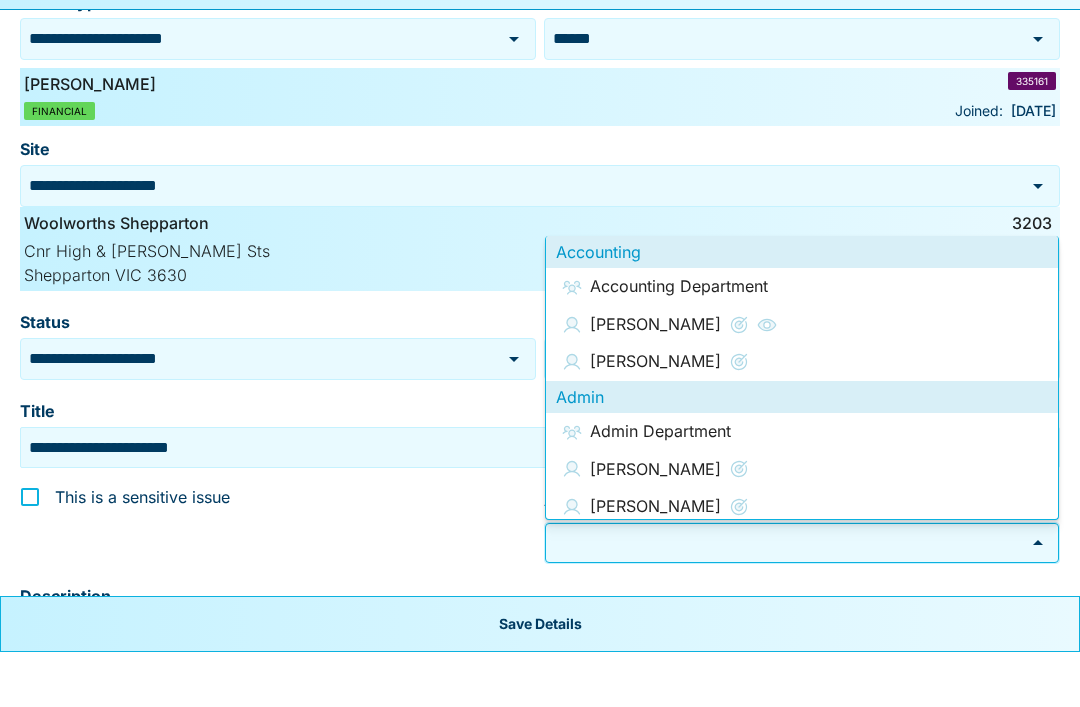 click at bounding box center (784, 597) 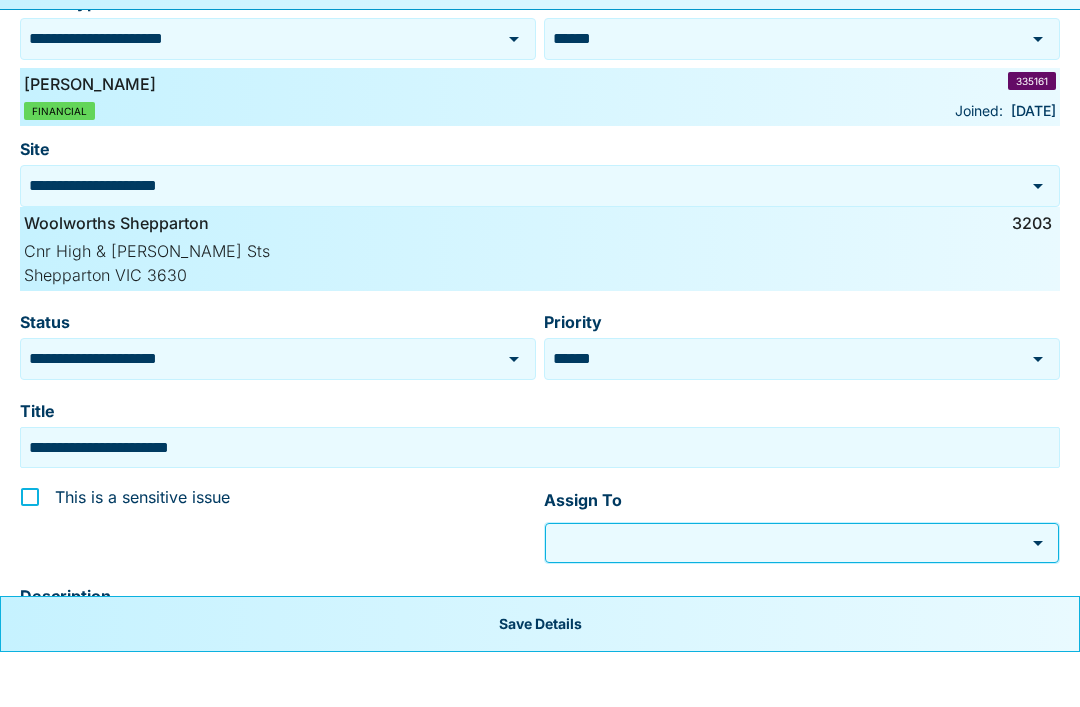 click at bounding box center [784, 597] 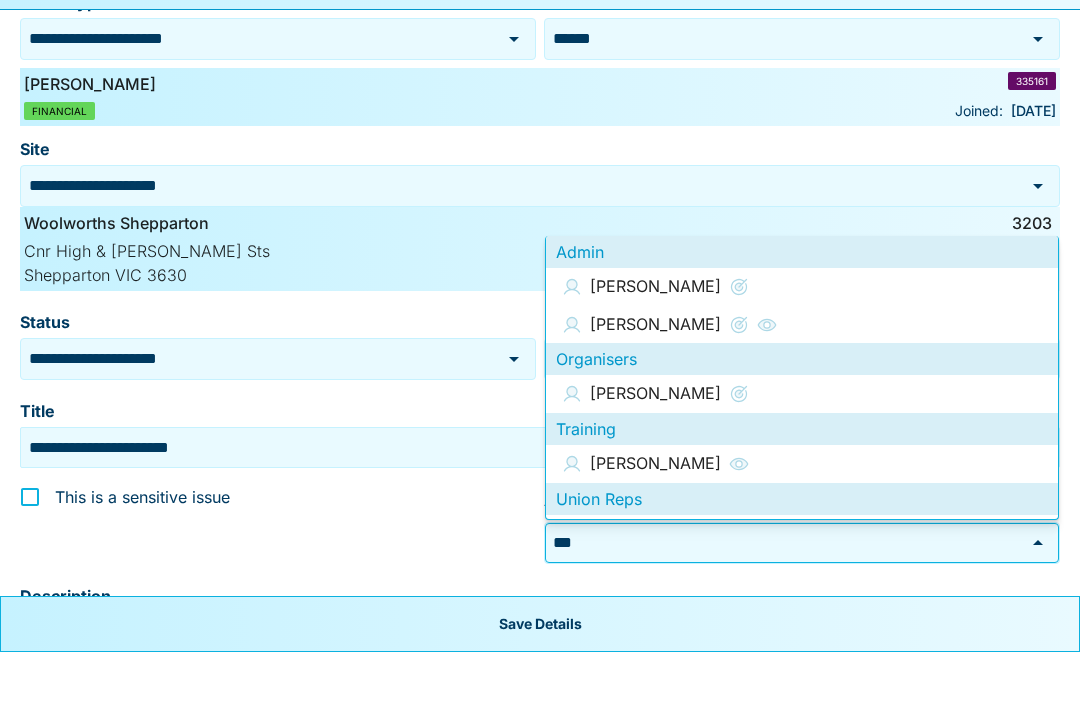 click on "[PERSON_NAME]" at bounding box center (655, 449) 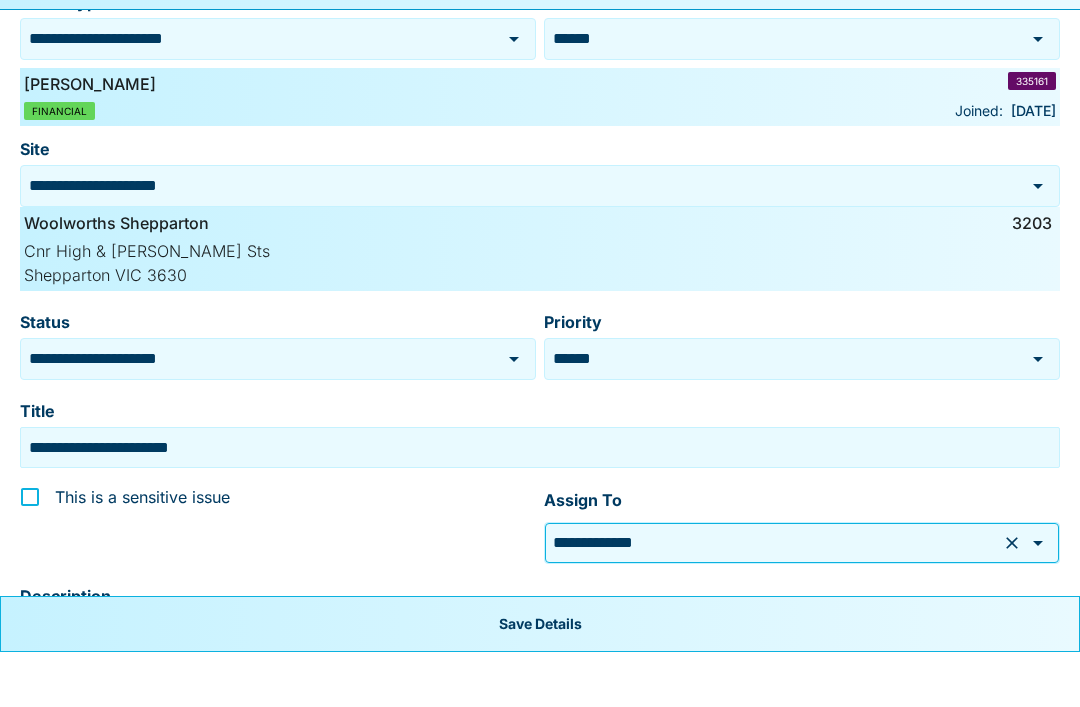 click on "**********" at bounding box center [540, 502] 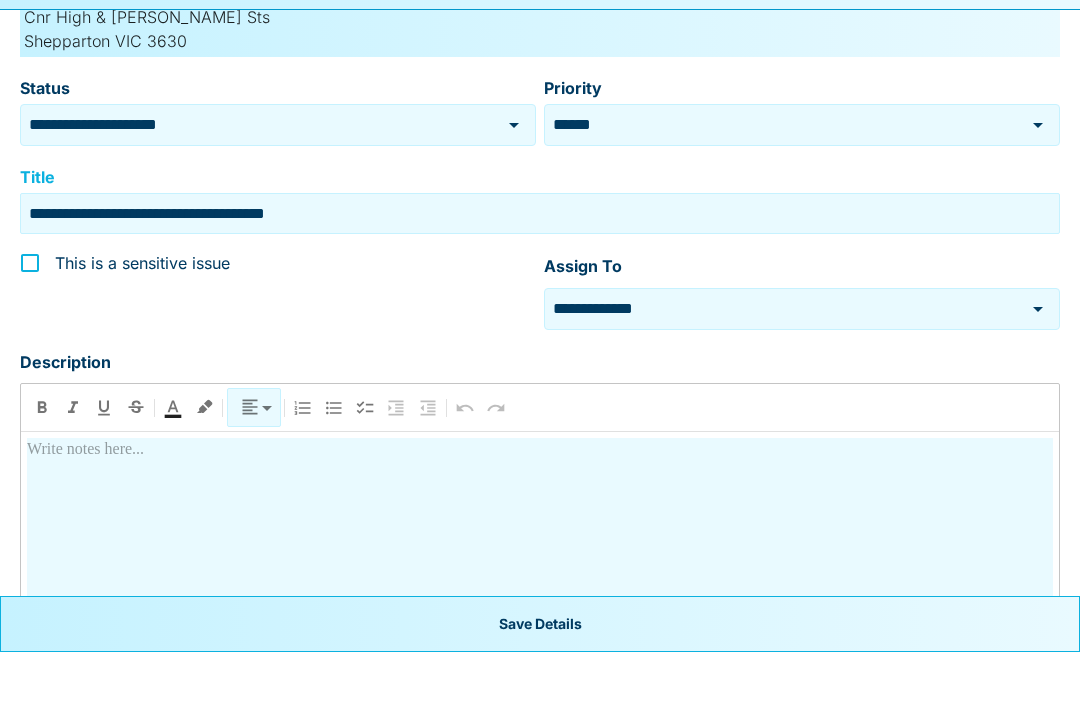 scroll, scrollTop: 313, scrollLeft: 0, axis: vertical 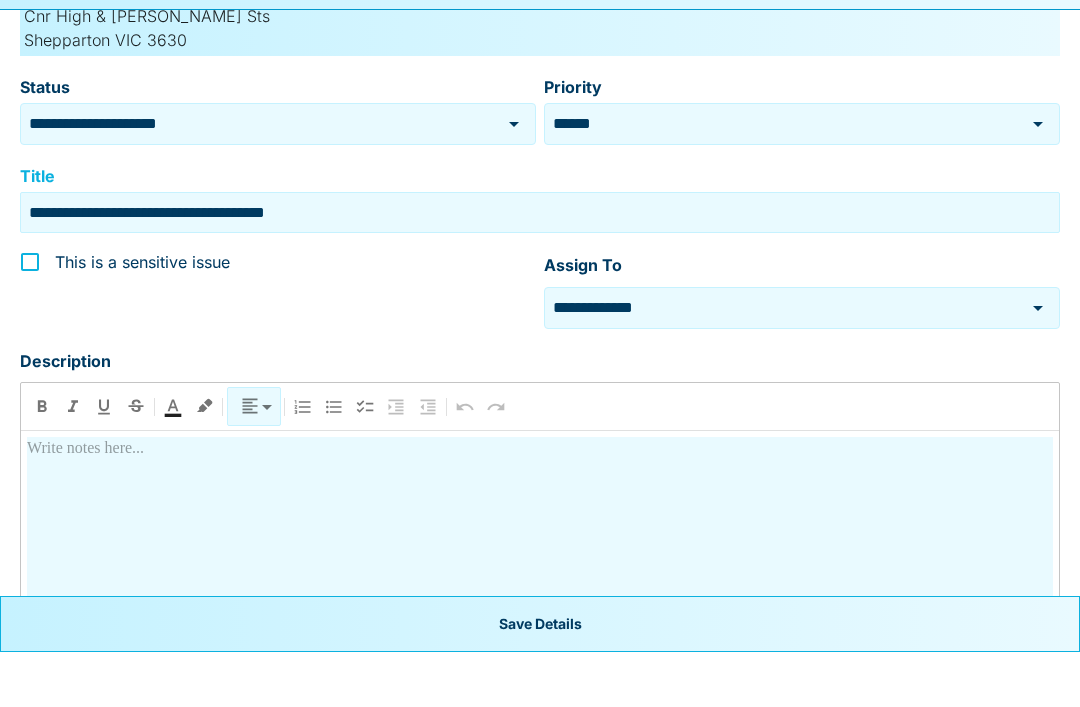 type on "**********" 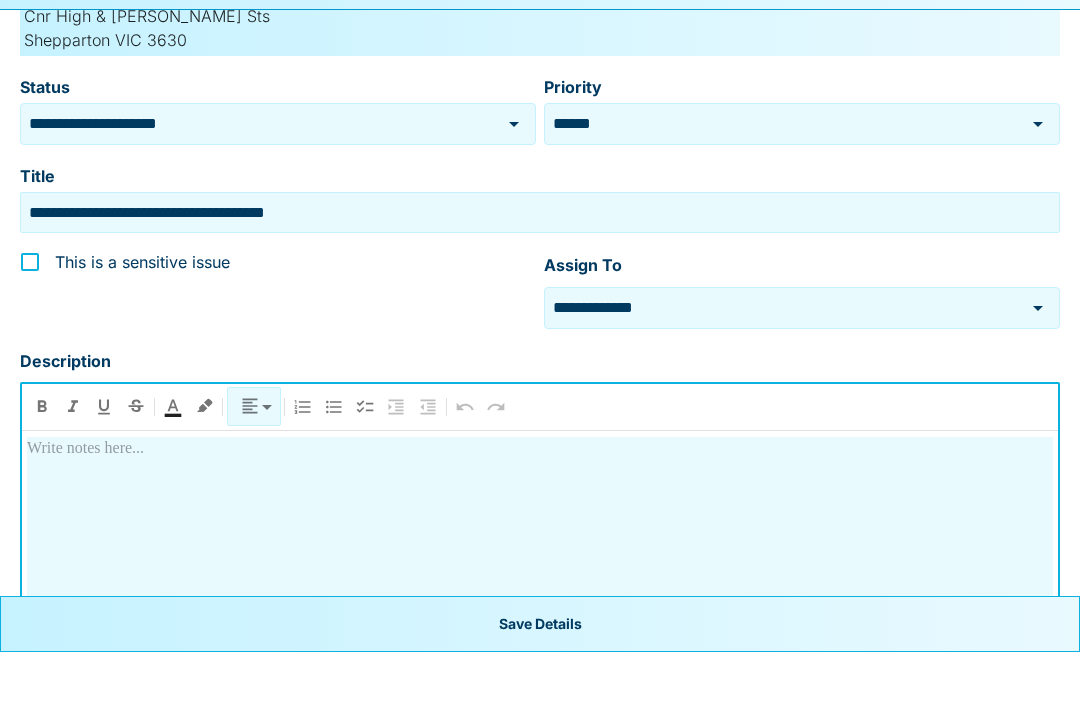 click at bounding box center [540, 598] 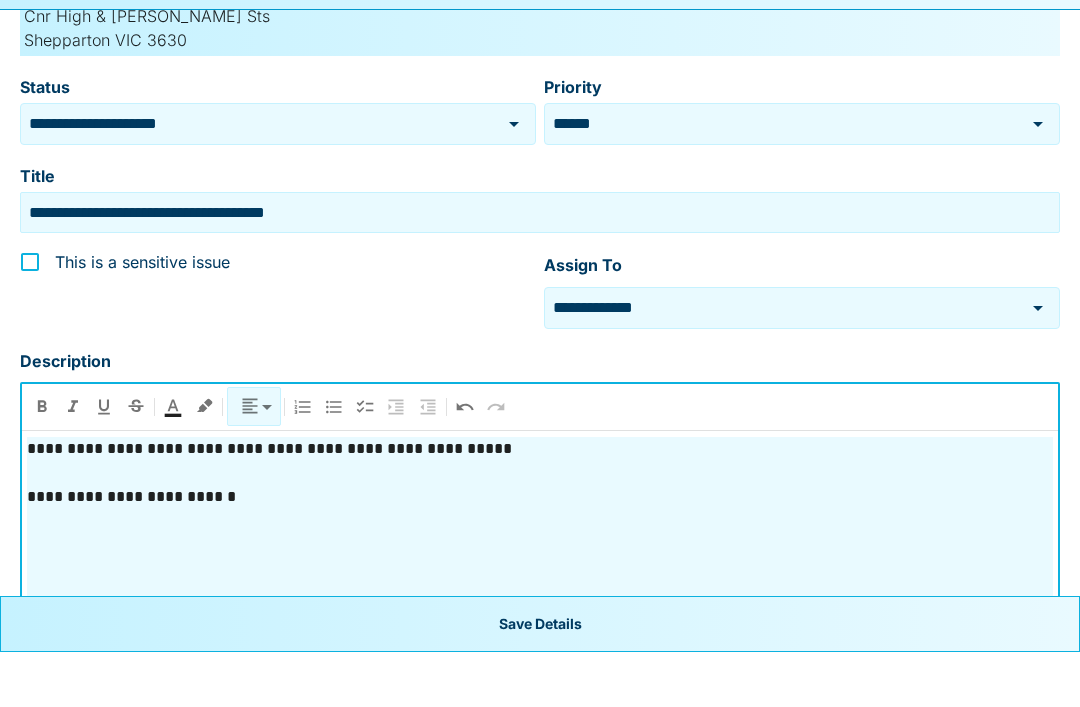 click at bounding box center [540, 528] 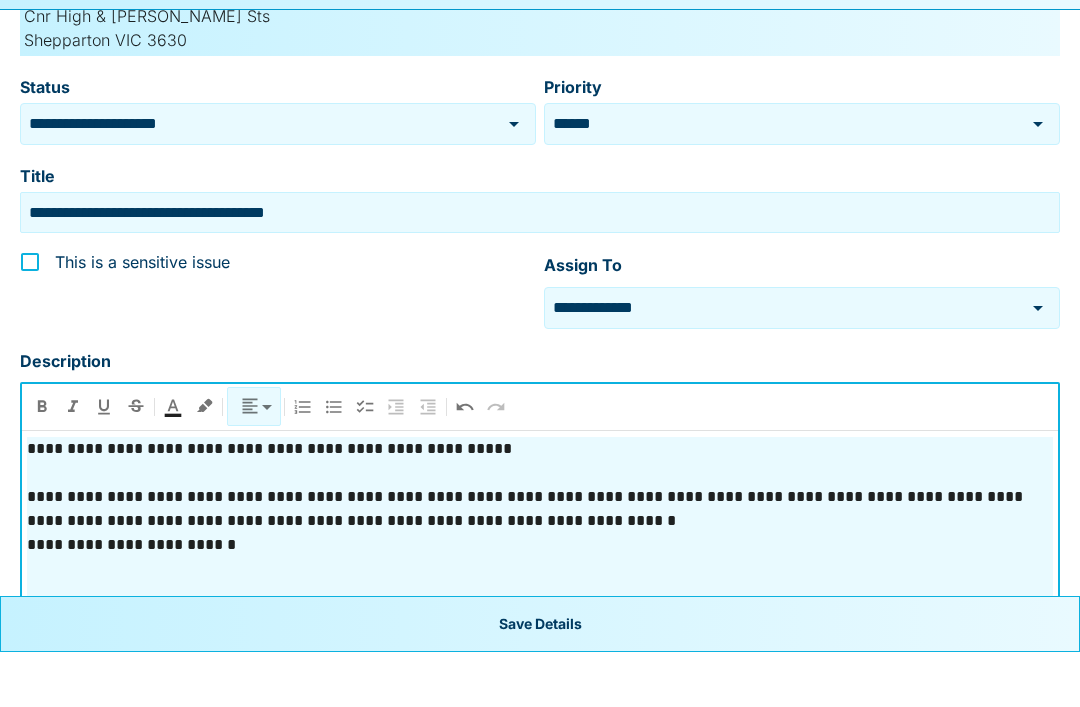 click on "**********" at bounding box center [540, 600] 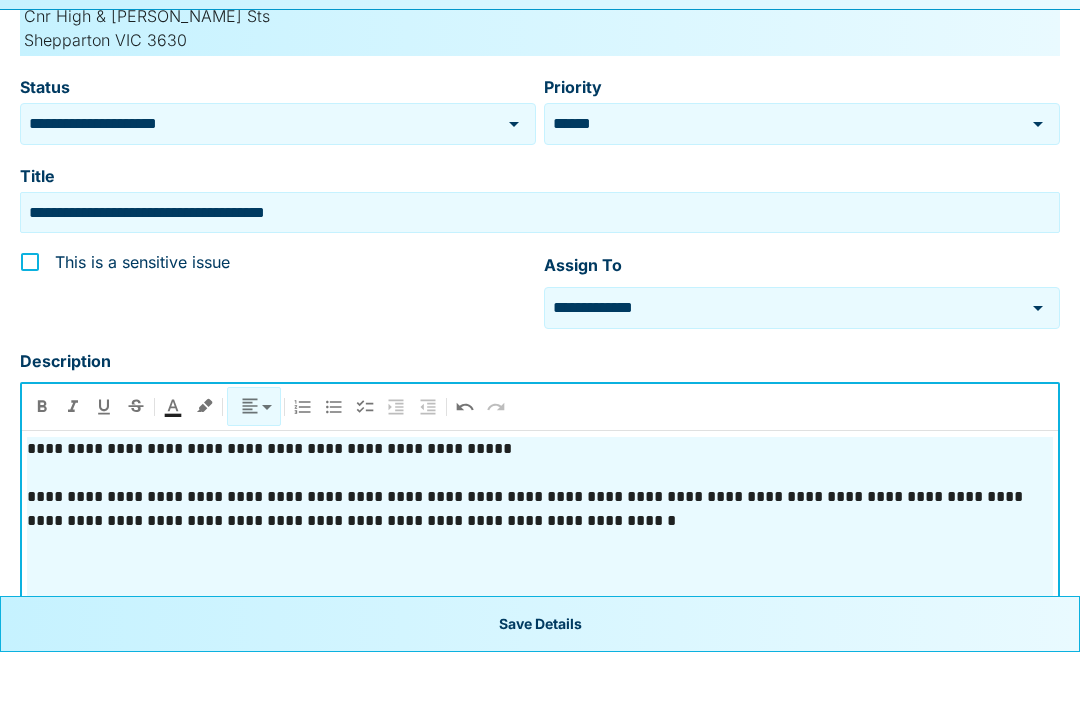 click on "**********" at bounding box center [540, 504] 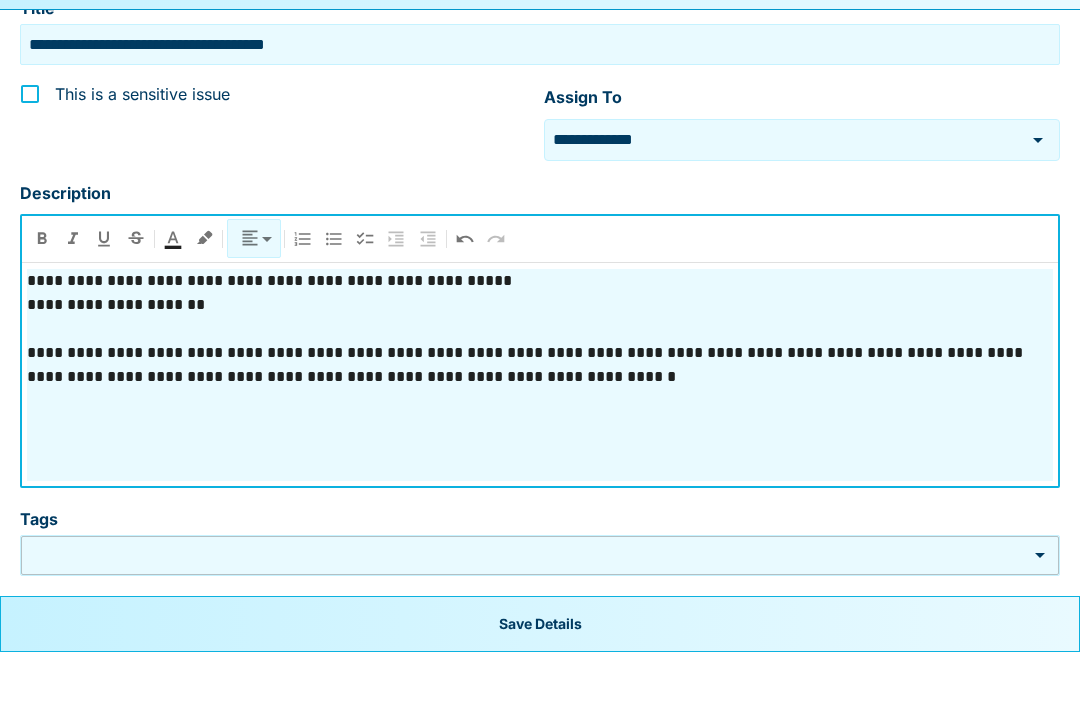 scroll, scrollTop: 483, scrollLeft: 0, axis: vertical 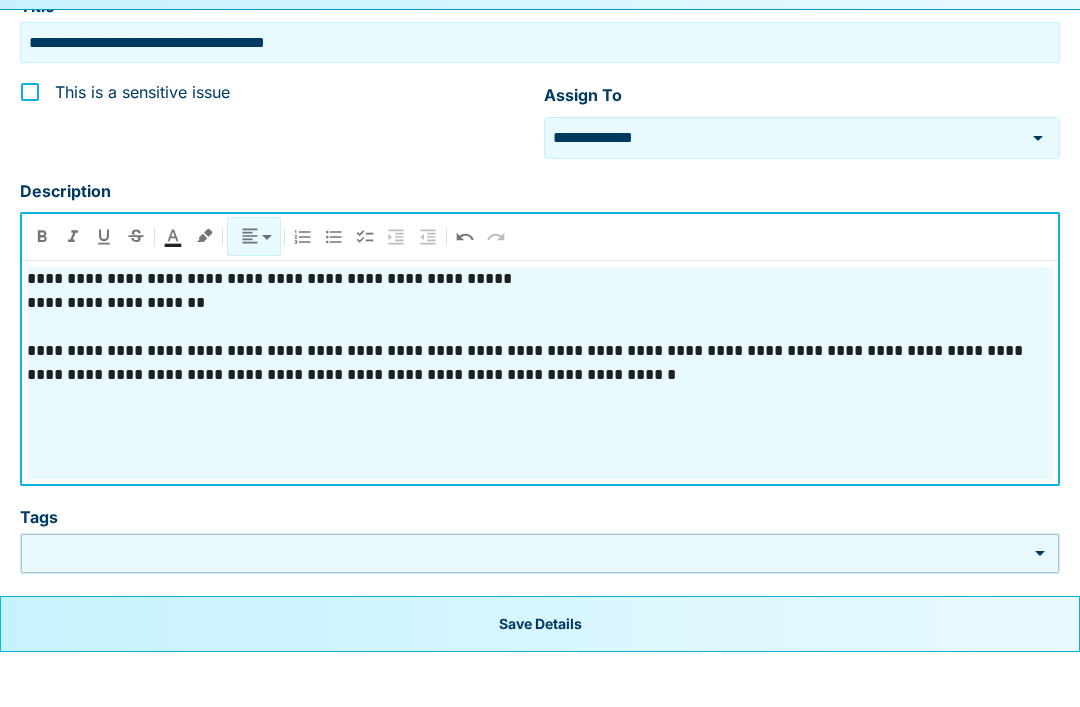 click at bounding box center [540, 454] 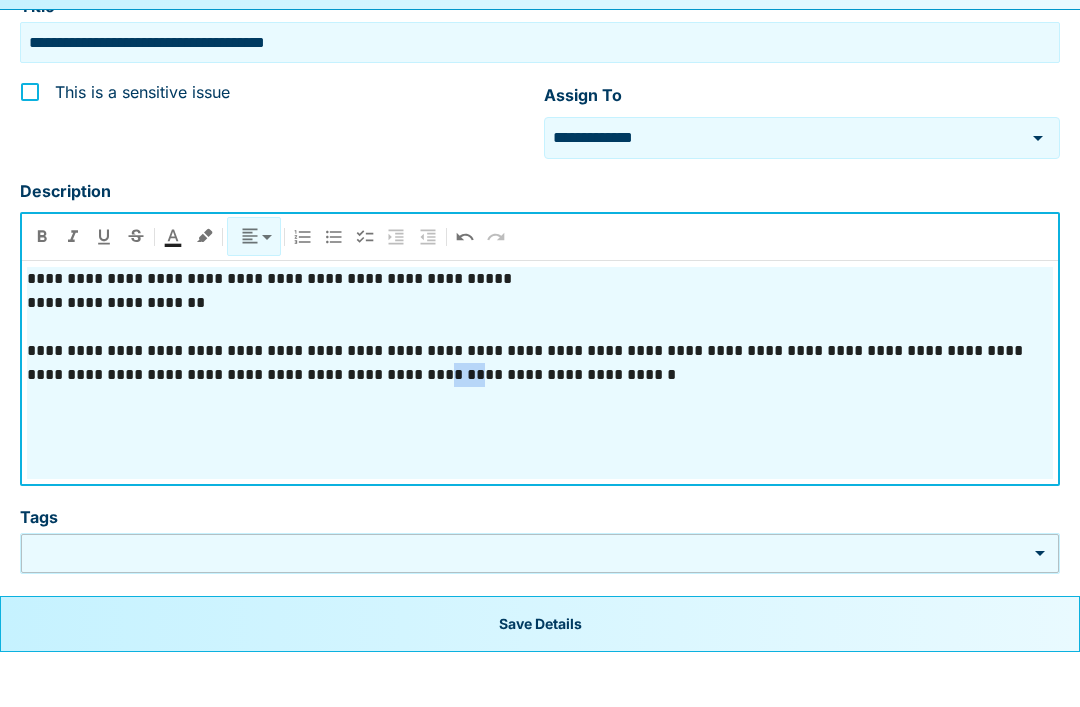 click on "**********" at bounding box center (540, 418) 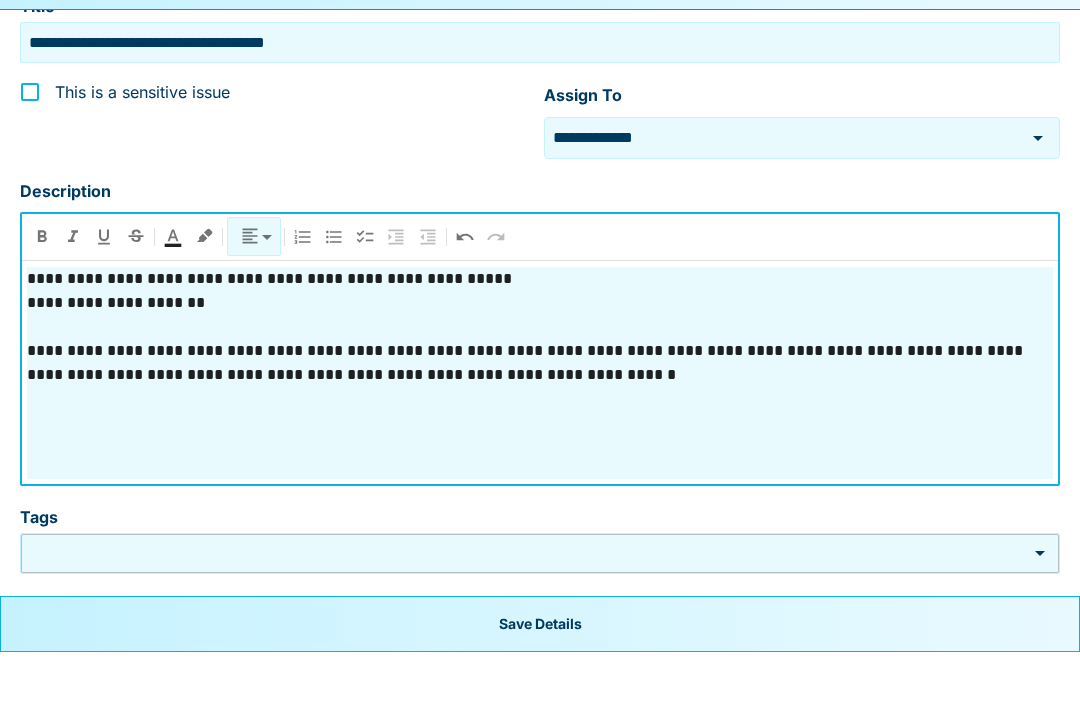 click at bounding box center [540, 382] 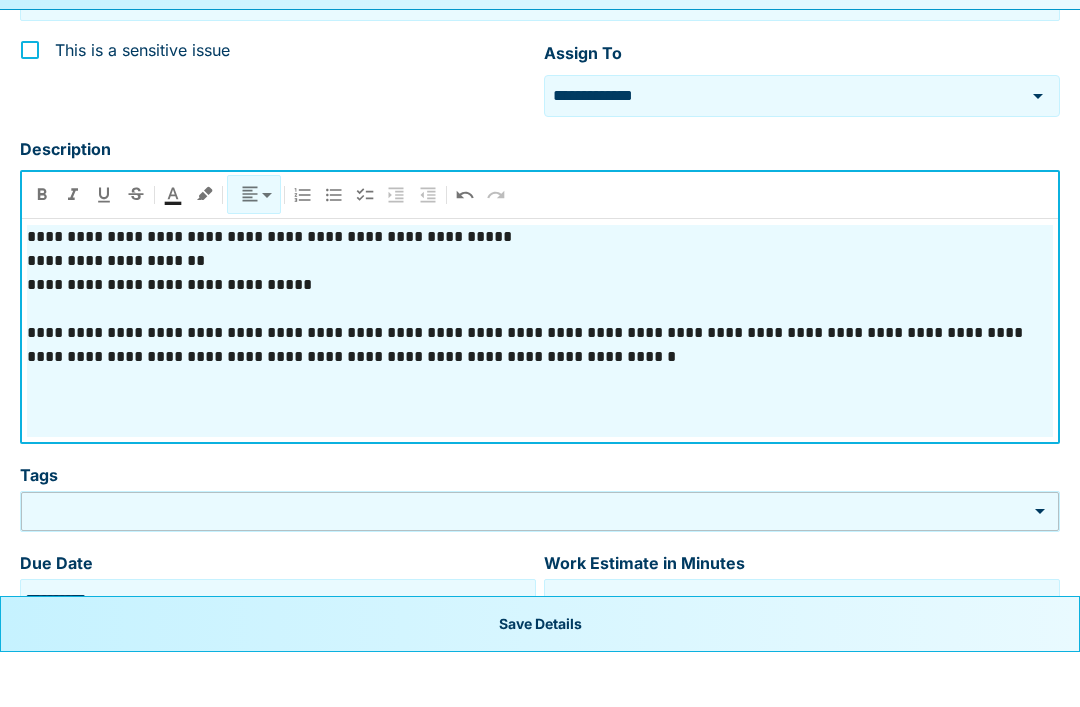 scroll, scrollTop: 557, scrollLeft: 0, axis: vertical 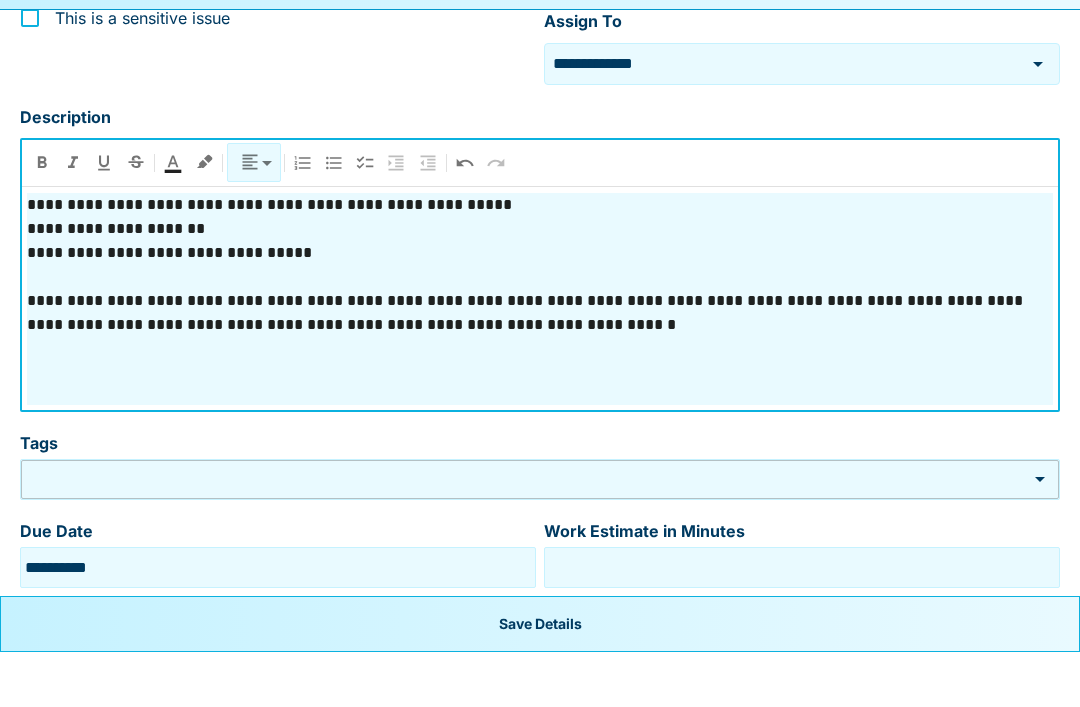 click on "**********" at bounding box center [540, 354] 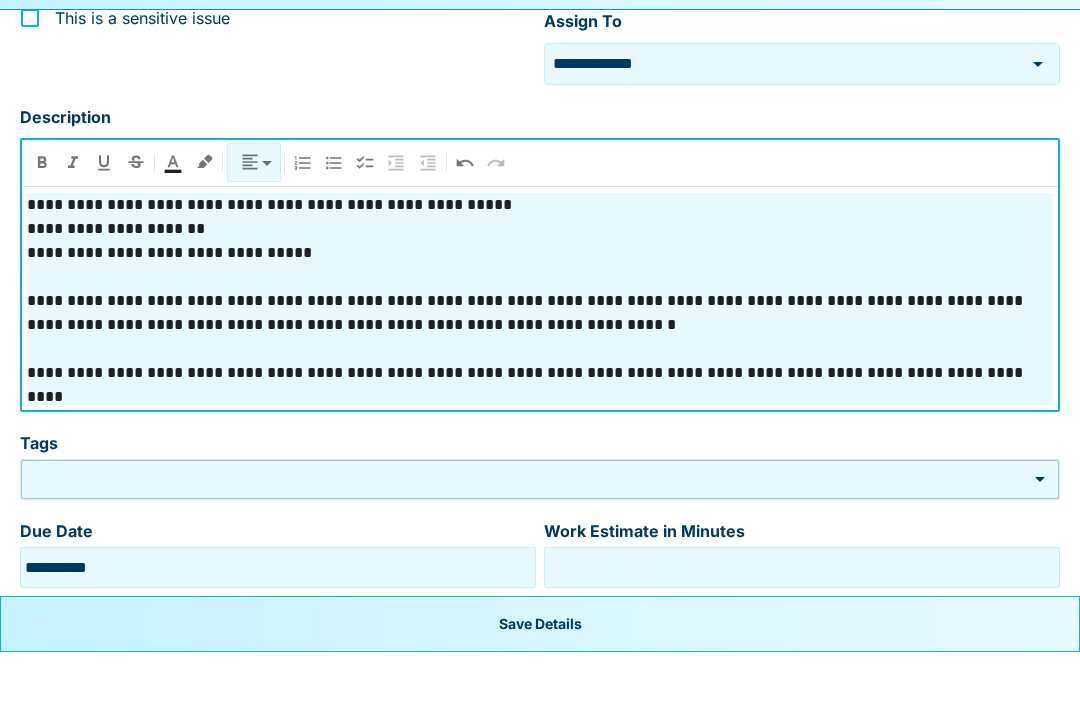 click on "**********" at bounding box center [540, 428] 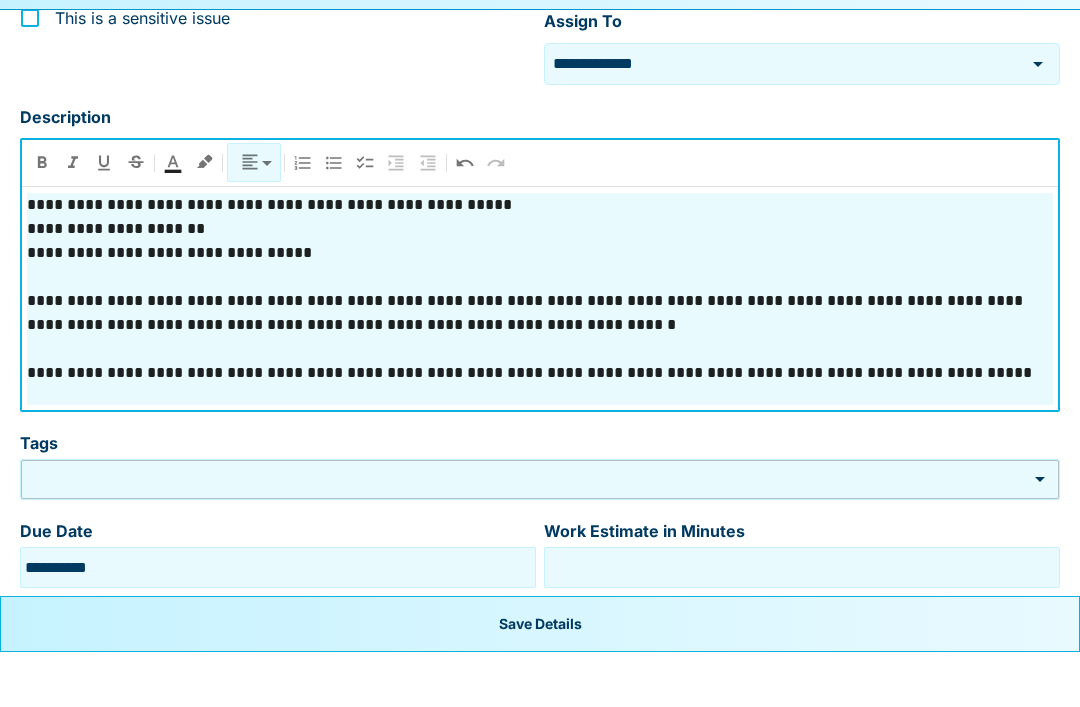 click on "**********" at bounding box center (540, 428) 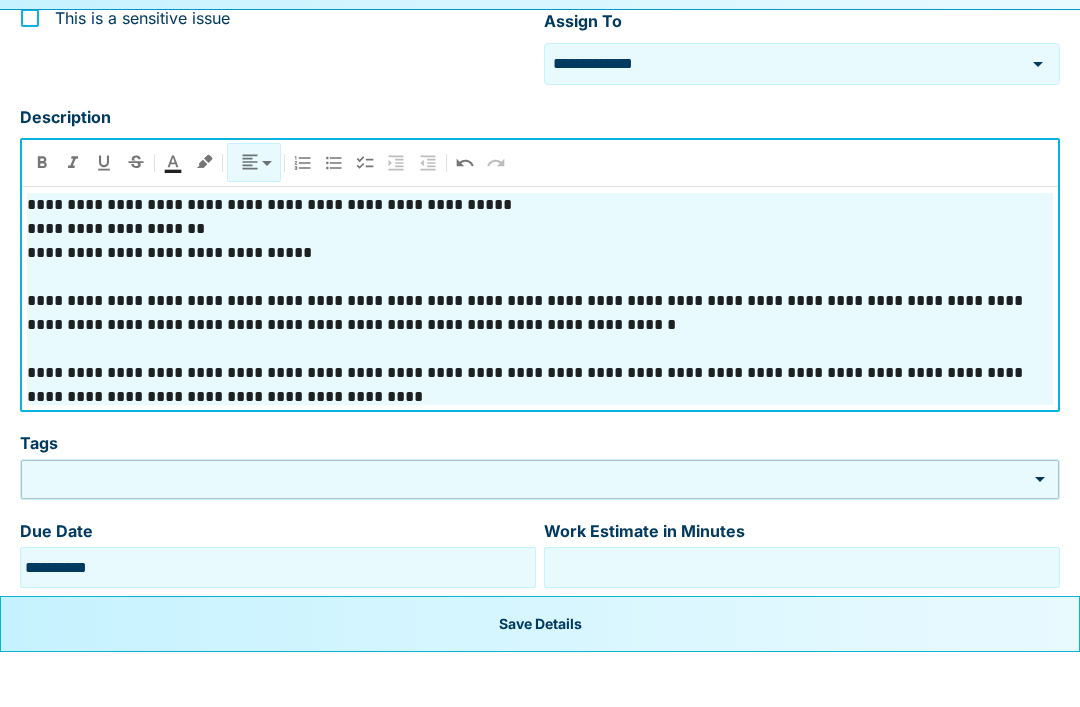 click on "**********" at bounding box center [540, 440] 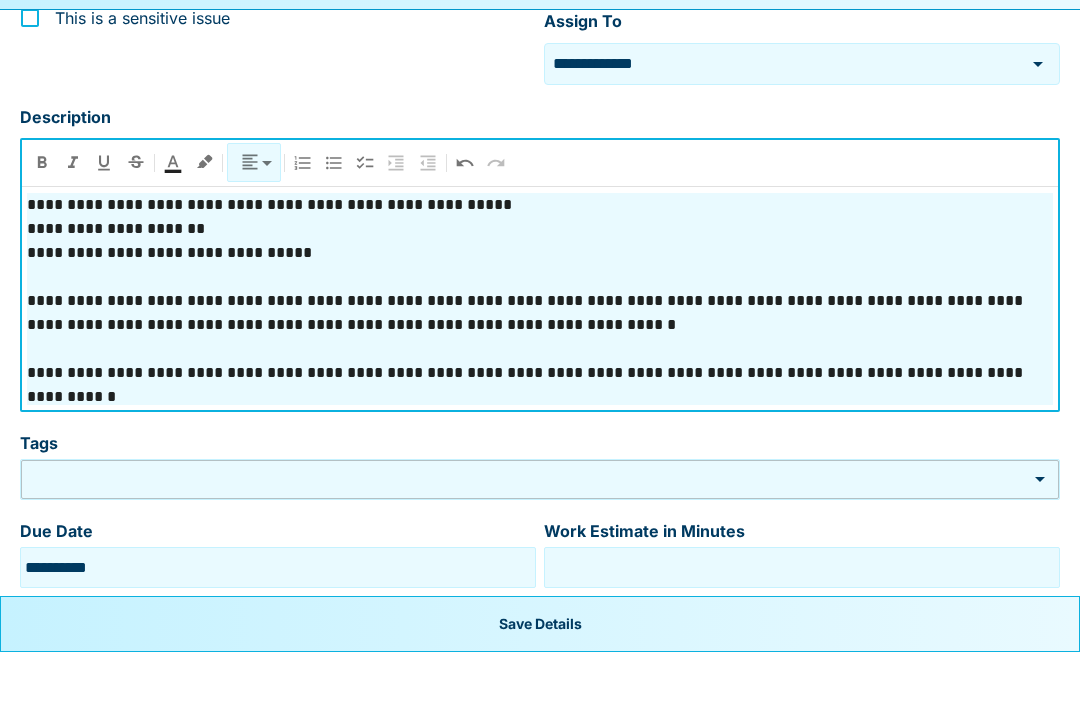 click on "**********" at bounding box center (540, 428) 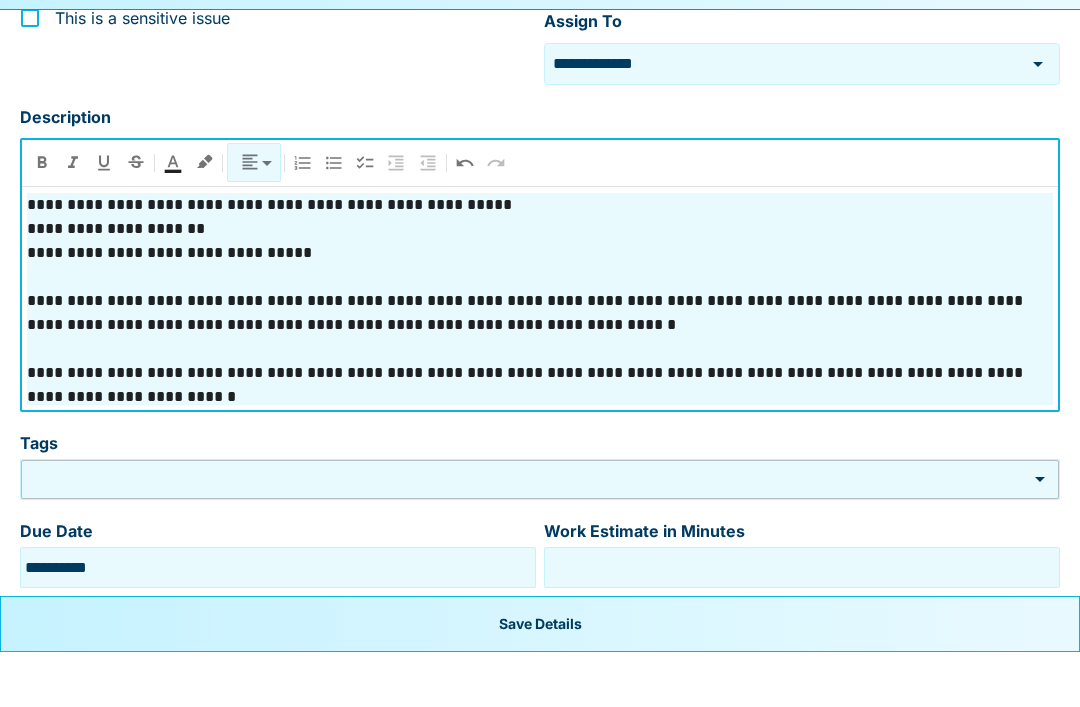 click on "**********" at bounding box center [540, 273] 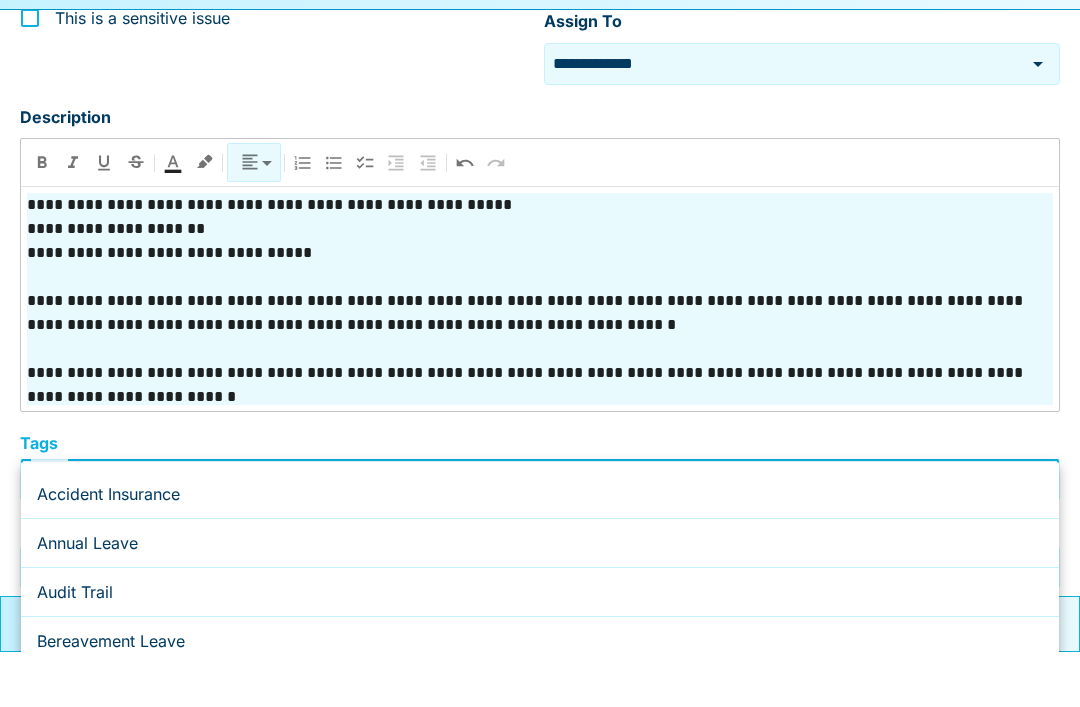 scroll, scrollTop: 612, scrollLeft: 0, axis: vertical 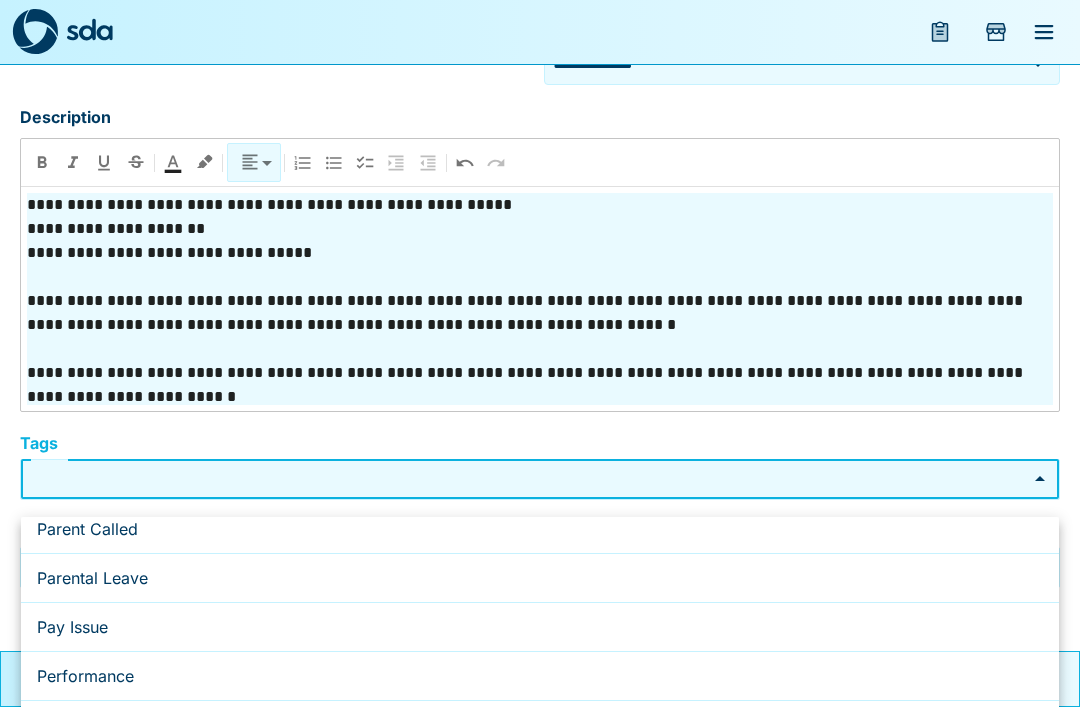 click on "Pay Issue" at bounding box center (540, 627) 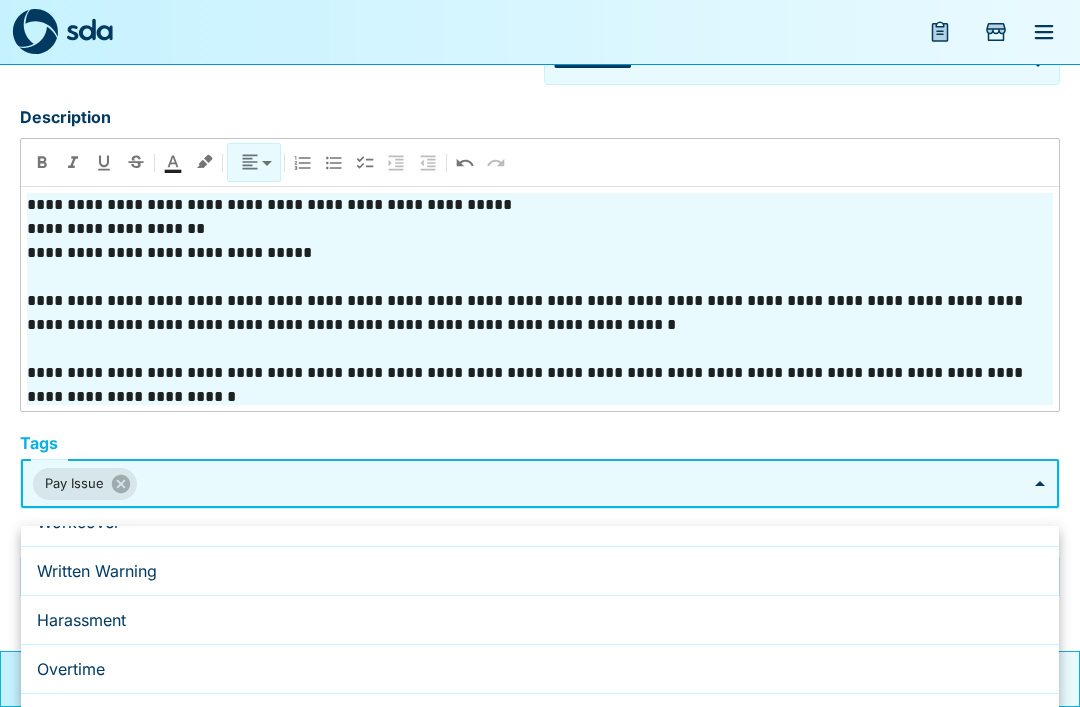 scroll, scrollTop: 4348, scrollLeft: 0, axis: vertical 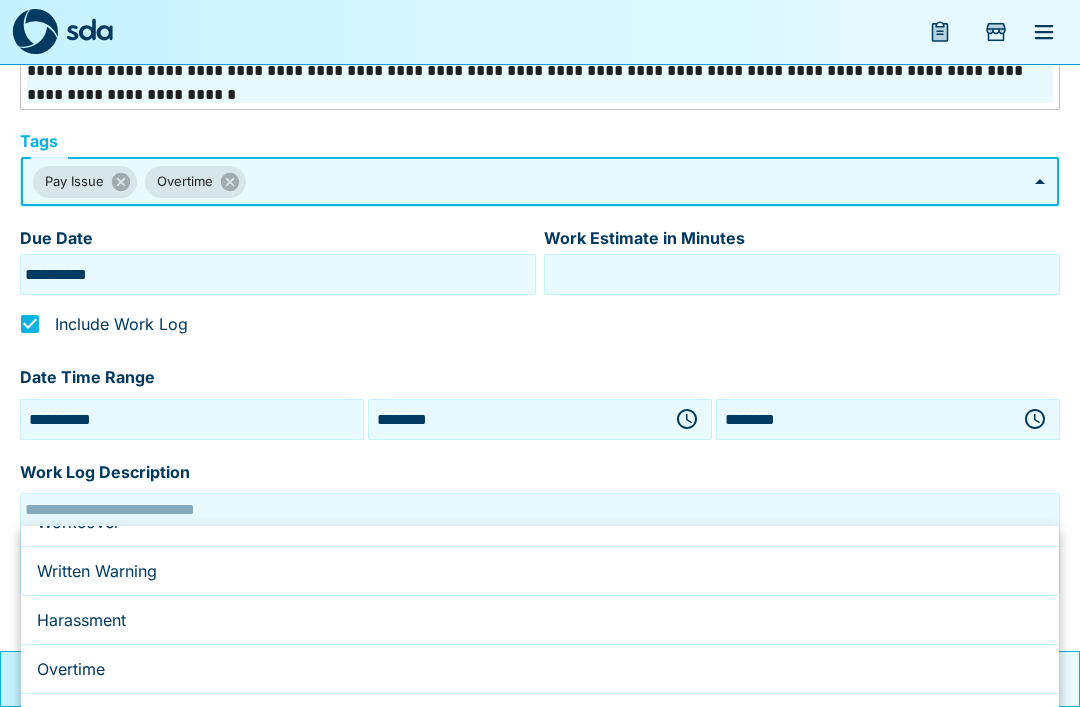 click at bounding box center (540, 353) 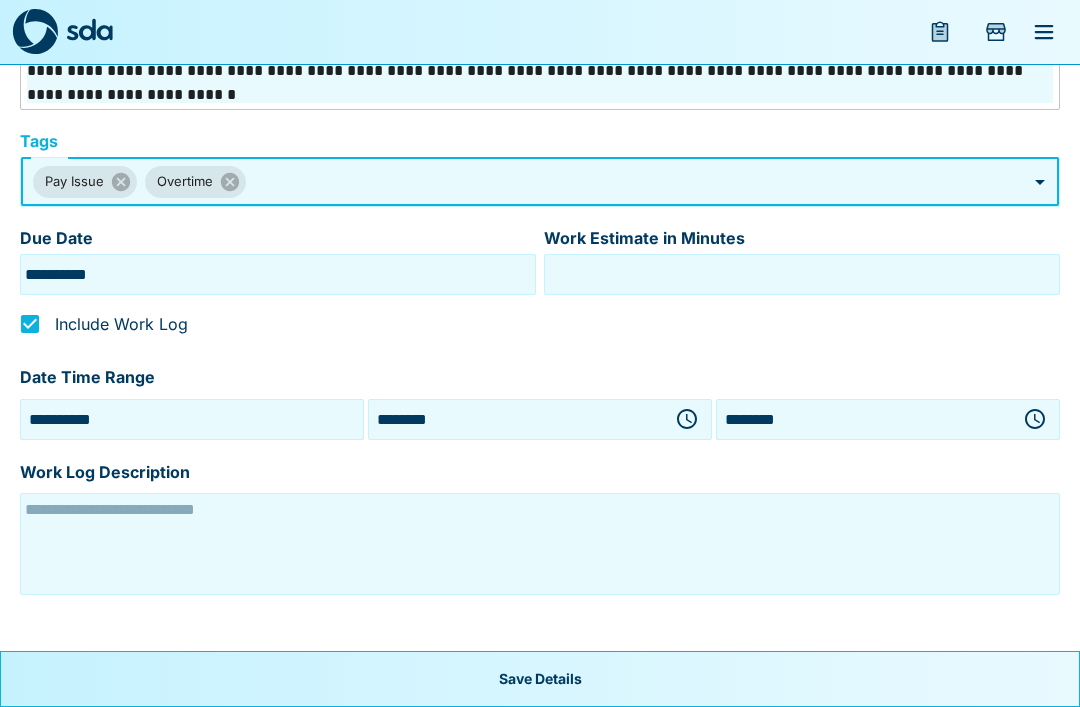 scroll, scrollTop: 665, scrollLeft: 0, axis: vertical 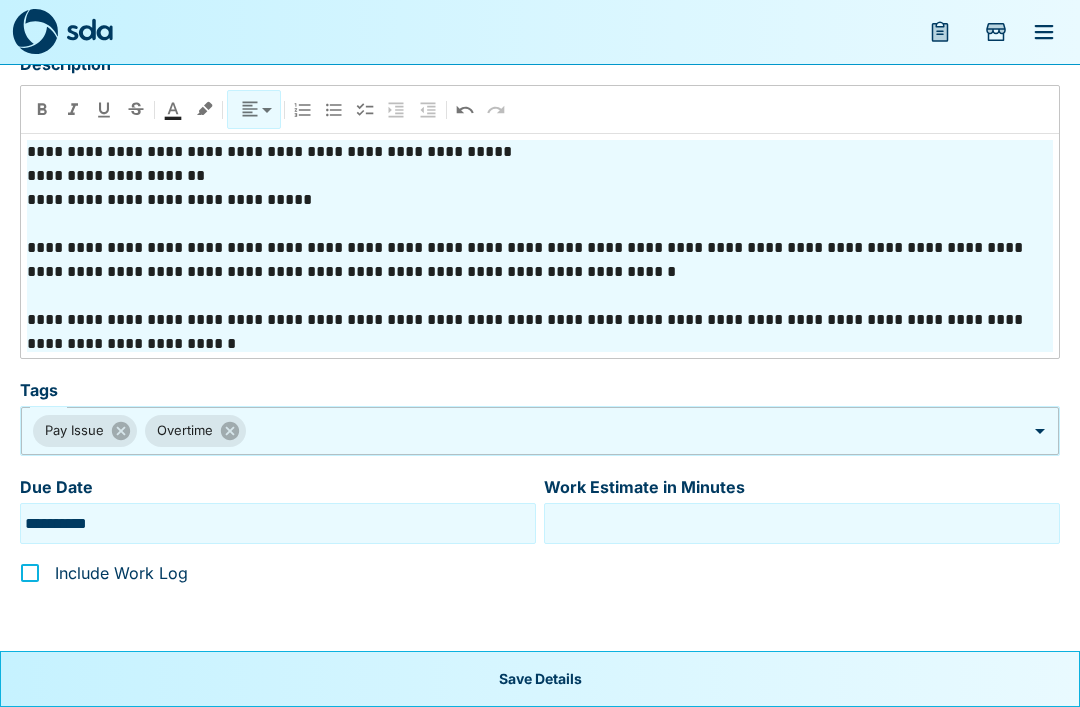 click on "**********" at bounding box center (540, 332) 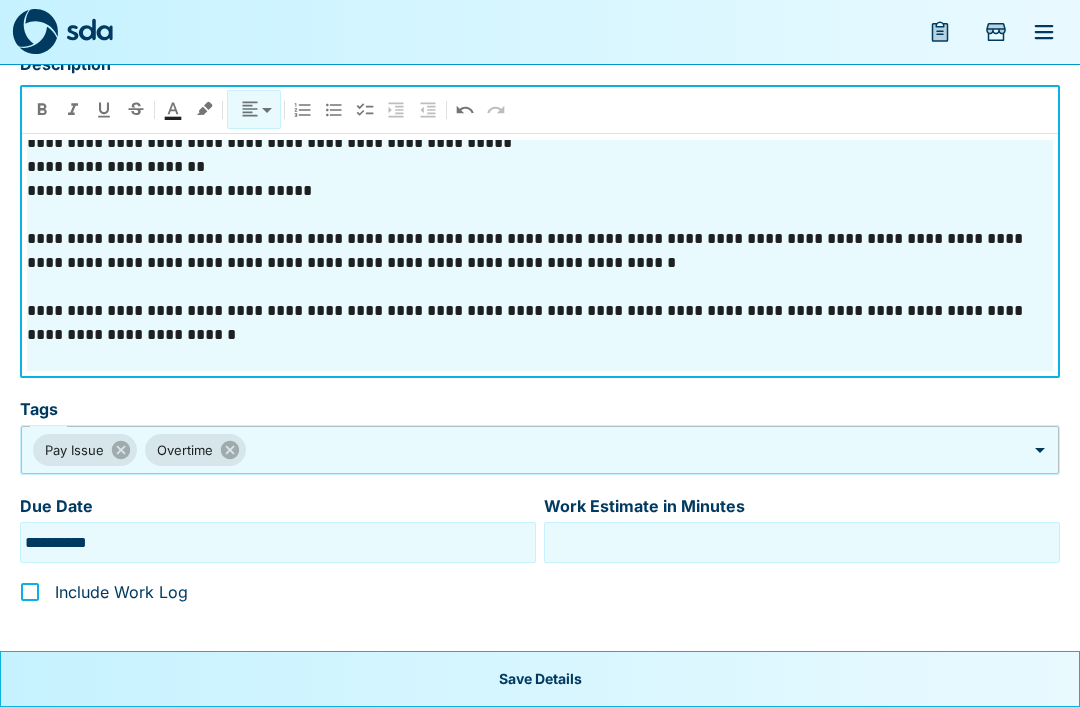 scroll, scrollTop: 33, scrollLeft: 0, axis: vertical 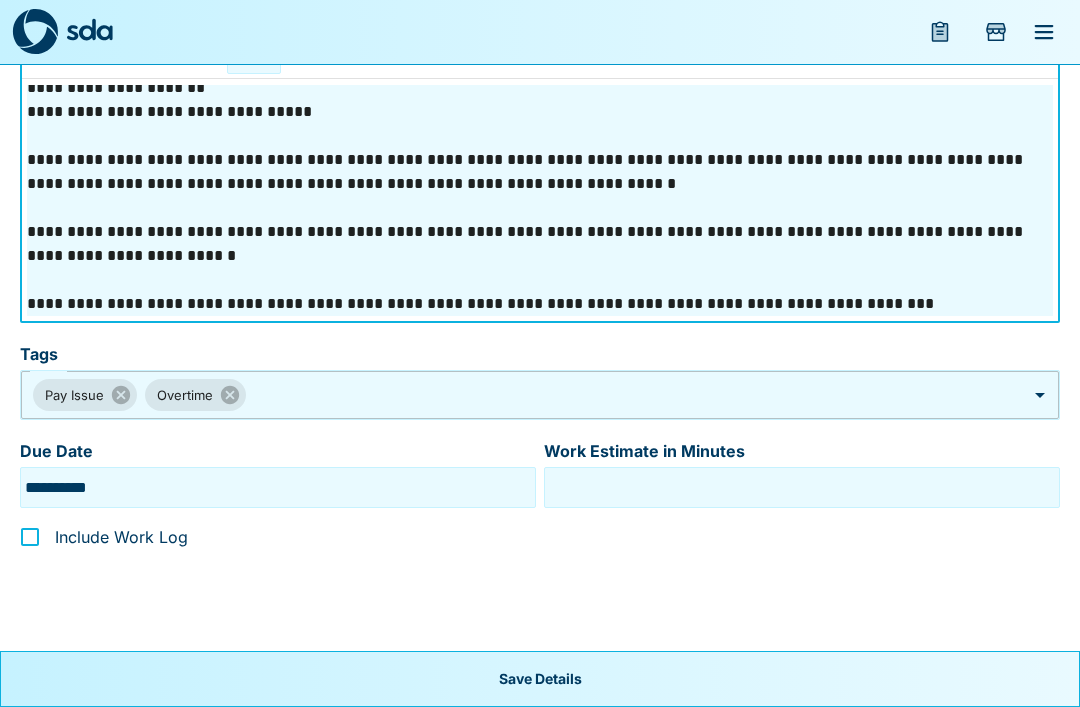 click on "Save Details" at bounding box center (540, 679) 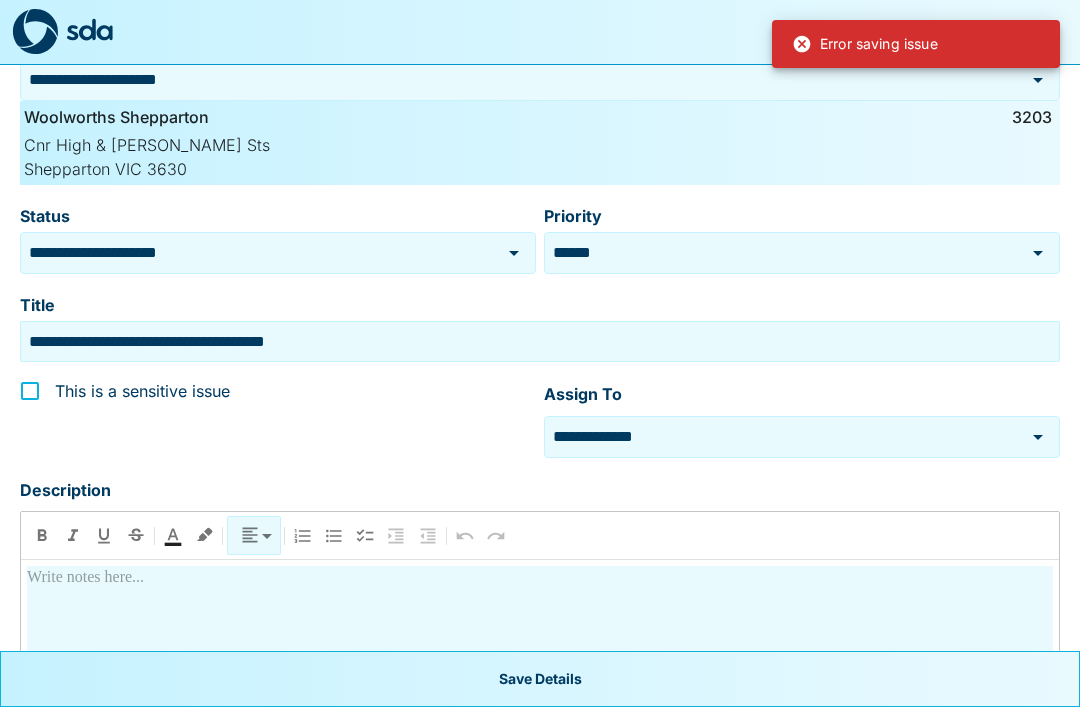 scroll, scrollTop: 0, scrollLeft: 0, axis: both 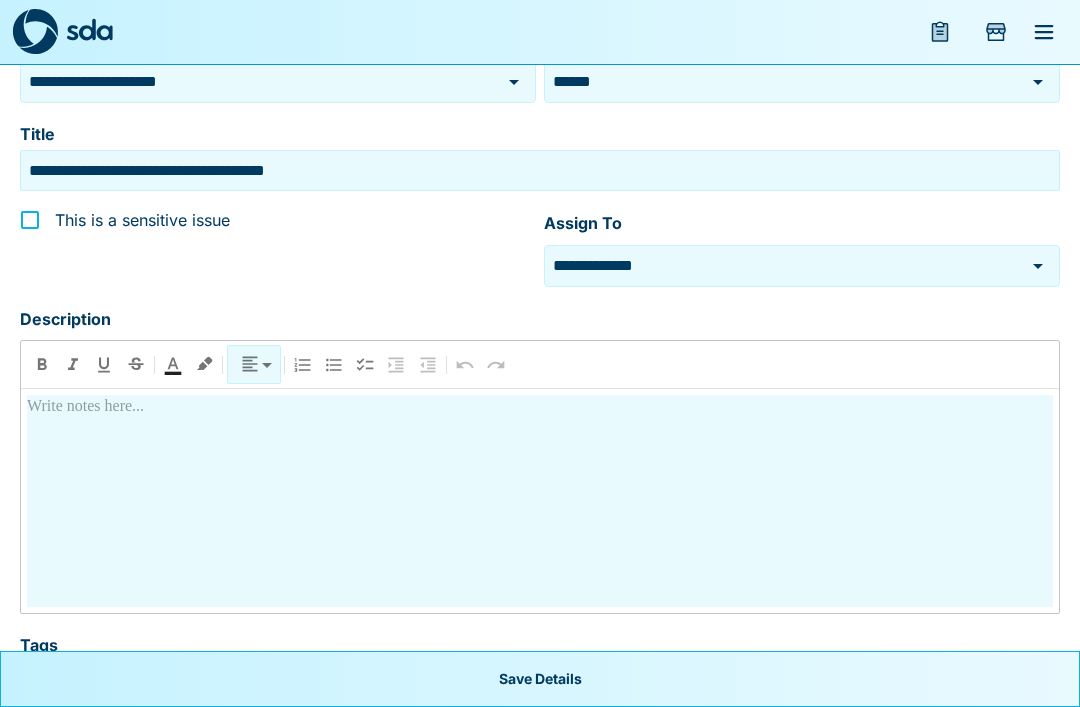 click at bounding box center [540, 501] 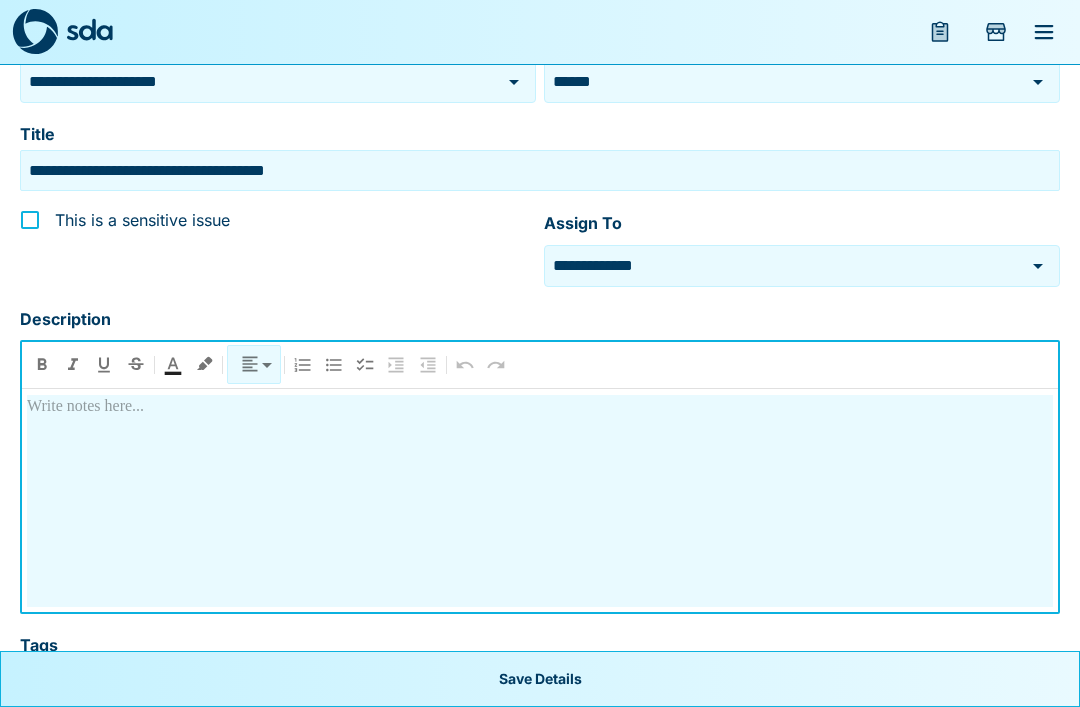 scroll, scrollTop: 409, scrollLeft: 0, axis: vertical 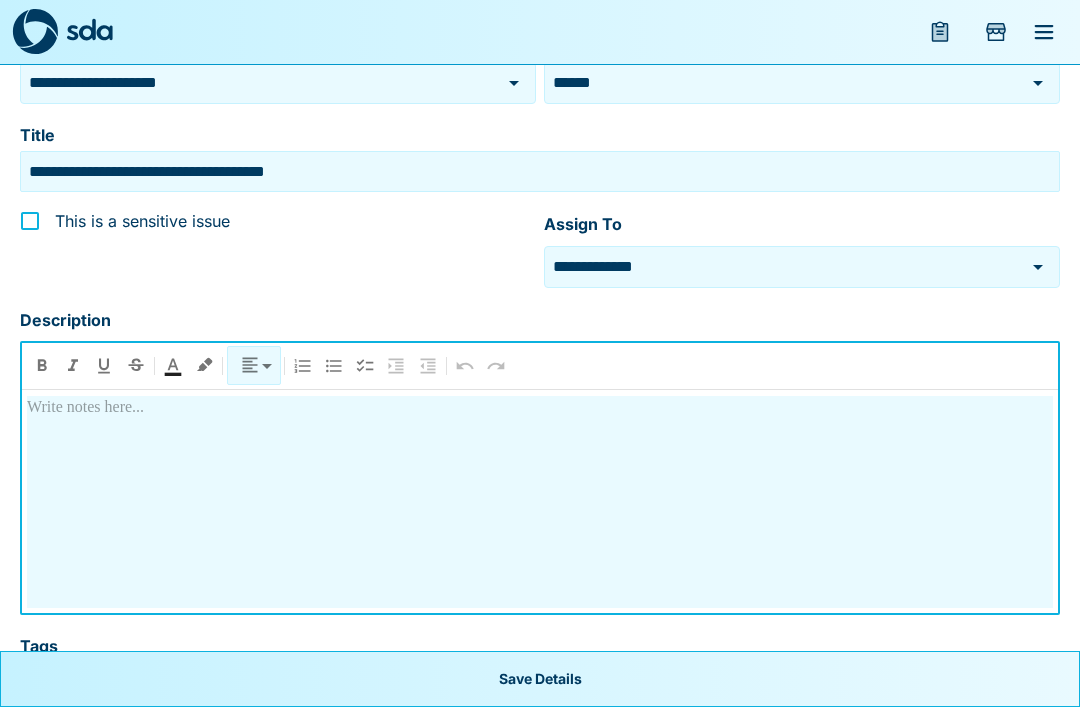 click at bounding box center [540, 502] 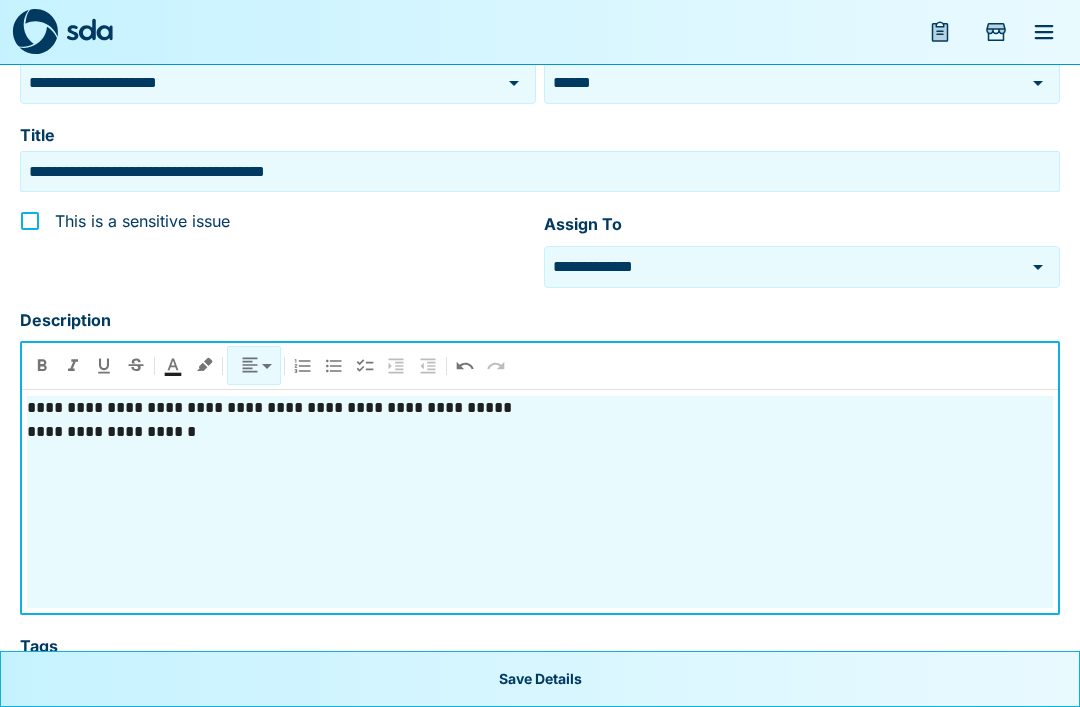 click on "**********" at bounding box center (540, 432) 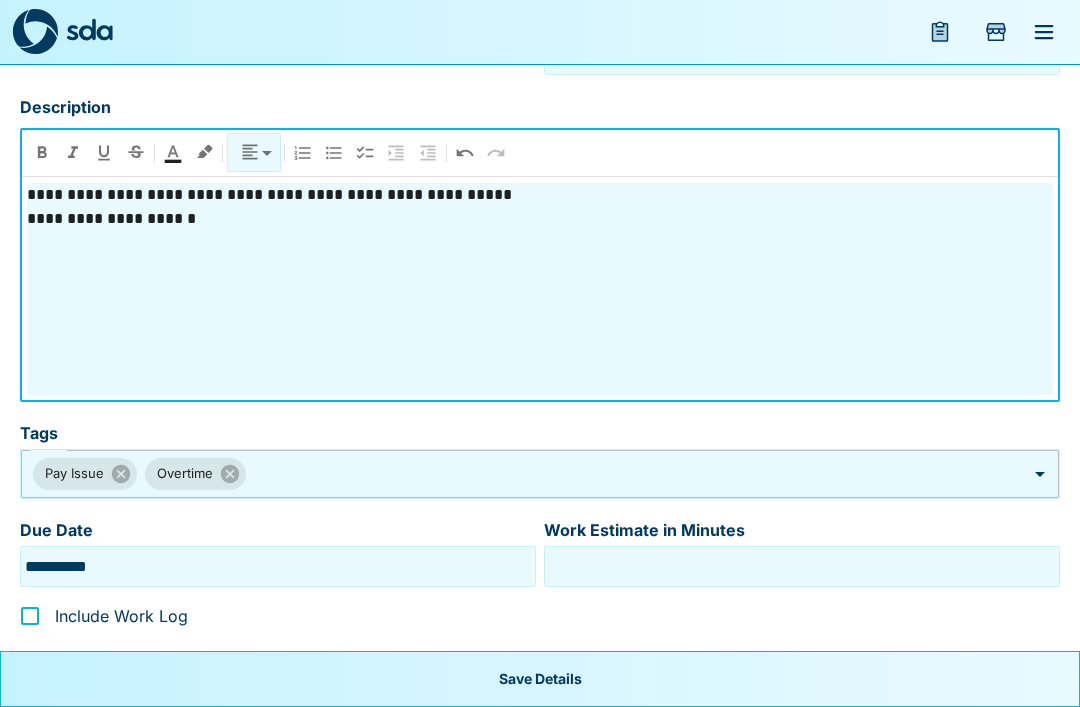 scroll, scrollTop: 613, scrollLeft: 0, axis: vertical 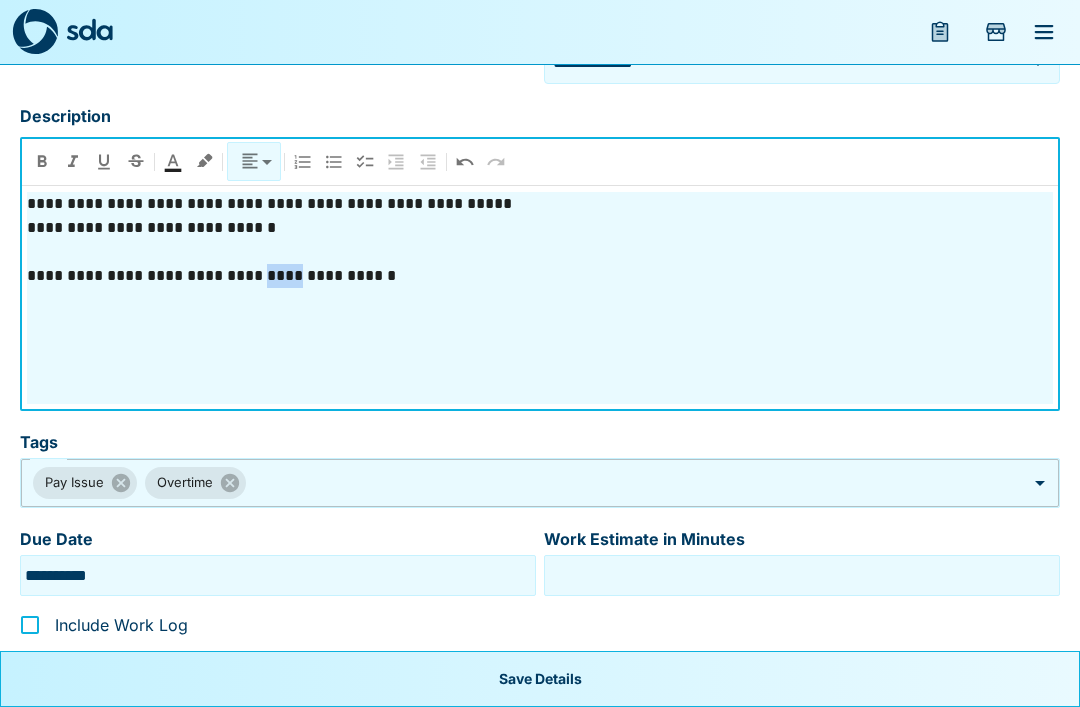 click on "**********" at bounding box center (540, 276) 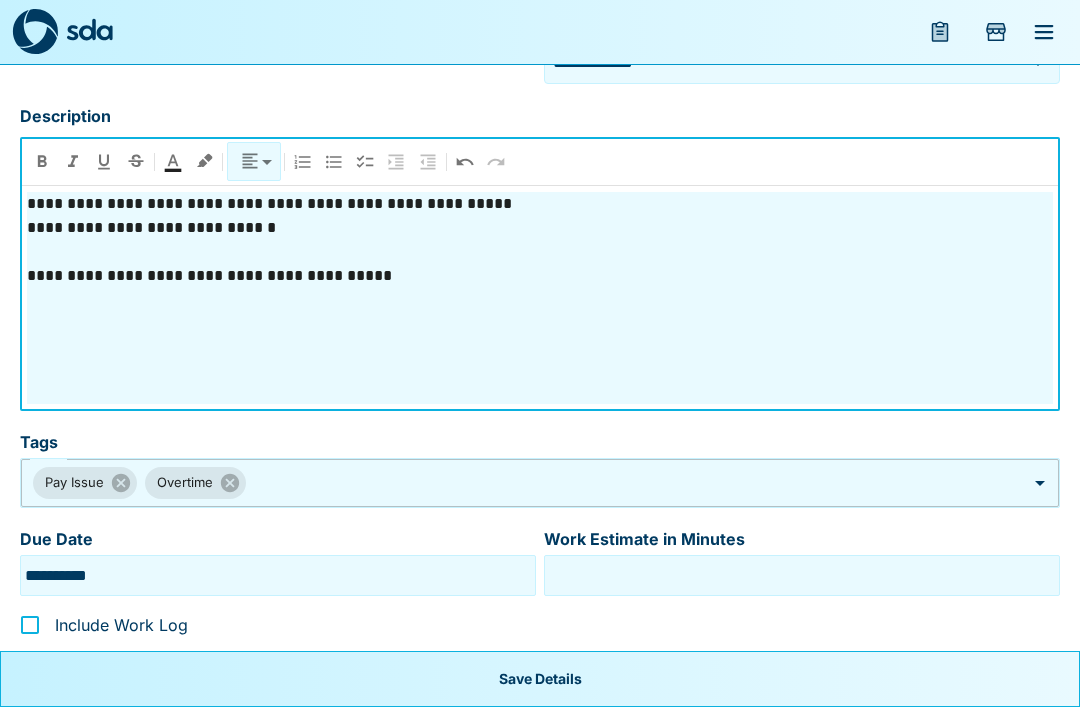 click on "**********" at bounding box center (540, 276) 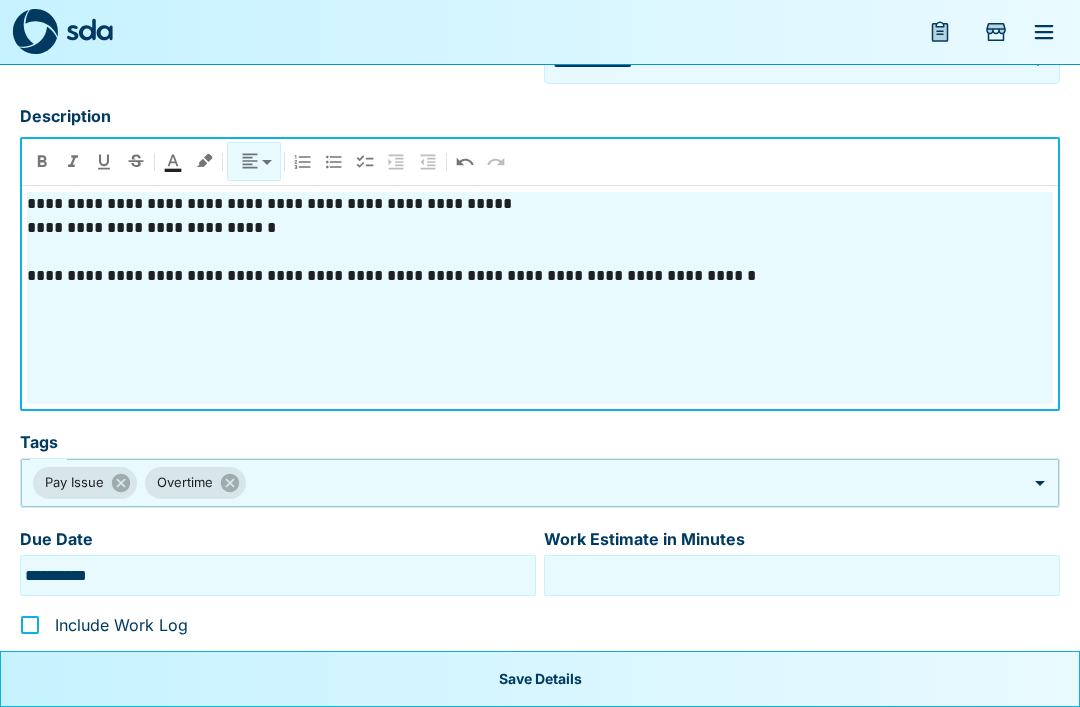 click on "**********" at bounding box center (540, 276) 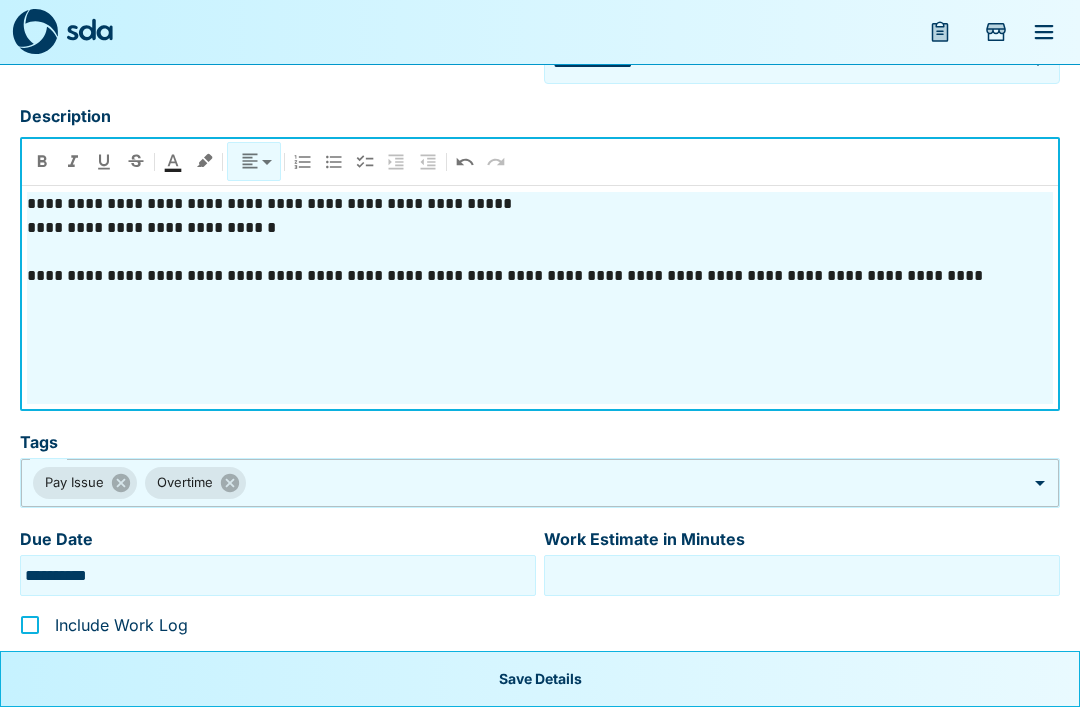 click on "**********" at bounding box center [540, 276] 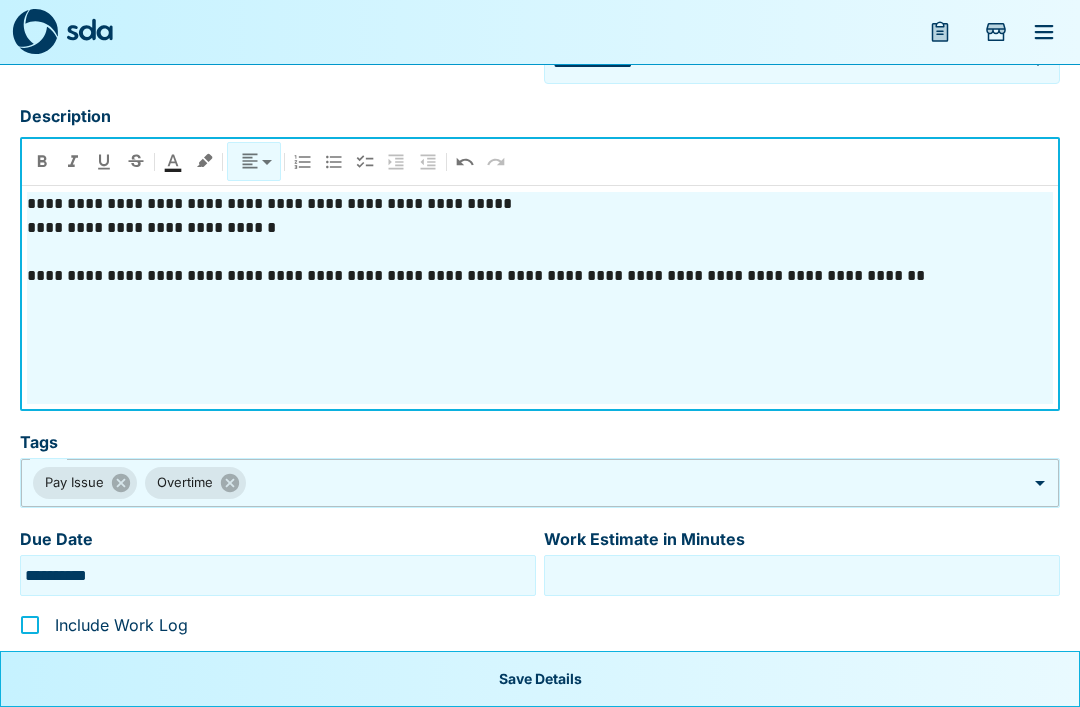 click on "**********" at bounding box center (540, 276) 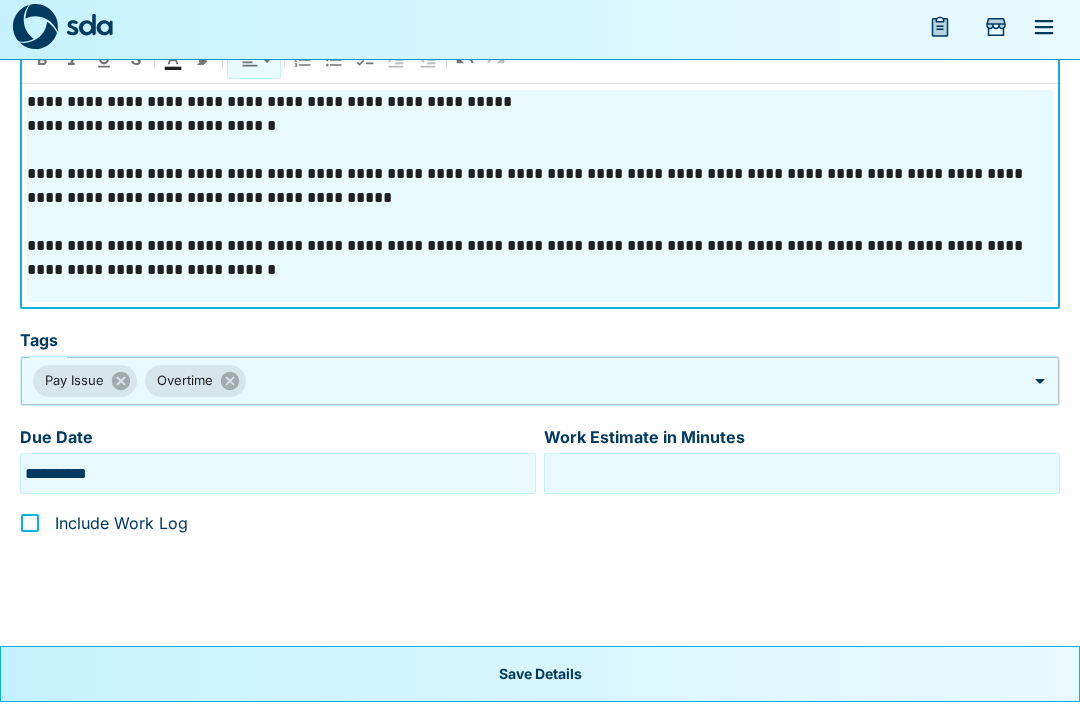 scroll, scrollTop: 720, scrollLeft: 0, axis: vertical 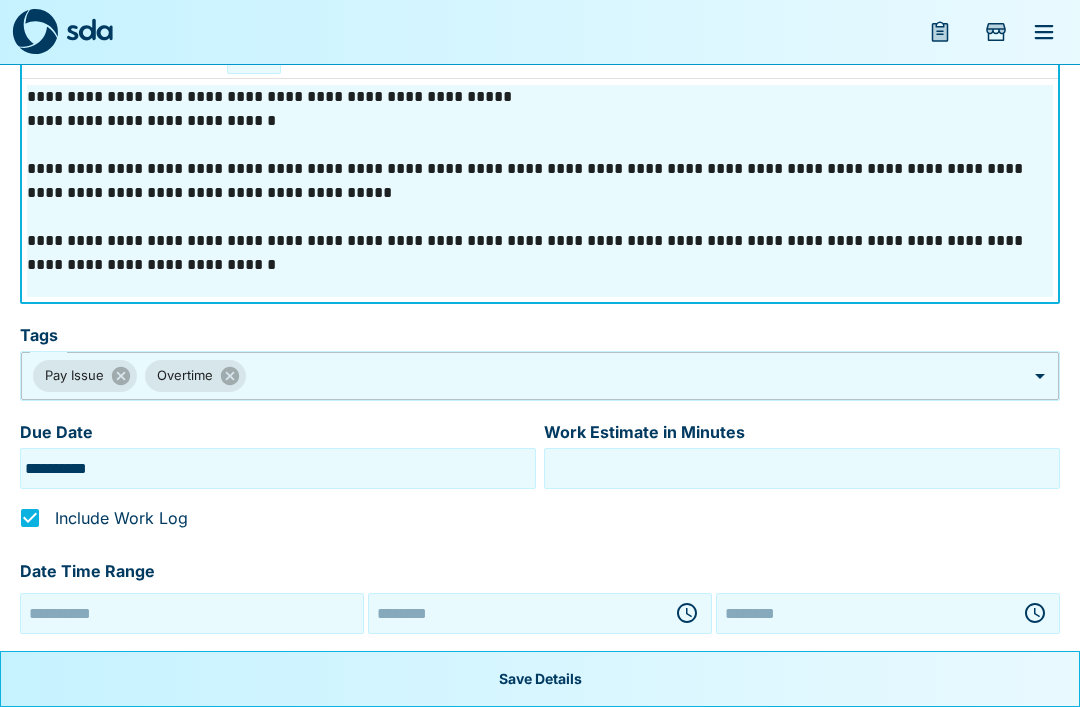 type on "**********" 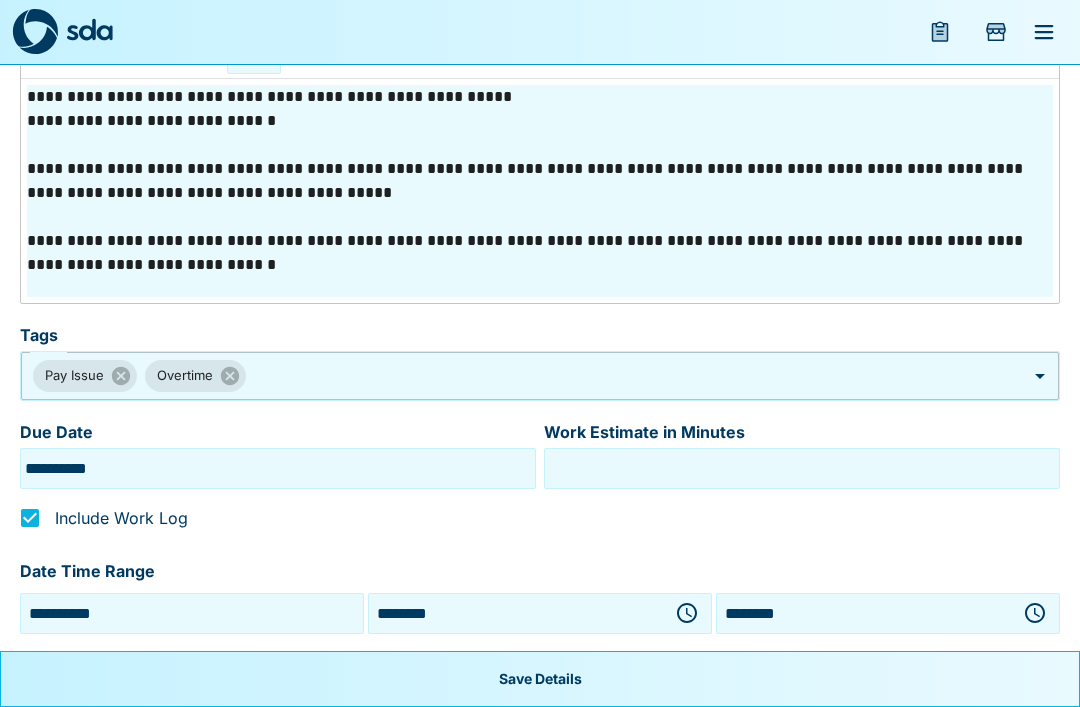 click 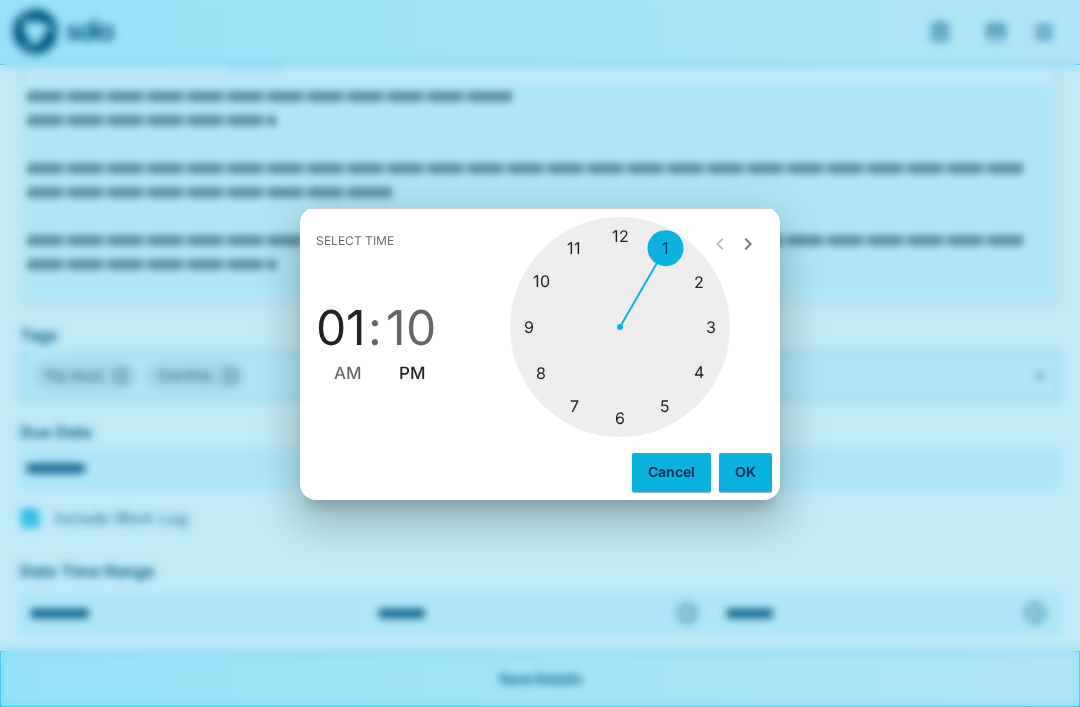 click on "OK" at bounding box center [745, 472] 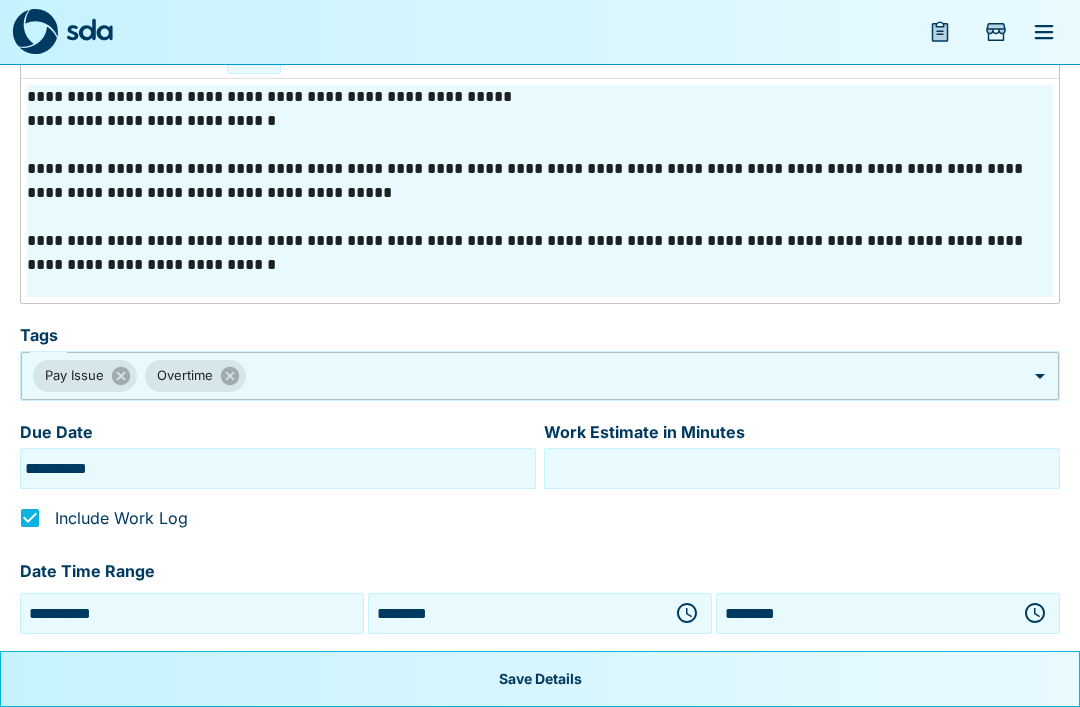 click 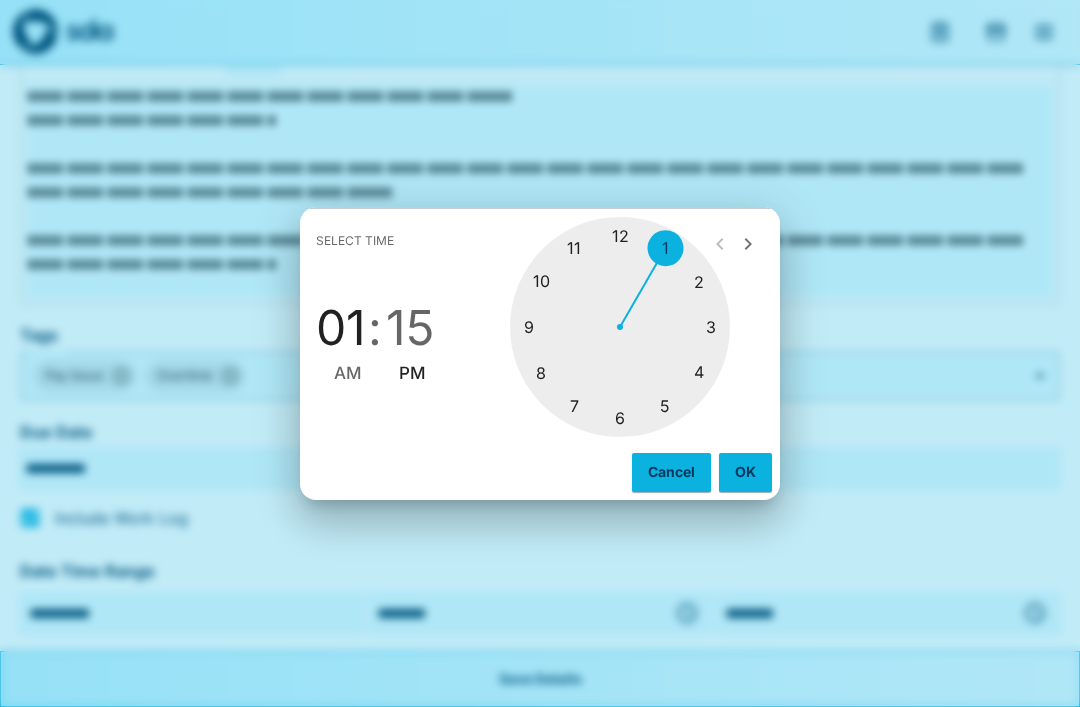 click at bounding box center [620, 327] 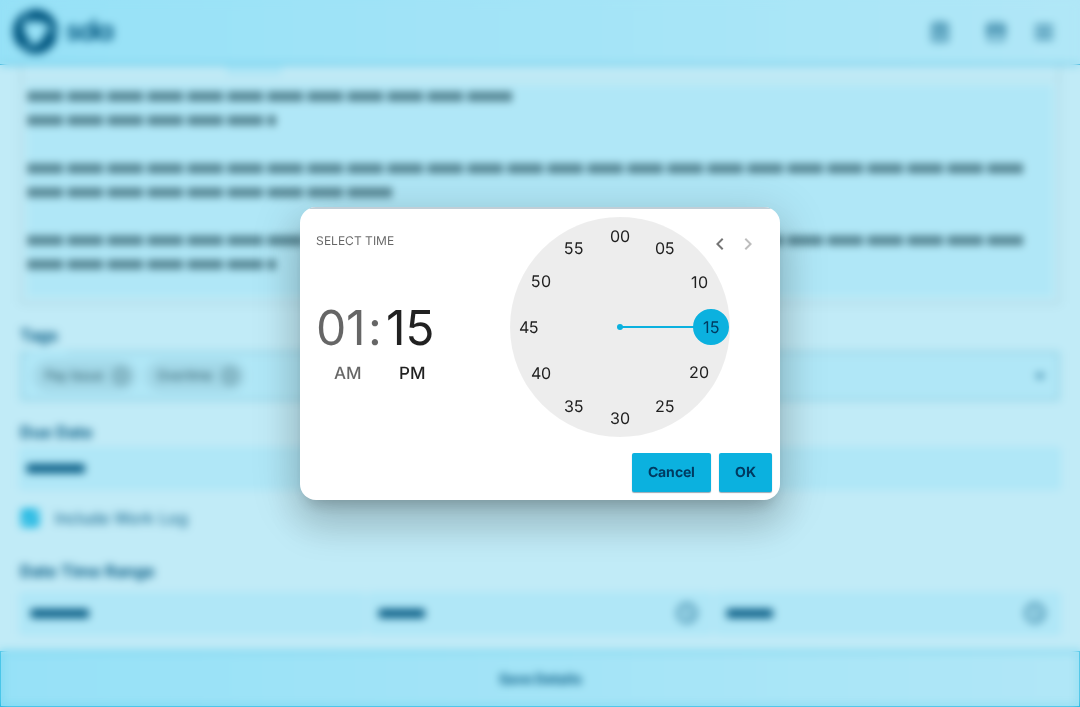 click at bounding box center (620, 327) 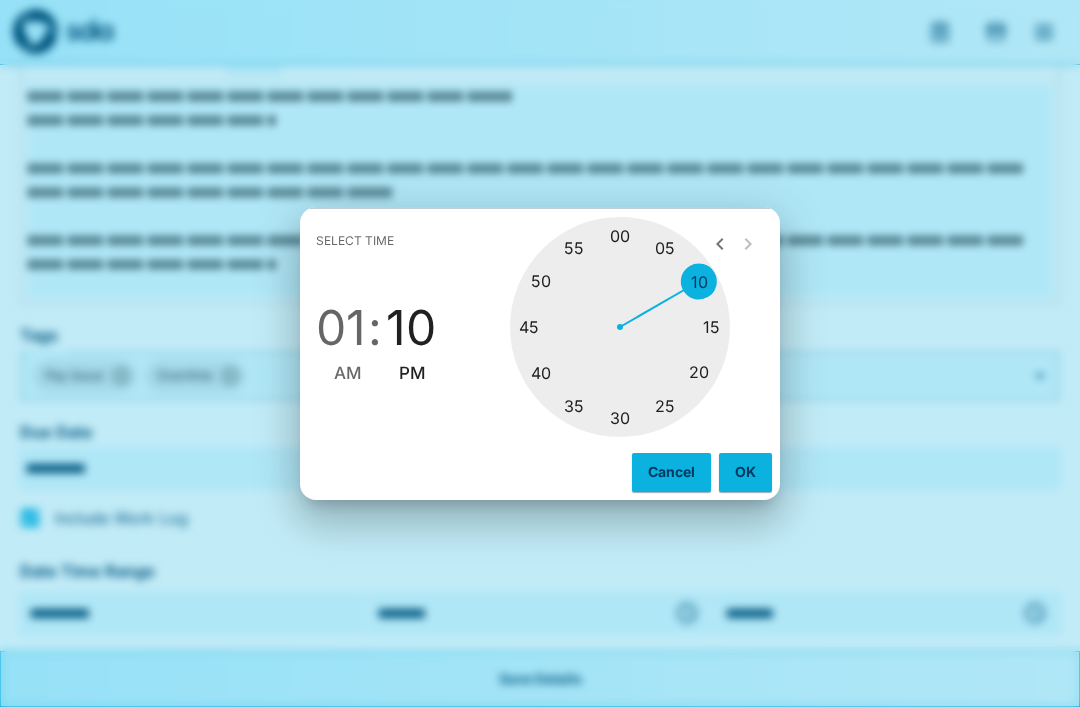 click at bounding box center [620, 327] 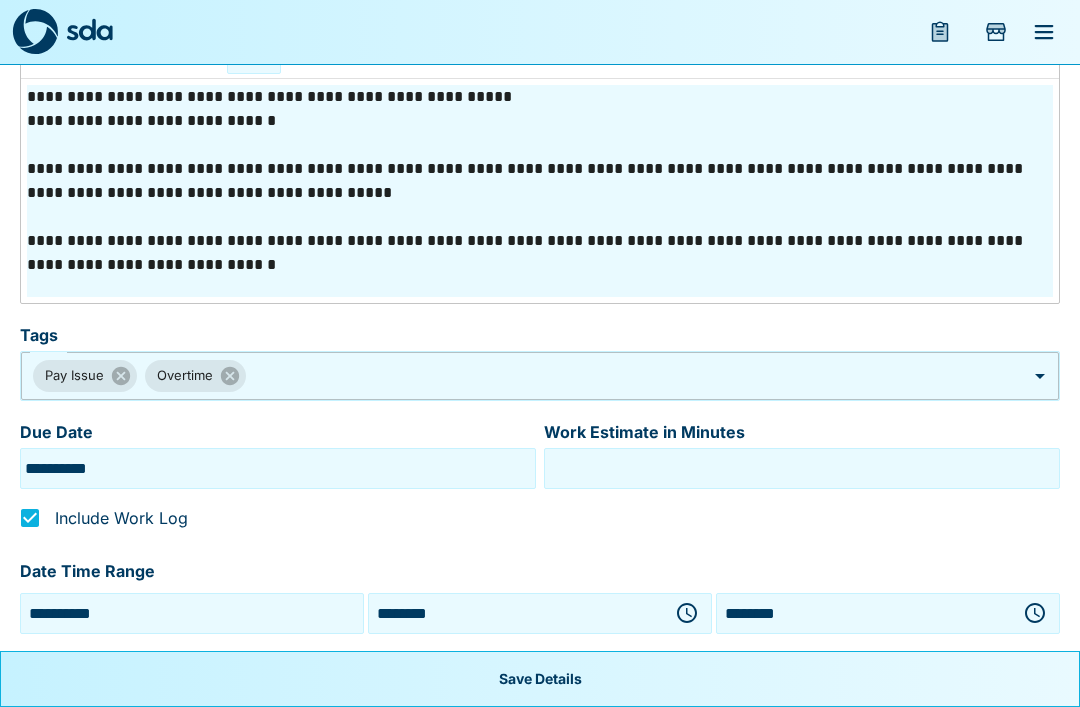click 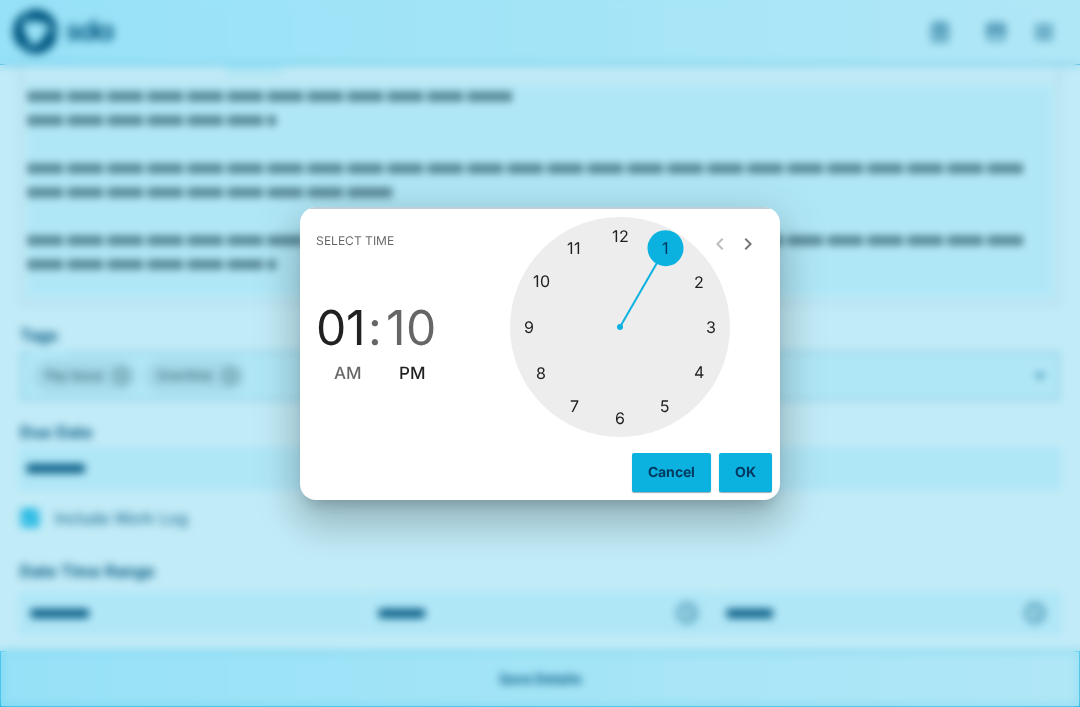 click on "OK" at bounding box center (745, 472) 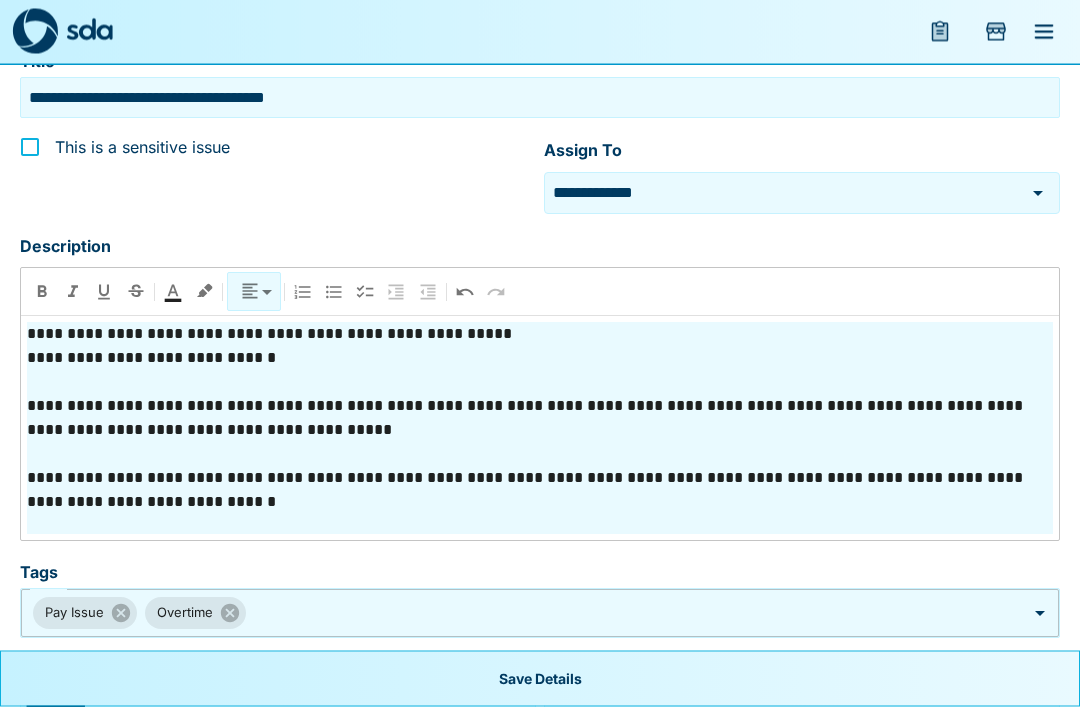 scroll, scrollTop: 484, scrollLeft: 0, axis: vertical 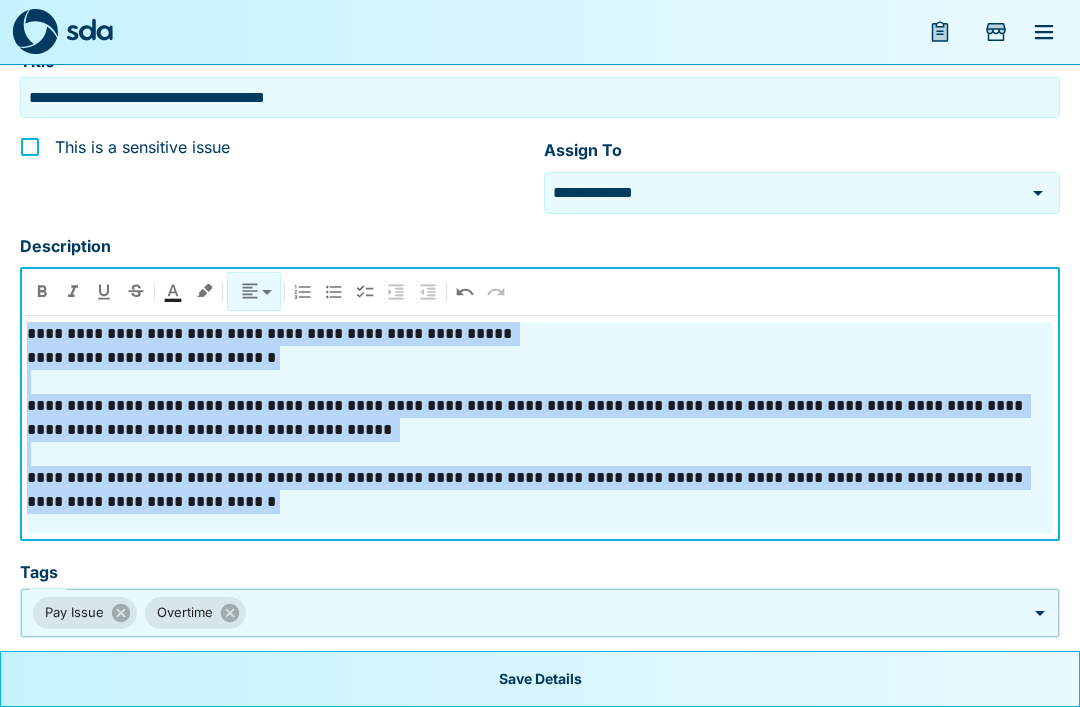 click on "**********" at bounding box center [540, 428] 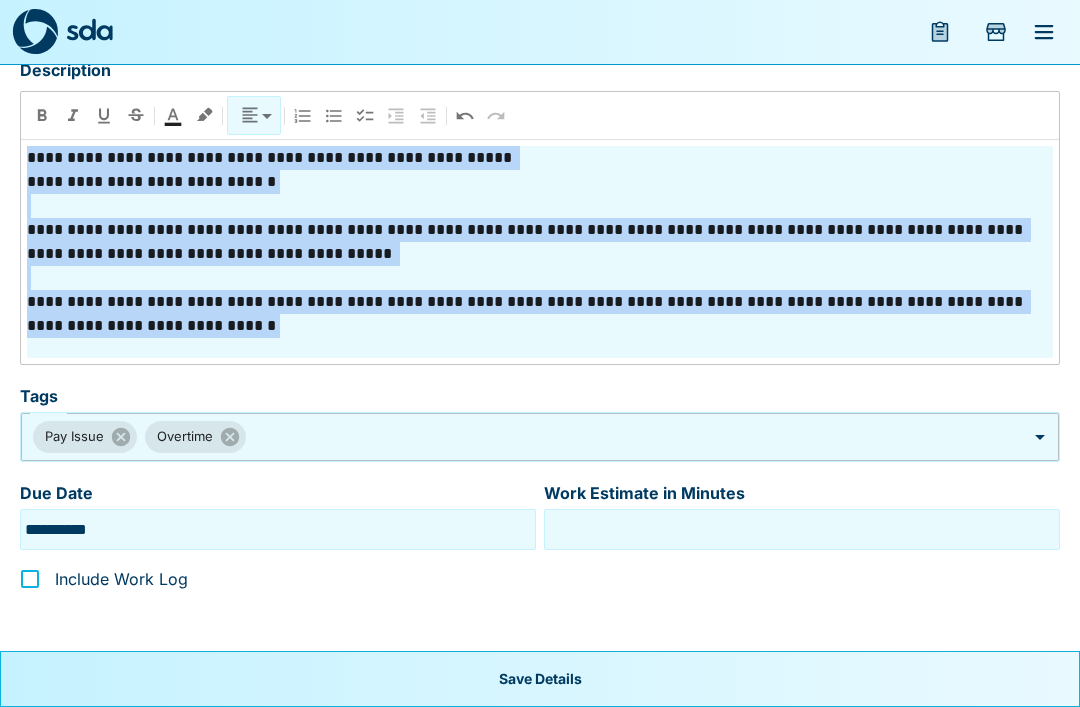 scroll, scrollTop: 665, scrollLeft: 0, axis: vertical 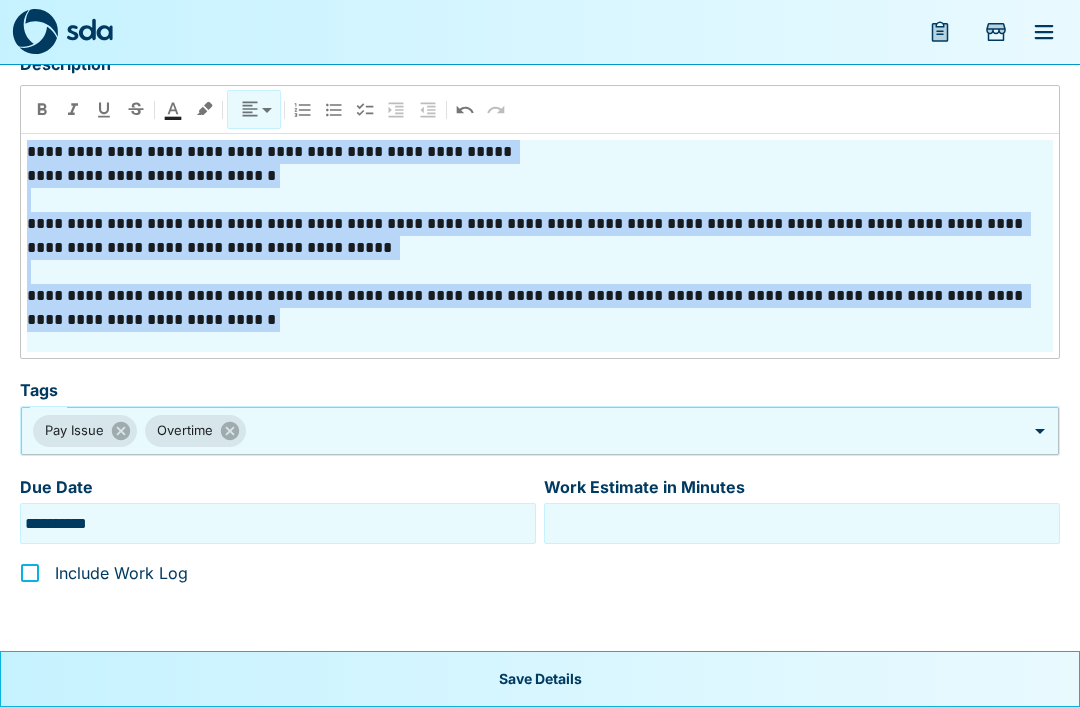 click on "Save Details" at bounding box center [540, 679] 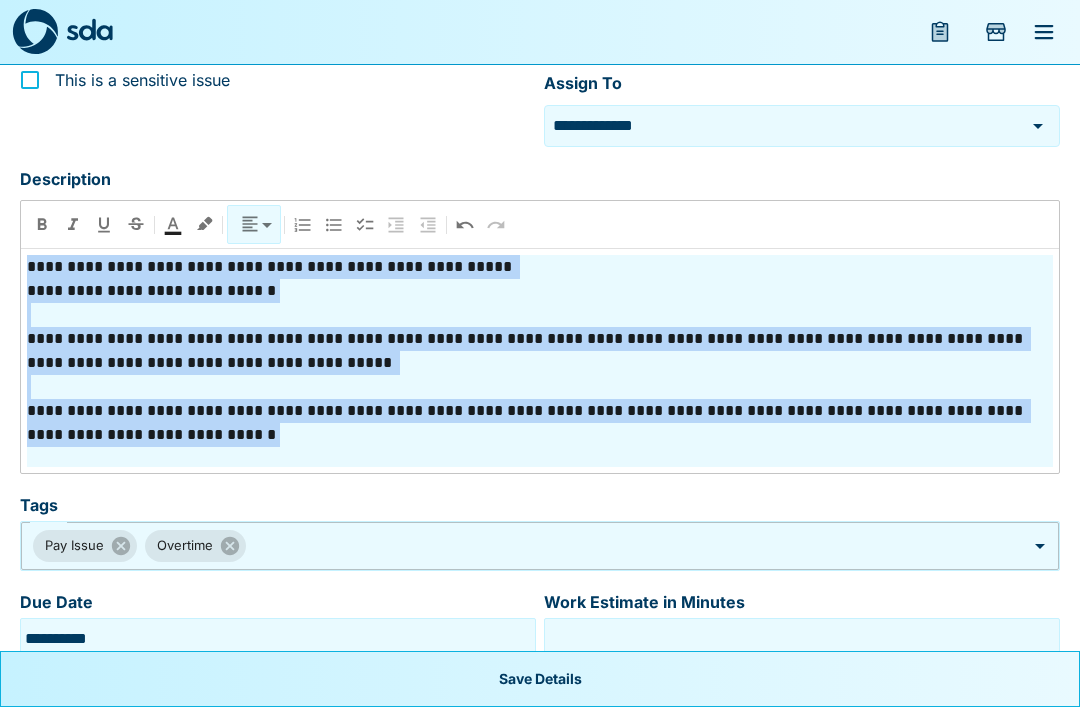 scroll, scrollTop: 564, scrollLeft: 0, axis: vertical 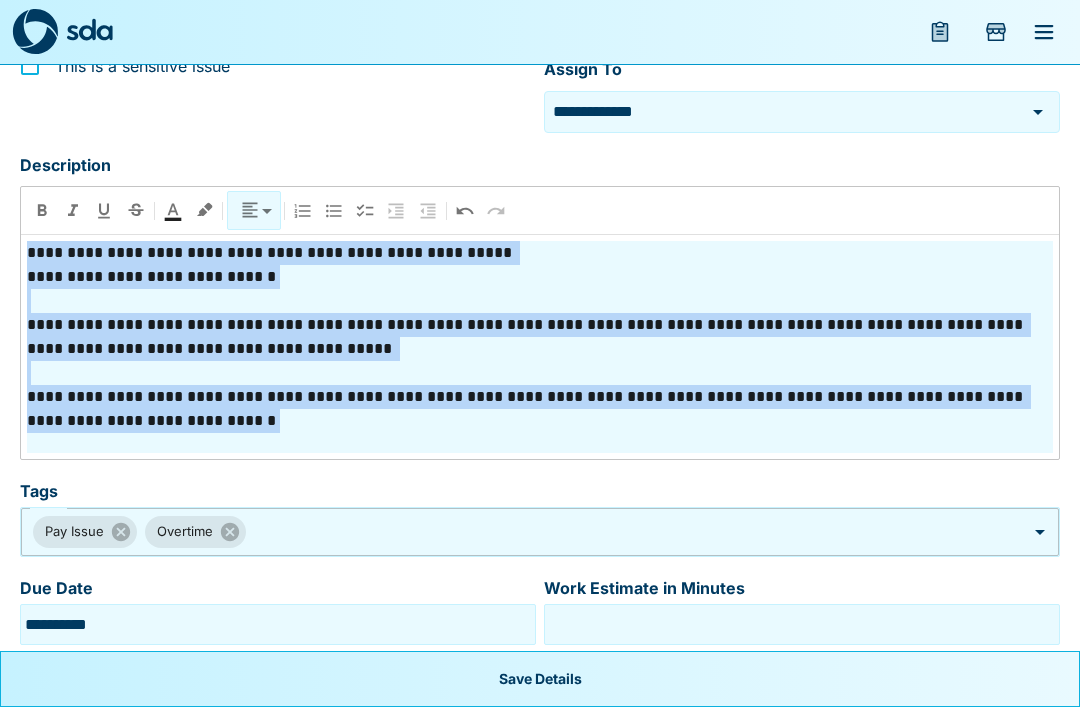 click on "Save Details" at bounding box center (540, 679) 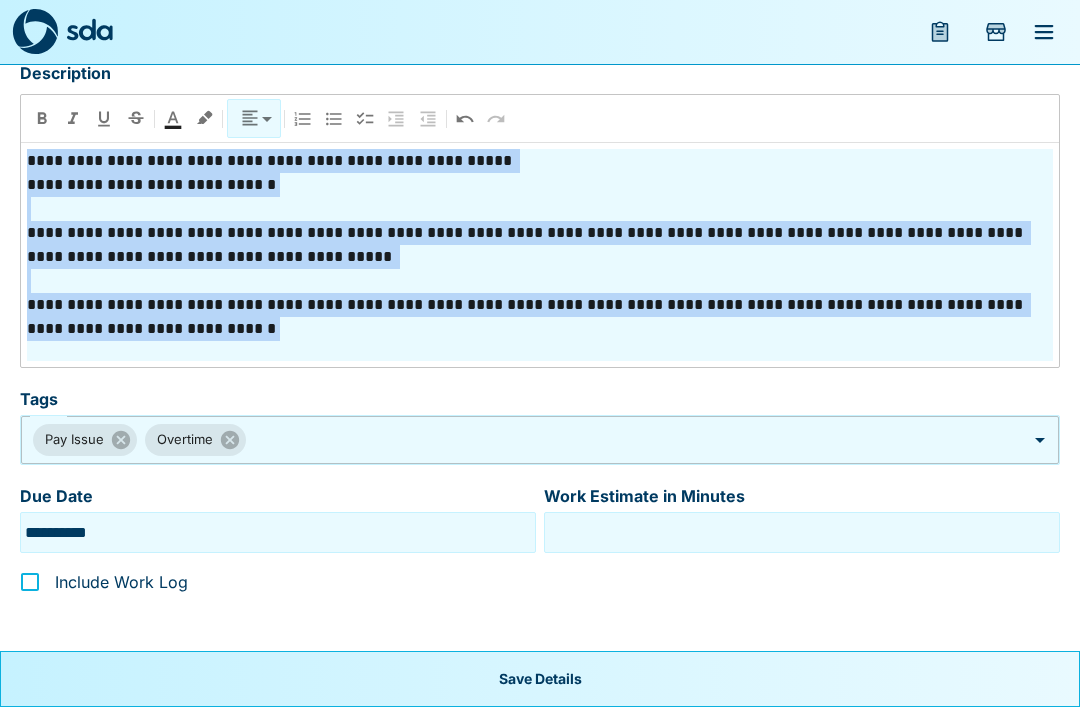 scroll, scrollTop: 665, scrollLeft: 0, axis: vertical 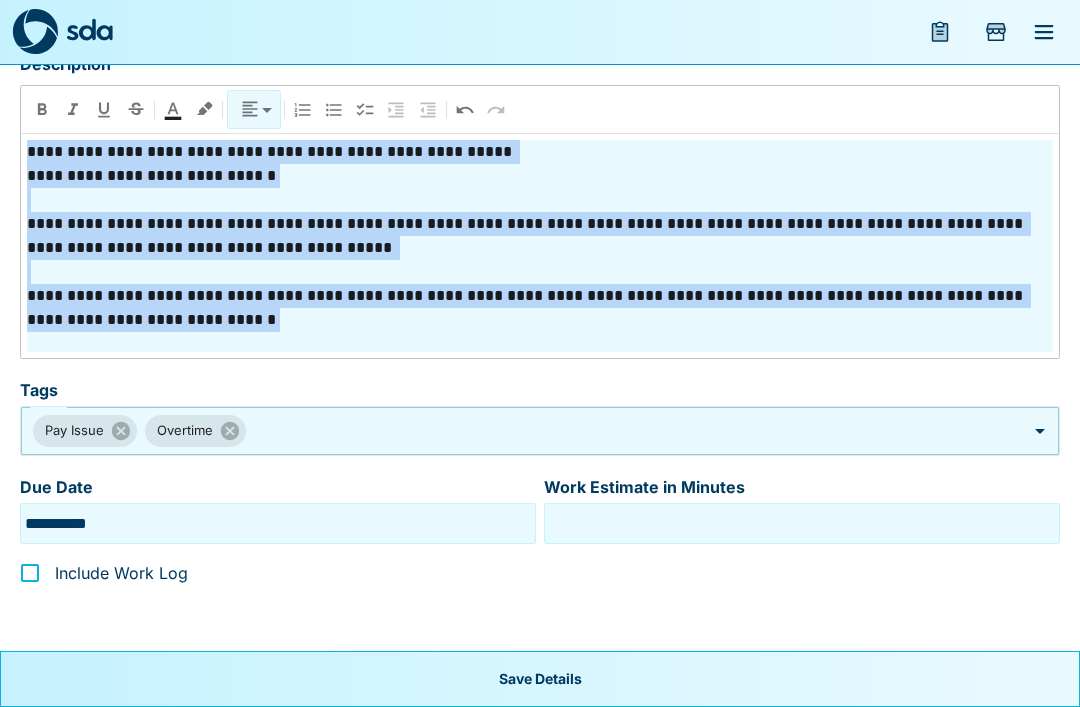 click on "Save Details" at bounding box center (540, 679) 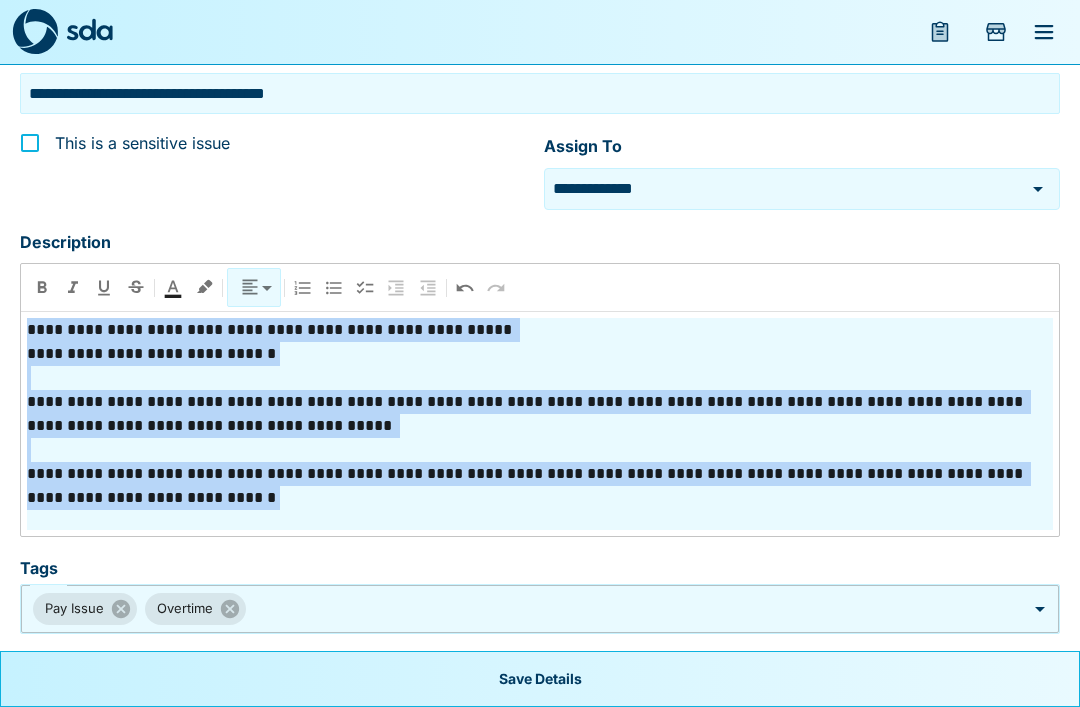 scroll, scrollTop: 486, scrollLeft: 0, axis: vertical 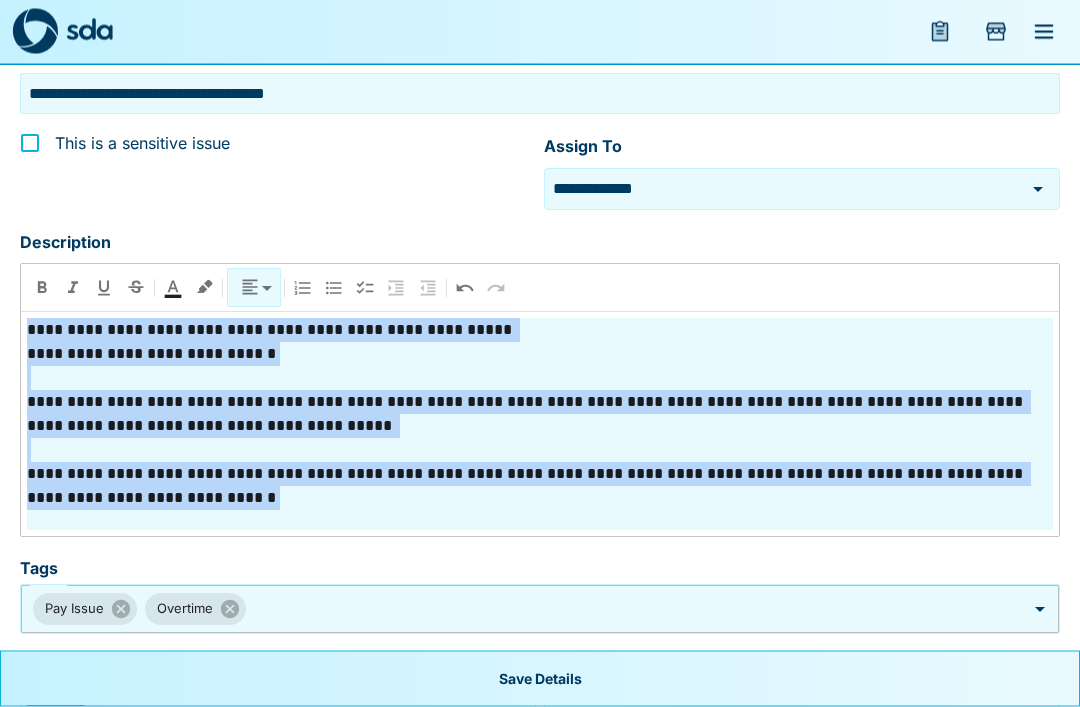 click on "Save Details" at bounding box center [540, 679] 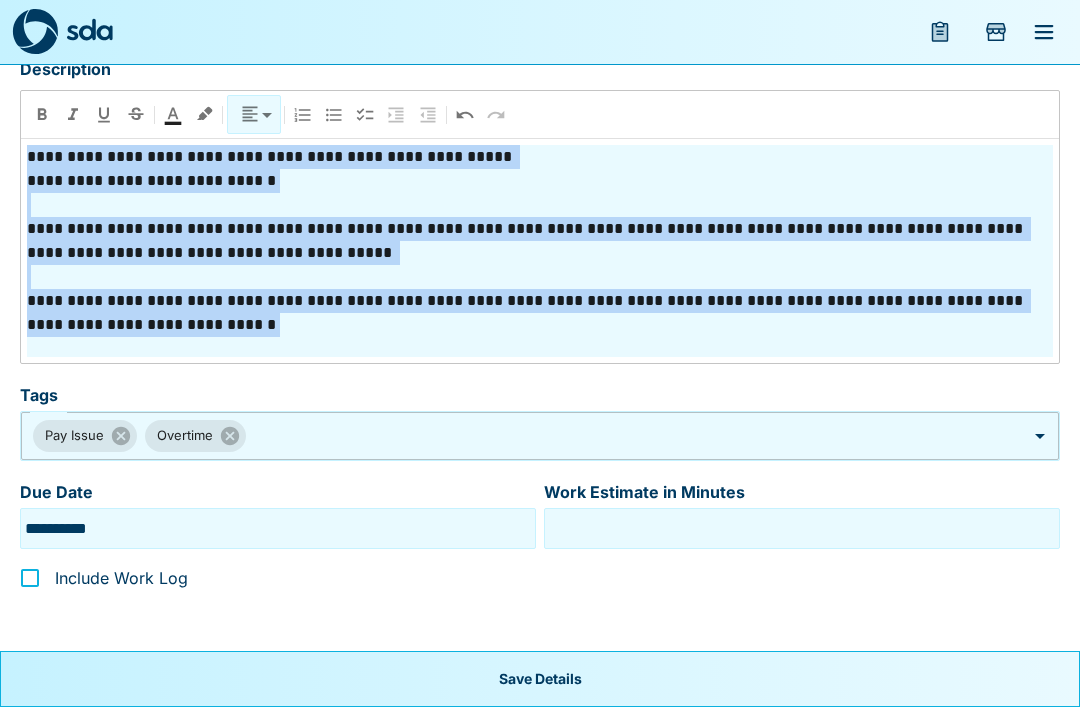 scroll, scrollTop: 665, scrollLeft: 0, axis: vertical 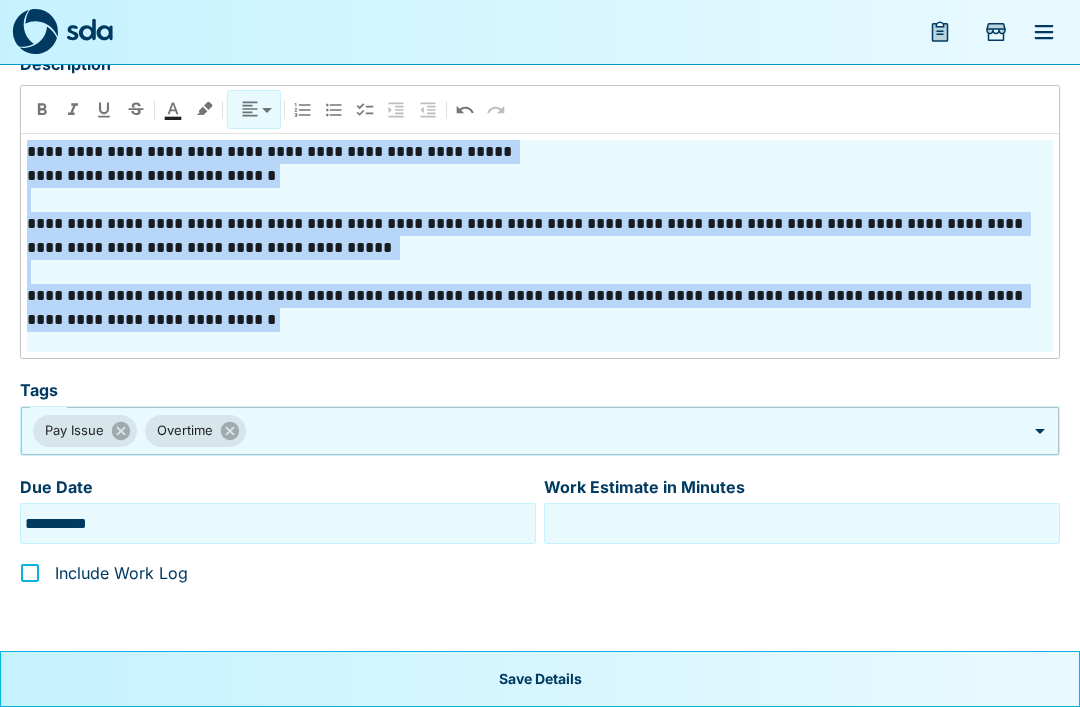 click on "Save Details" at bounding box center (540, 679) 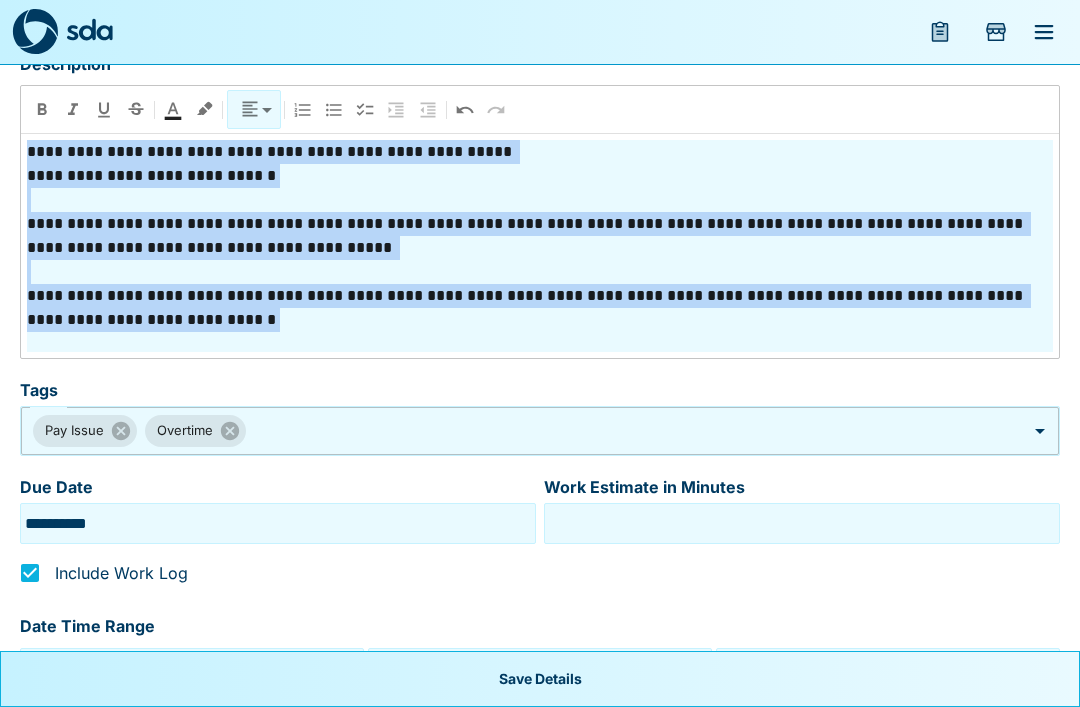 type on "**********" 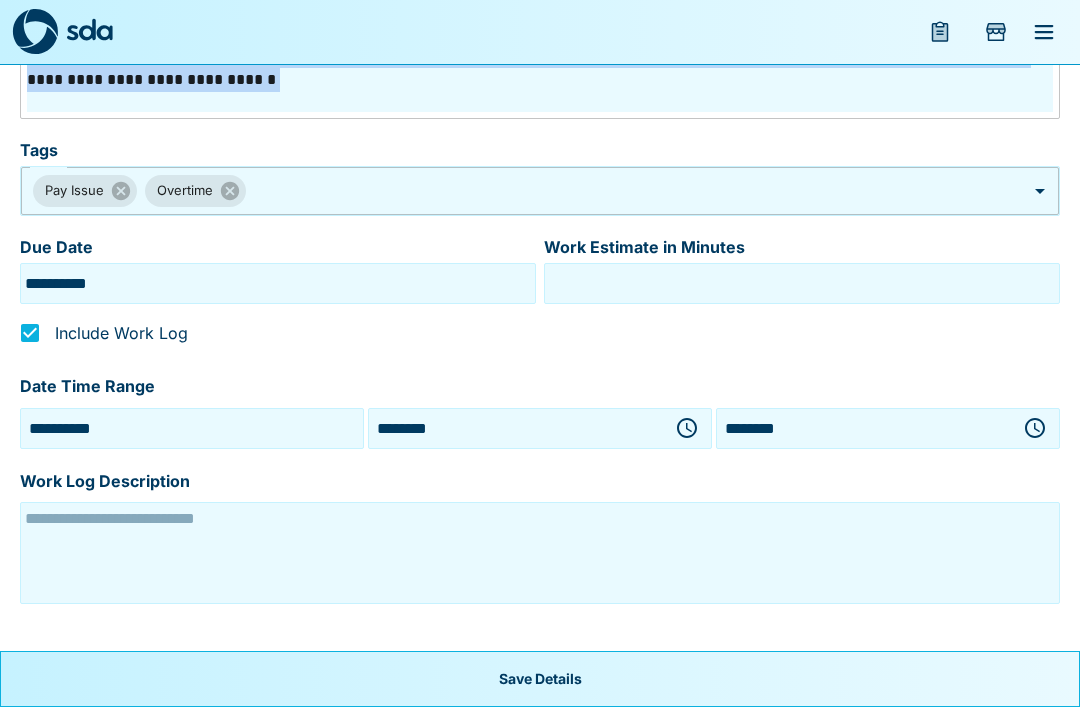 scroll, scrollTop: 914, scrollLeft: 0, axis: vertical 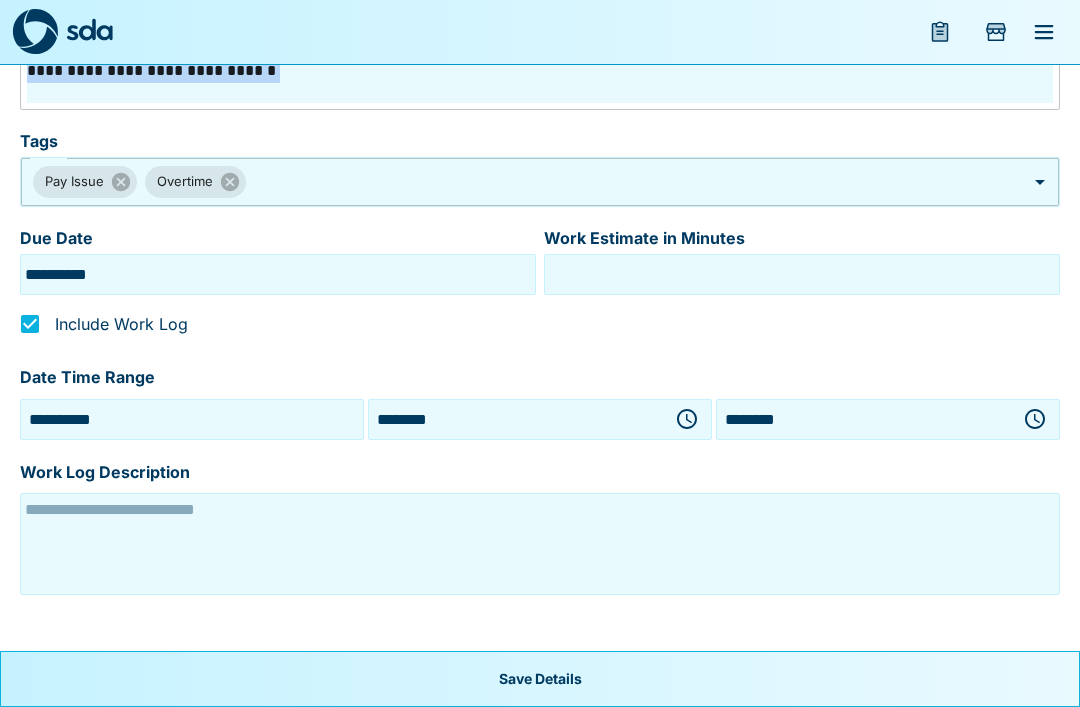 click 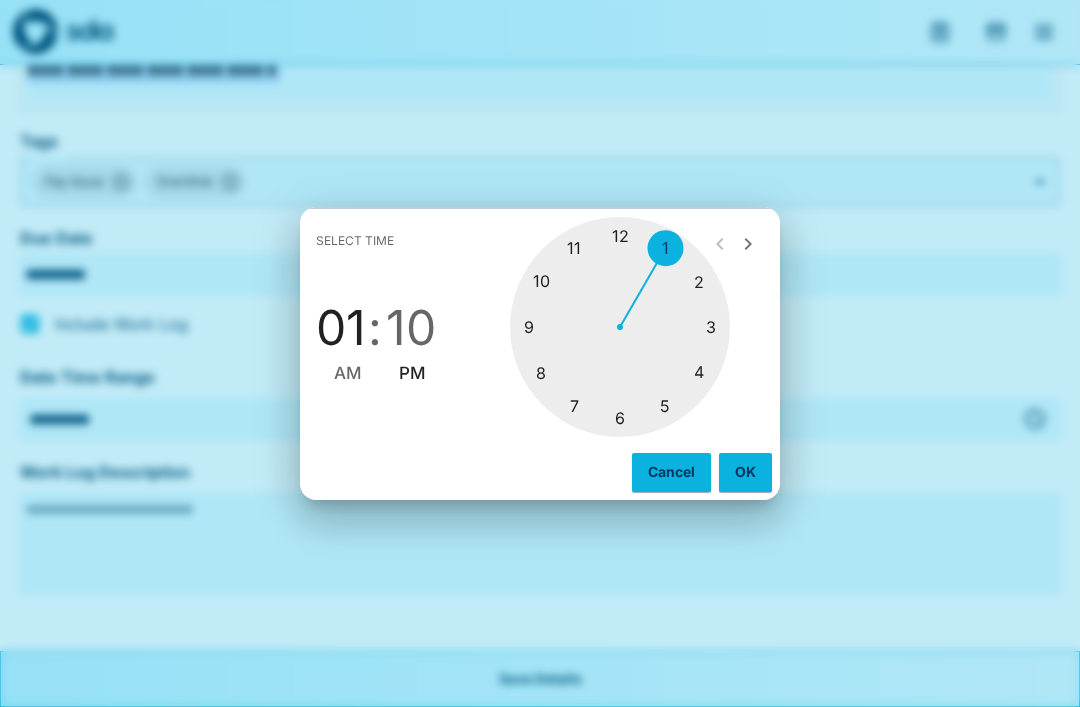 click on "OK" at bounding box center (745, 472) 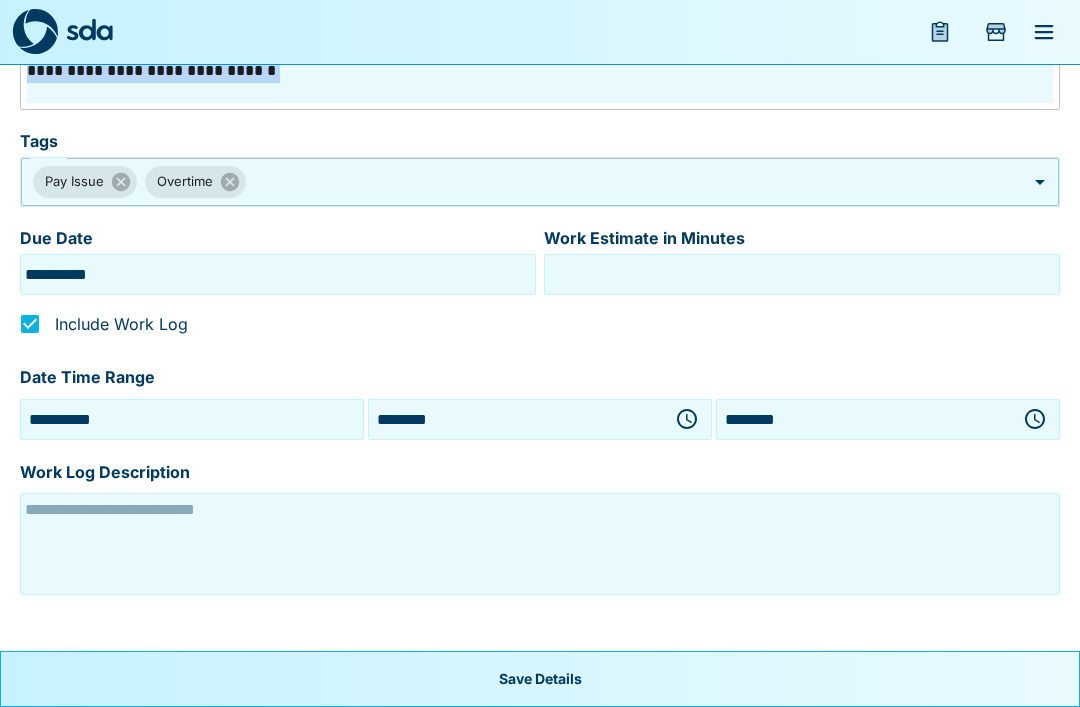 click at bounding box center [540, 544] 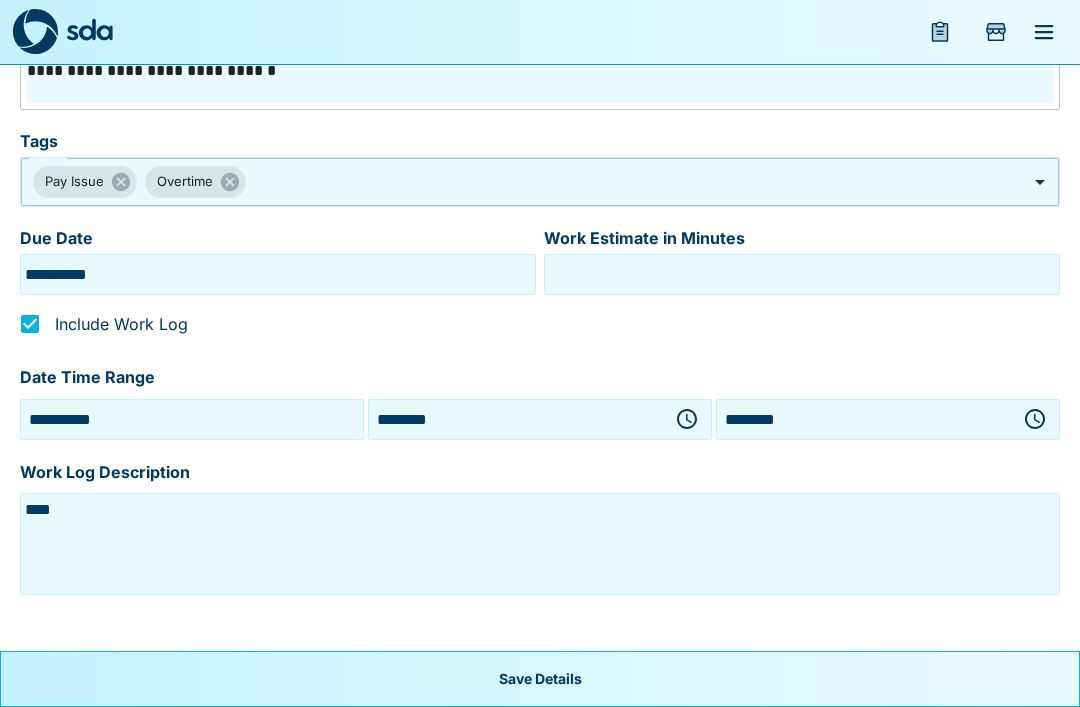 type on "****" 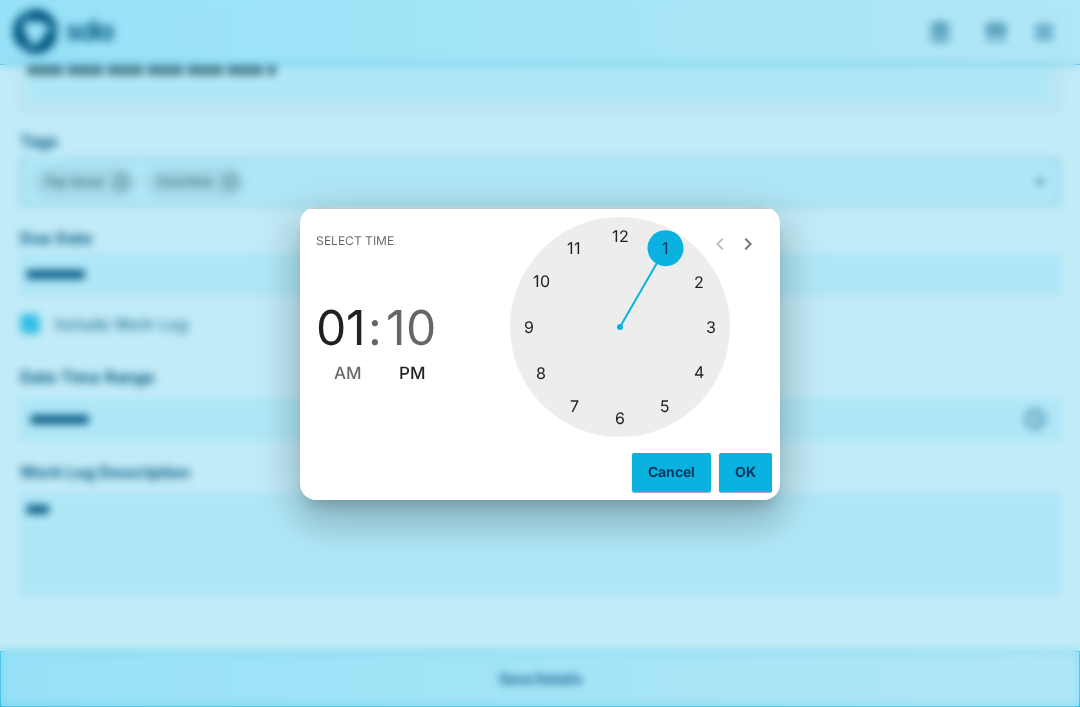 click at bounding box center [620, 327] 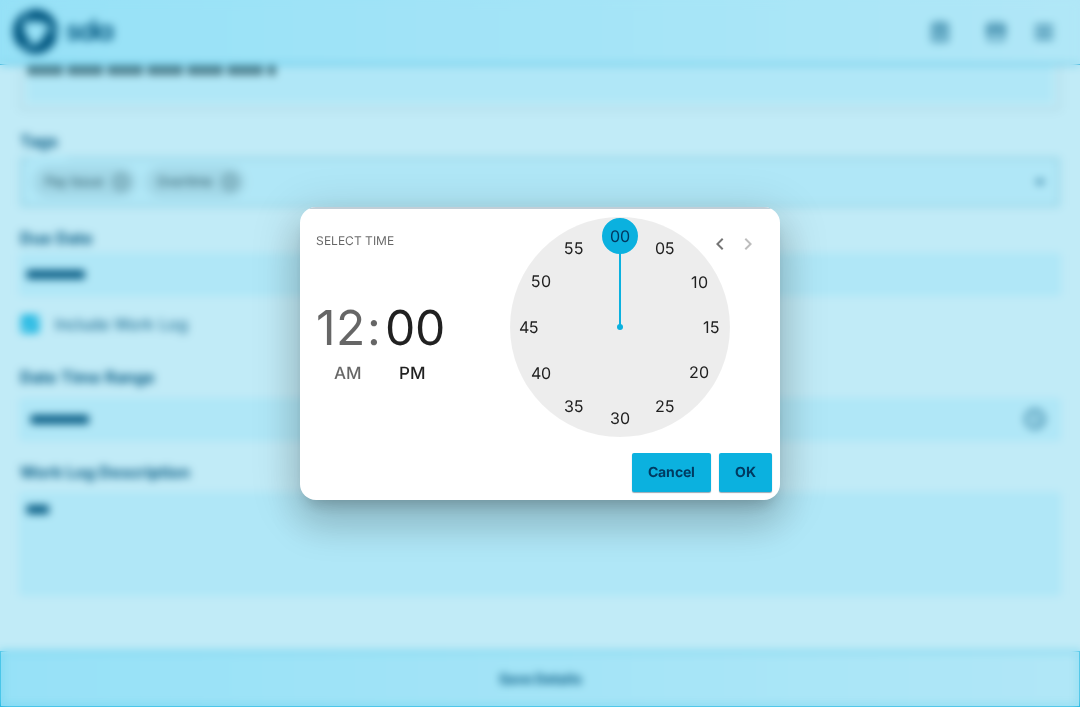 click on "12" at bounding box center (340, 328) 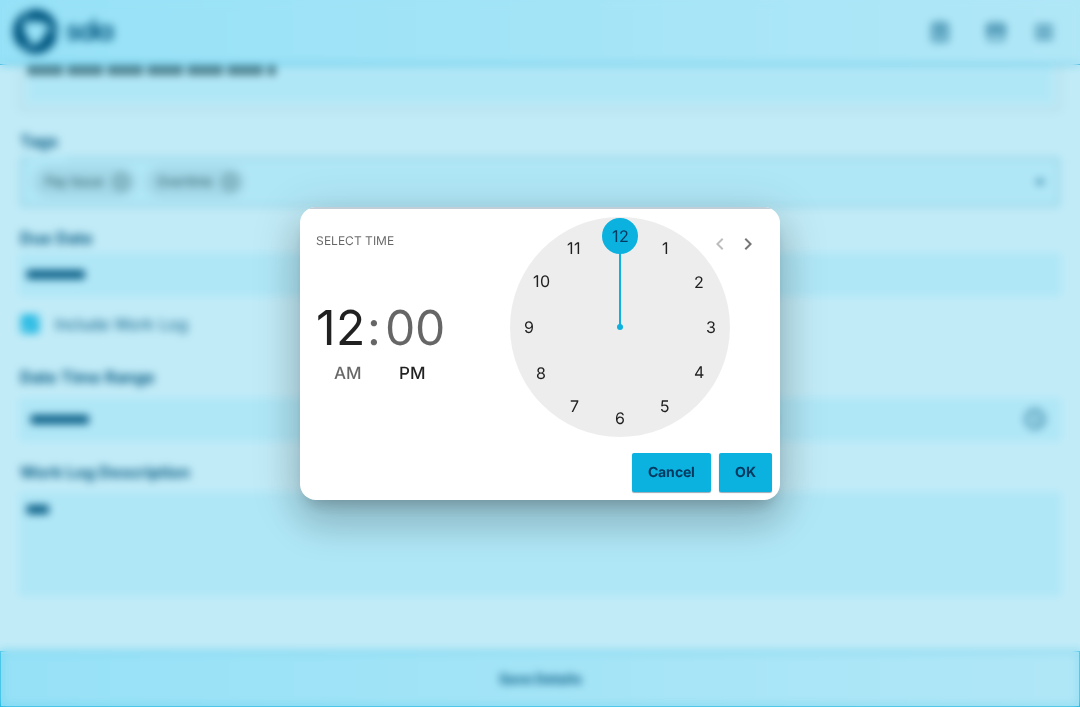 click at bounding box center [620, 327] 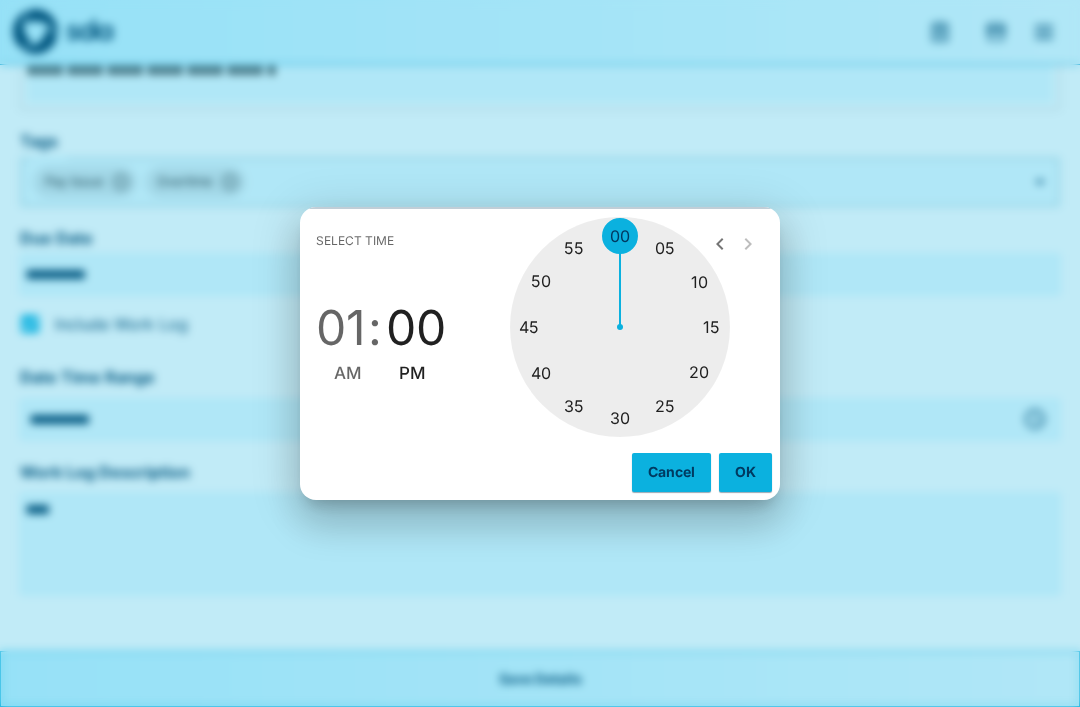 click on "OK" at bounding box center (745, 472) 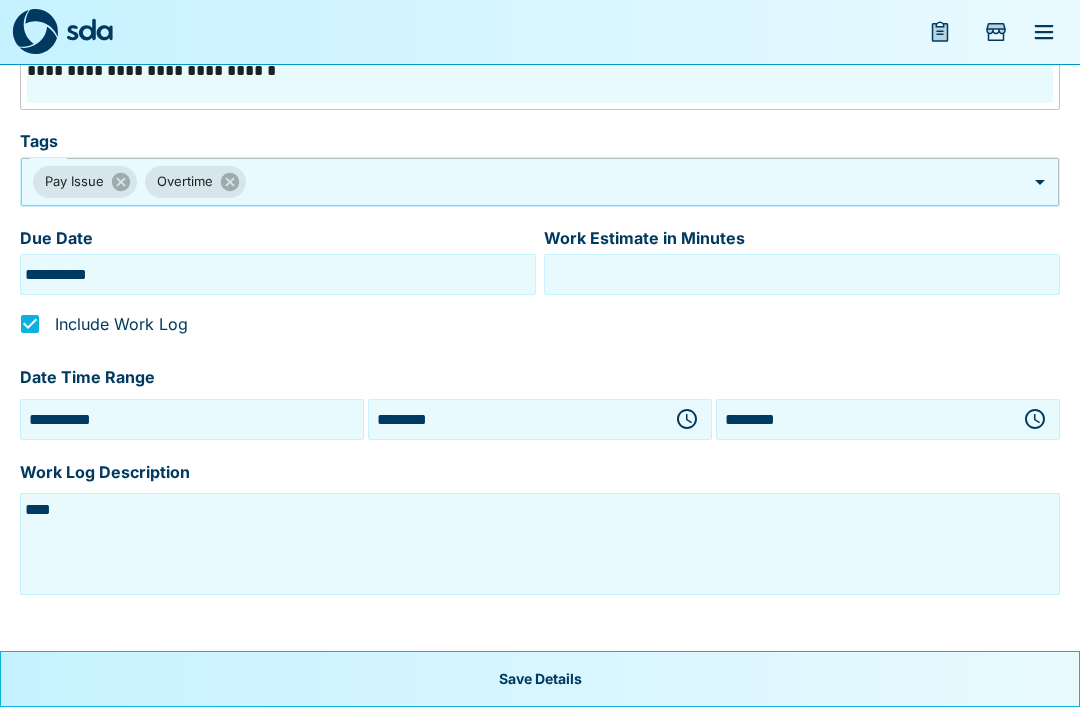click on "****" at bounding box center [540, 544] 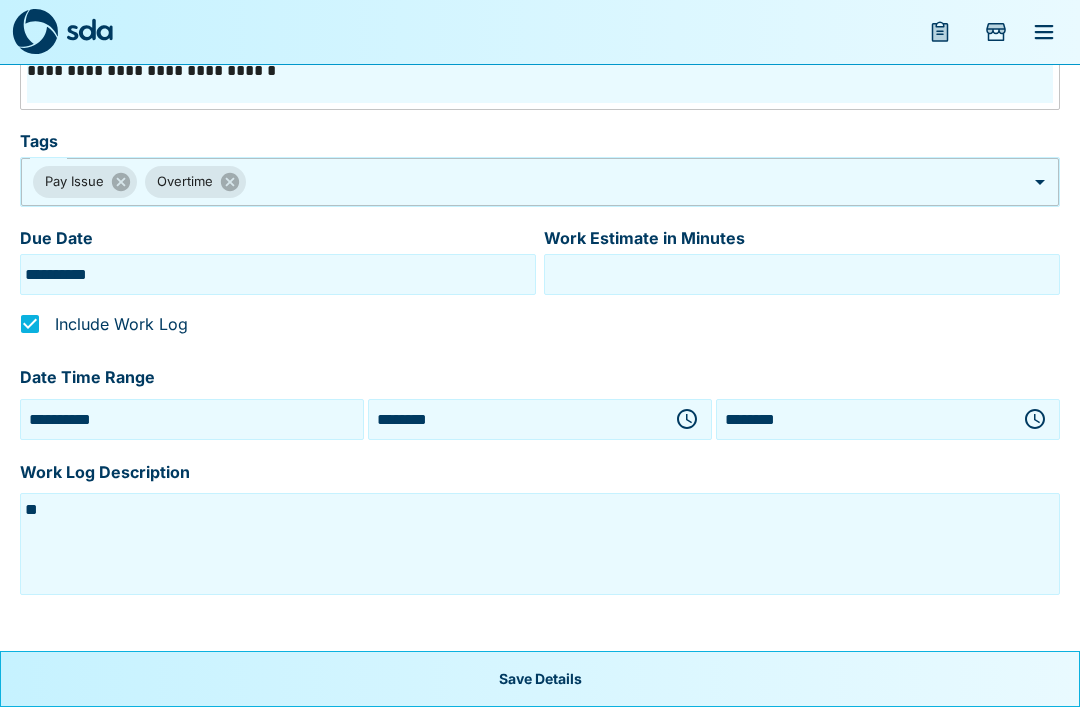 type on "*" 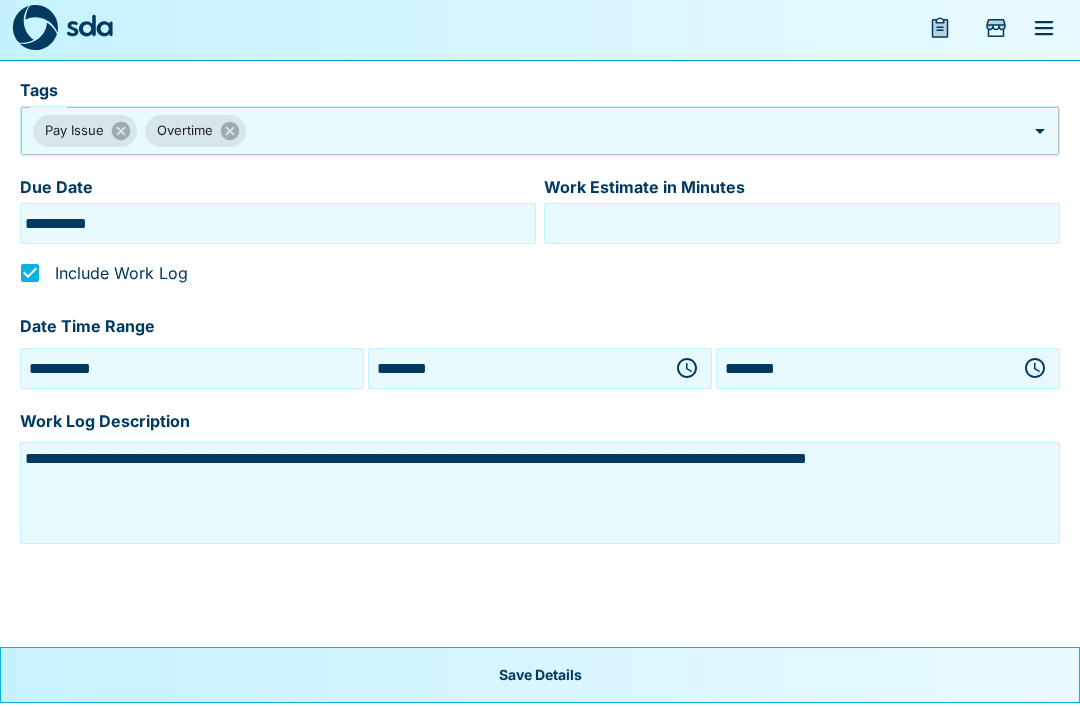 scroll, scrollTop: 967, scrollLeft: 0, axis: vertical 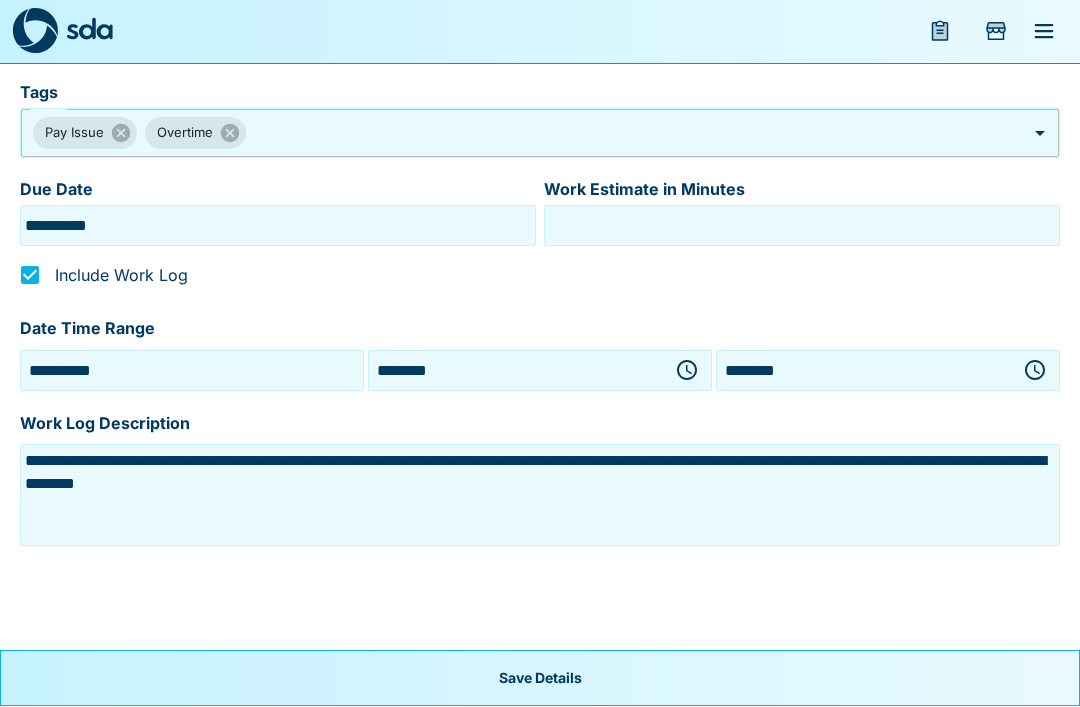 type on "**********" 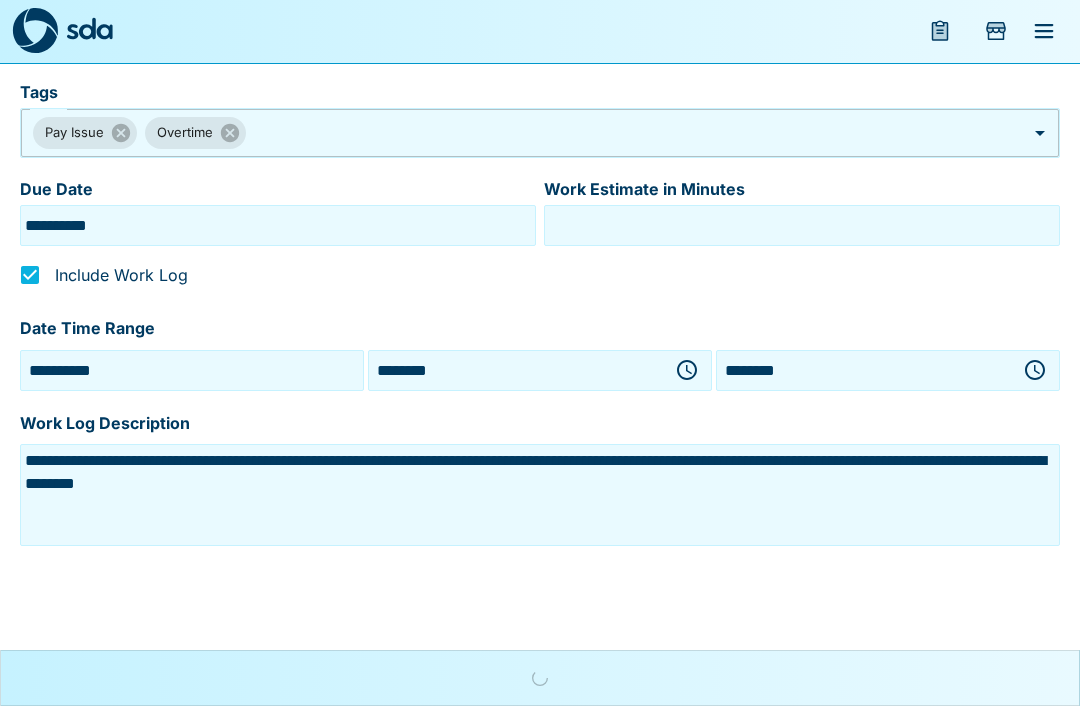 scroll, scrollTop: 914, scrollLeft: 0, axis: vertical 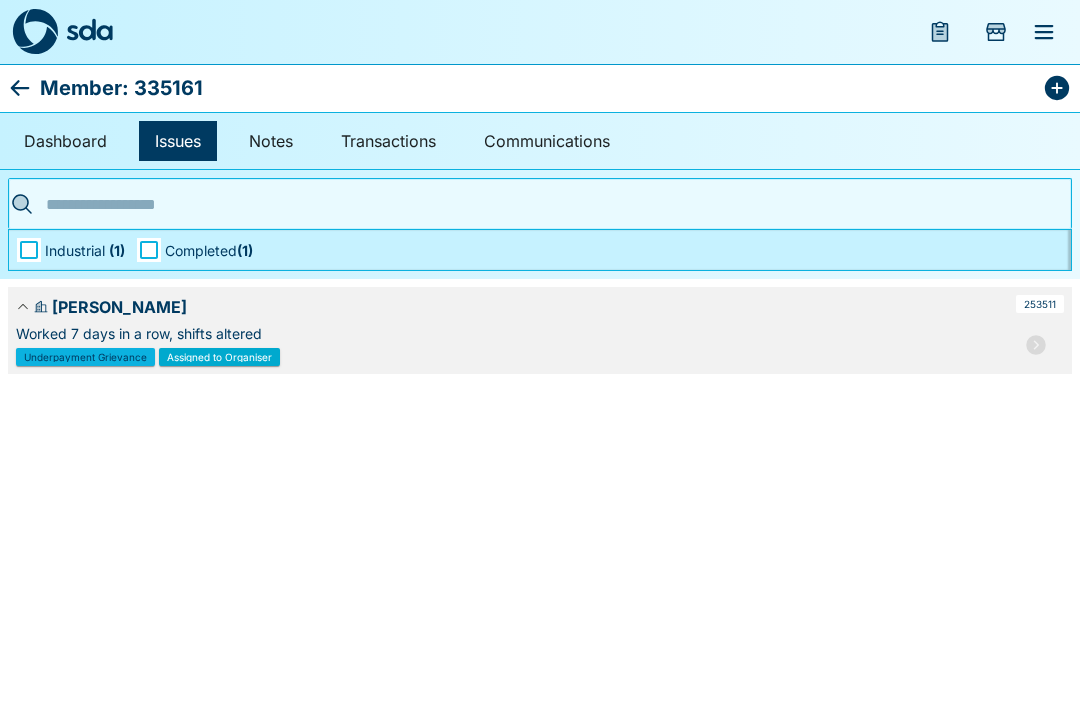 click 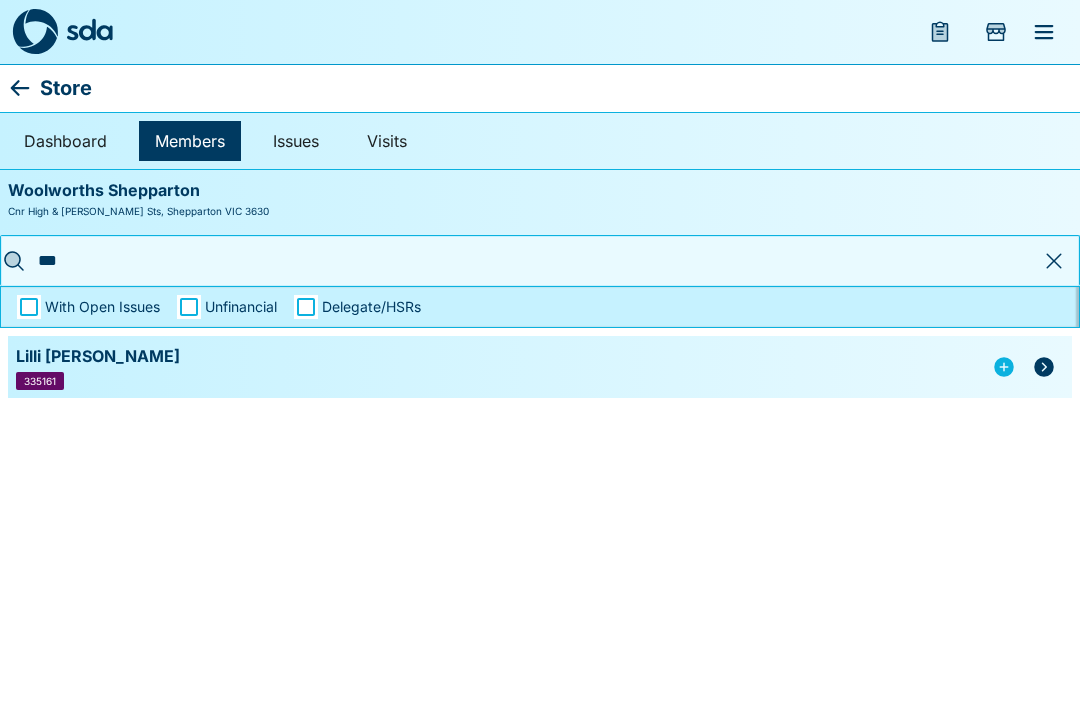 click 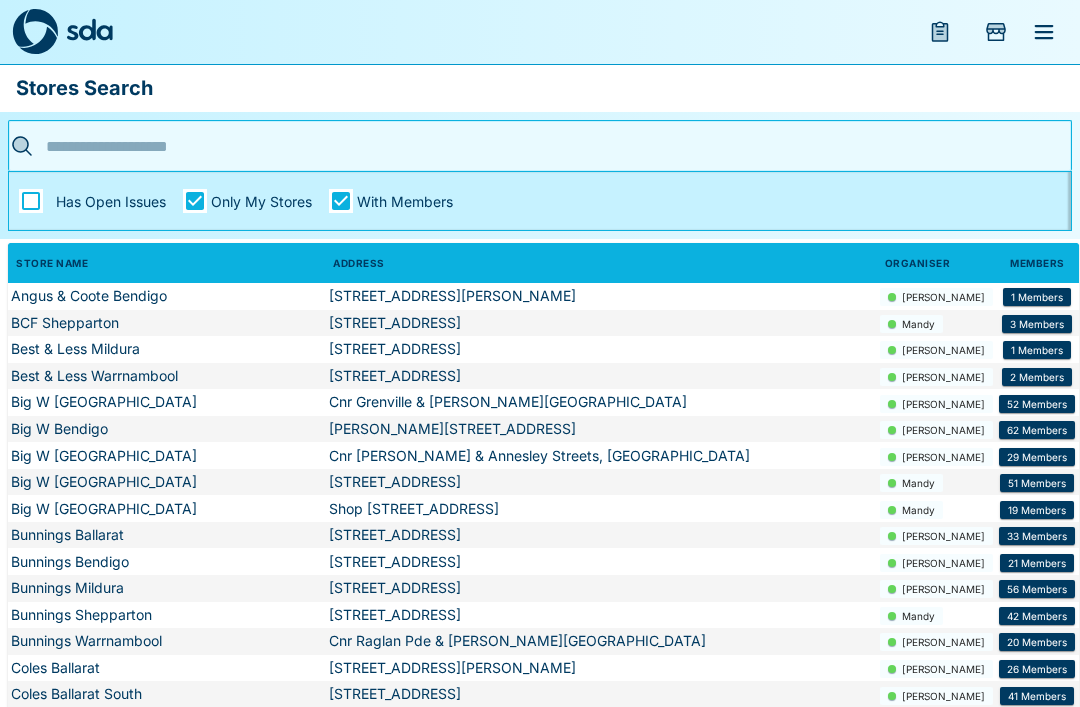 click at bounding box center (35, 32) 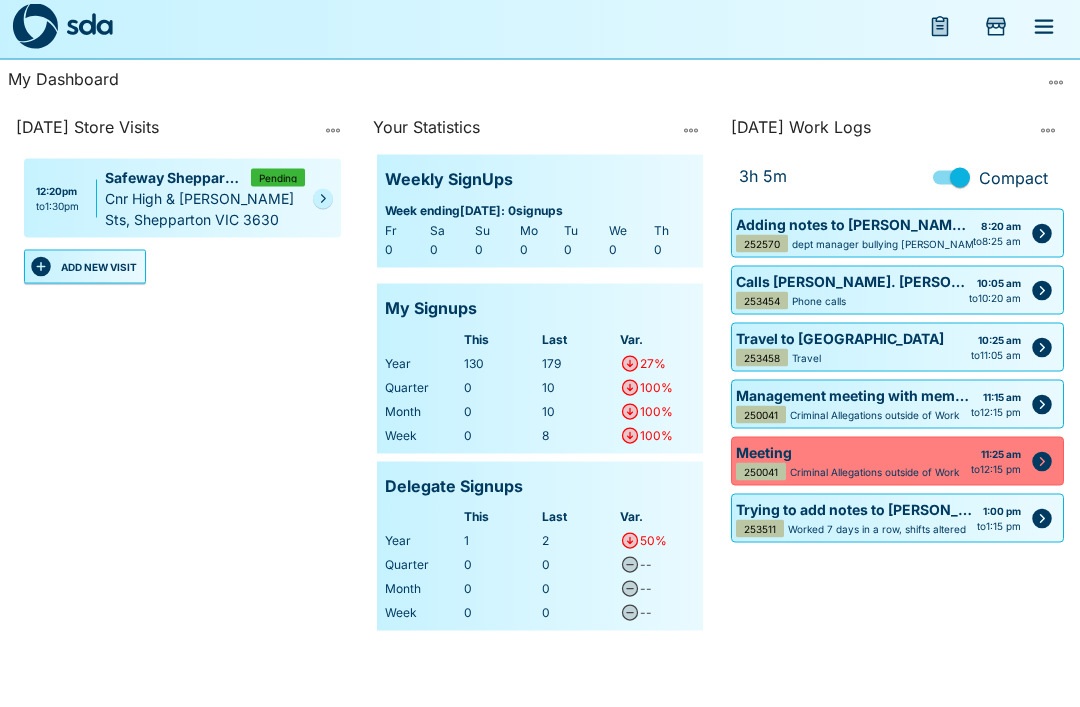 scroll, scrollTop: 0, scrollLeft: 0, axis: both 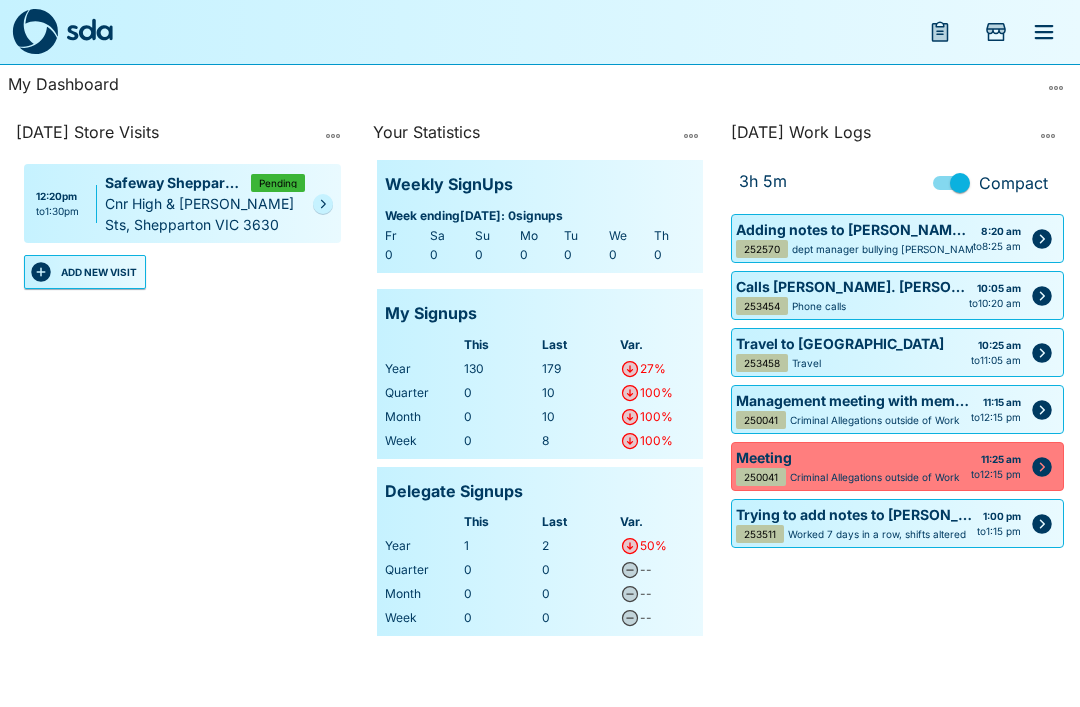 click on "12:20pm to  1:30pm Safeway Shepparton Pending Cnr High & Archer Sts, Shepparton VIC 3630" at bounding box center [182, 203] 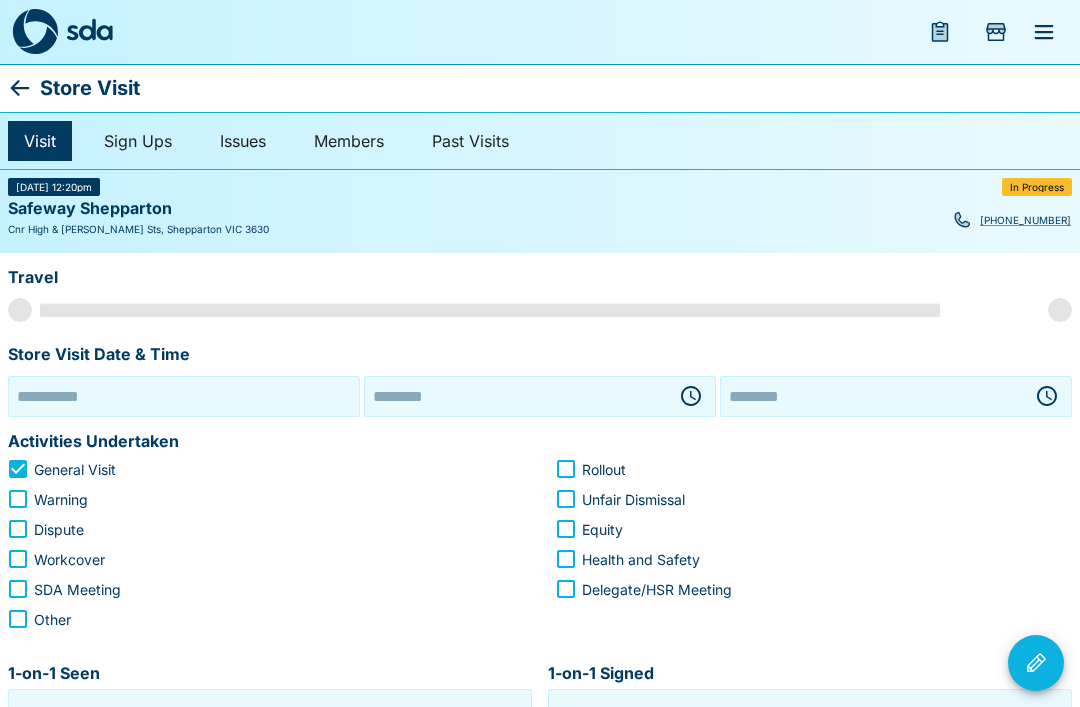 type on "**********" 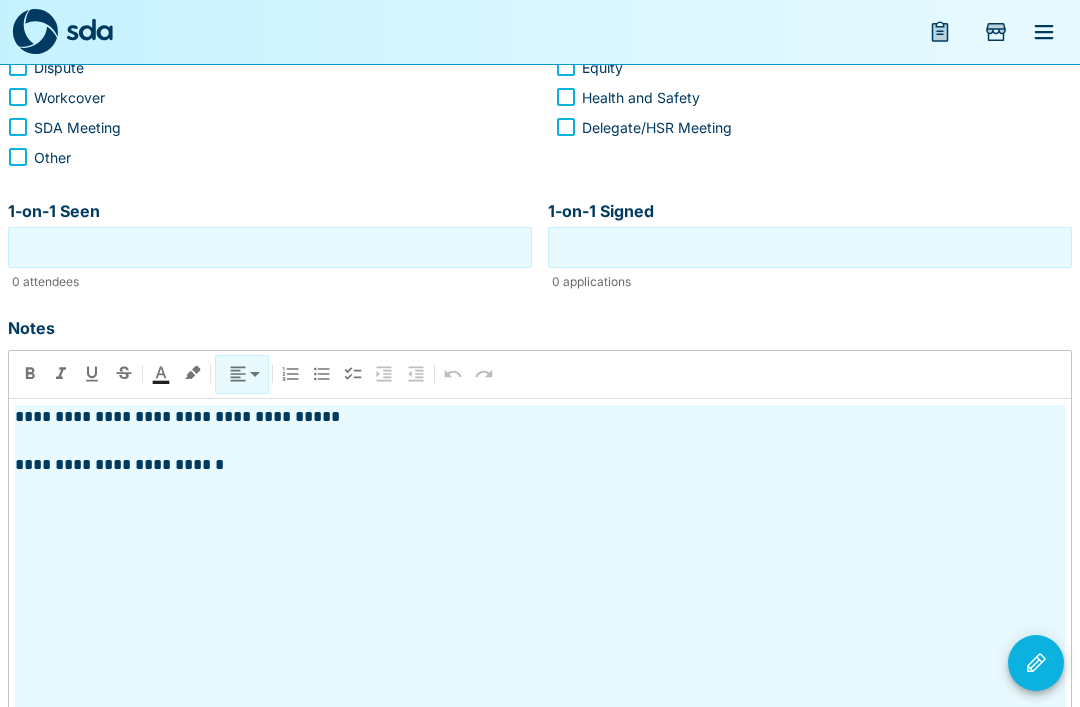 scroll, scrollTop: 500, scrollLeft: 0, axis: vertical 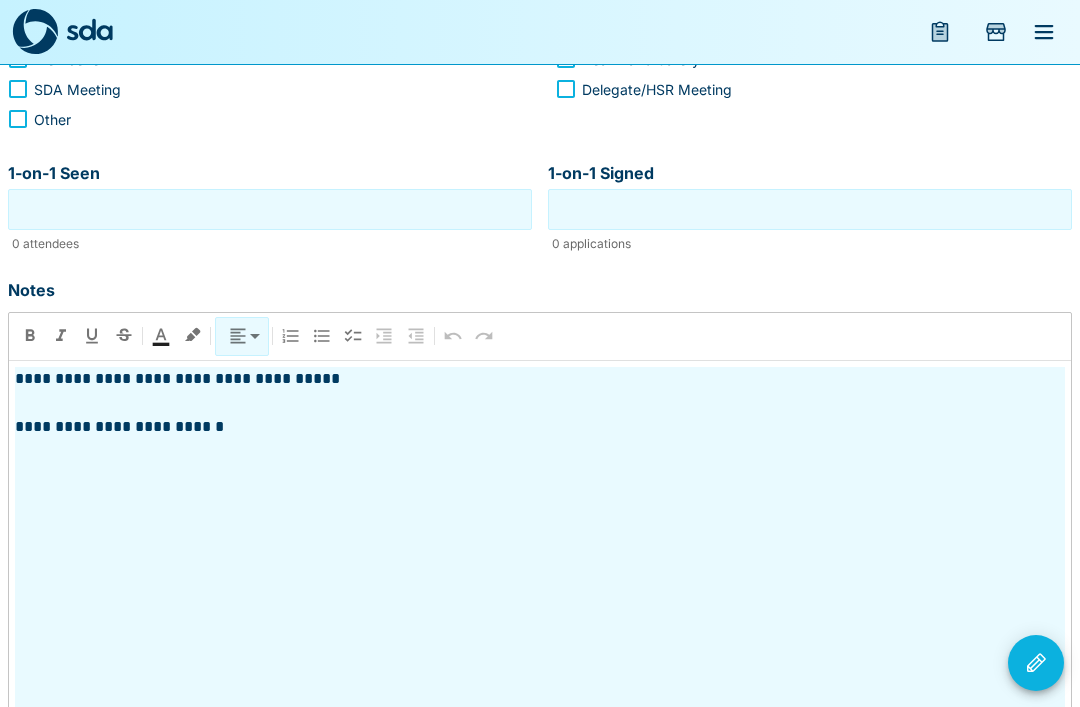 click at bounding box center (540, 475) 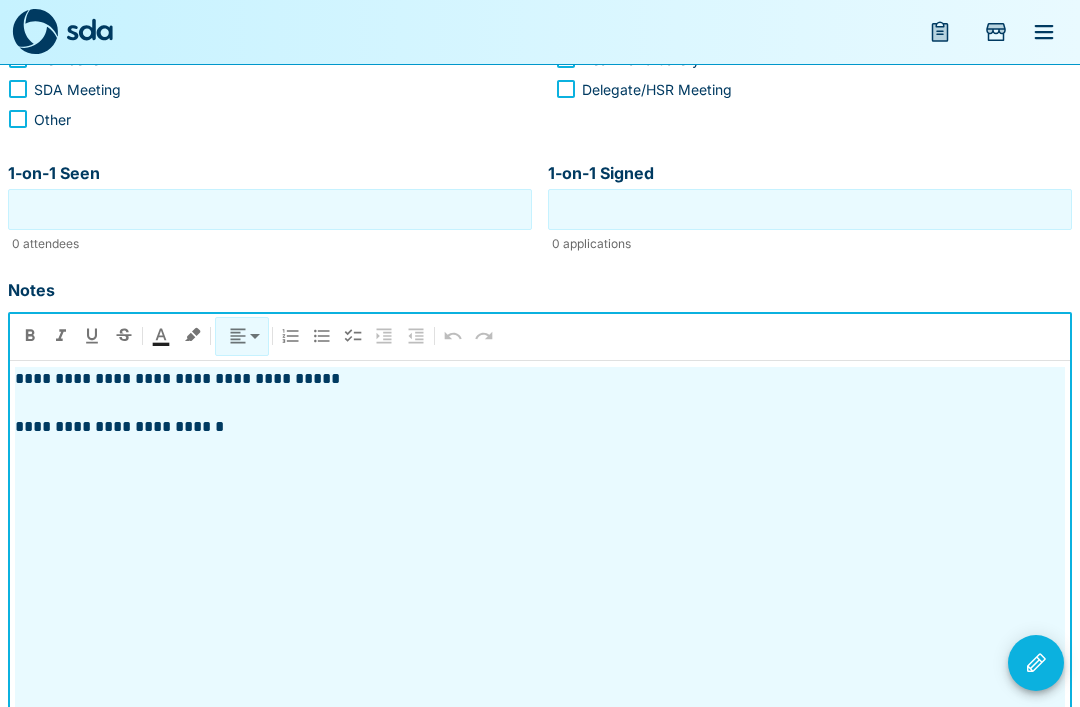 type 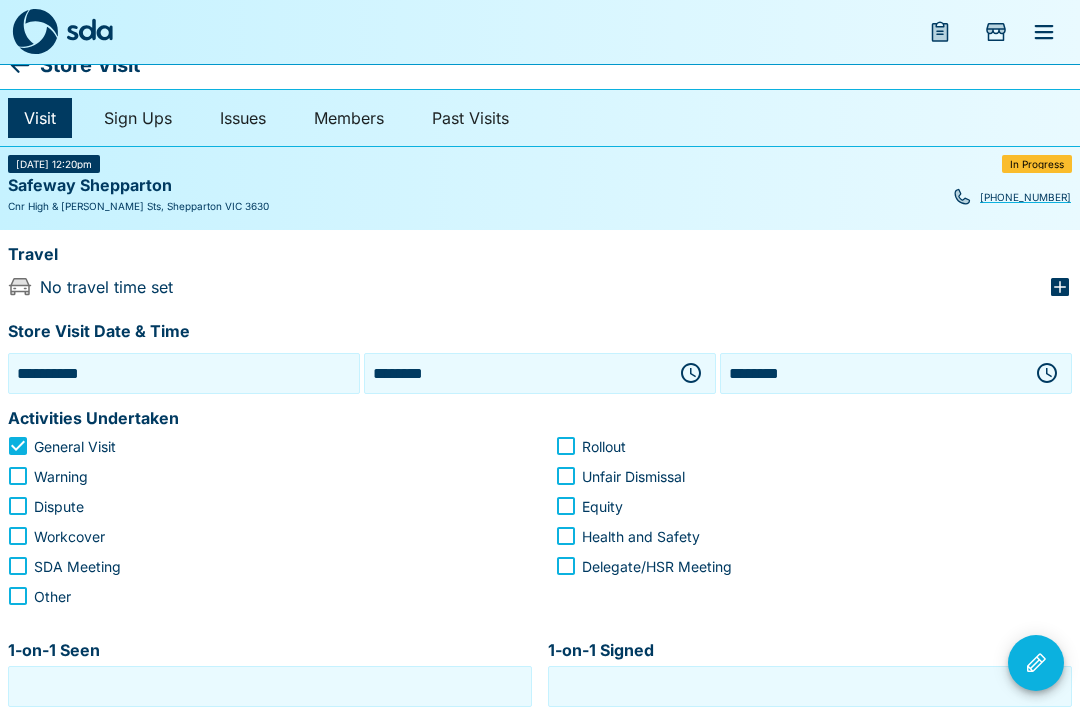 scroll, scrollTop: 0, scrollLeft: 0, axis: both 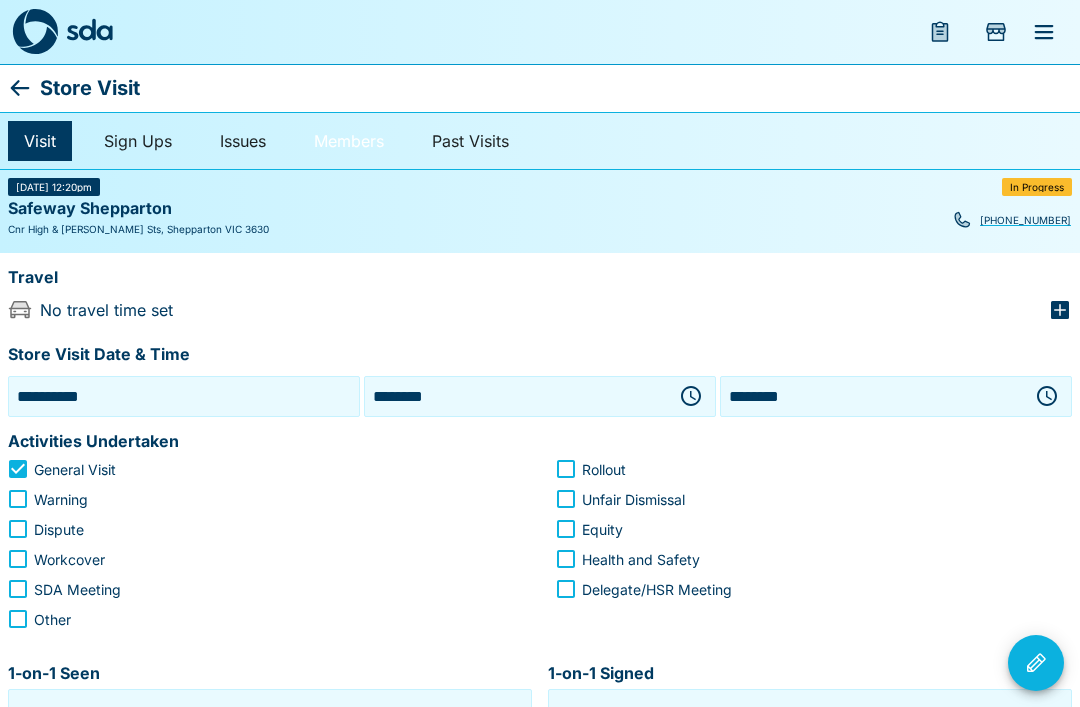 click on "Members" at bounding box center [349, 141] 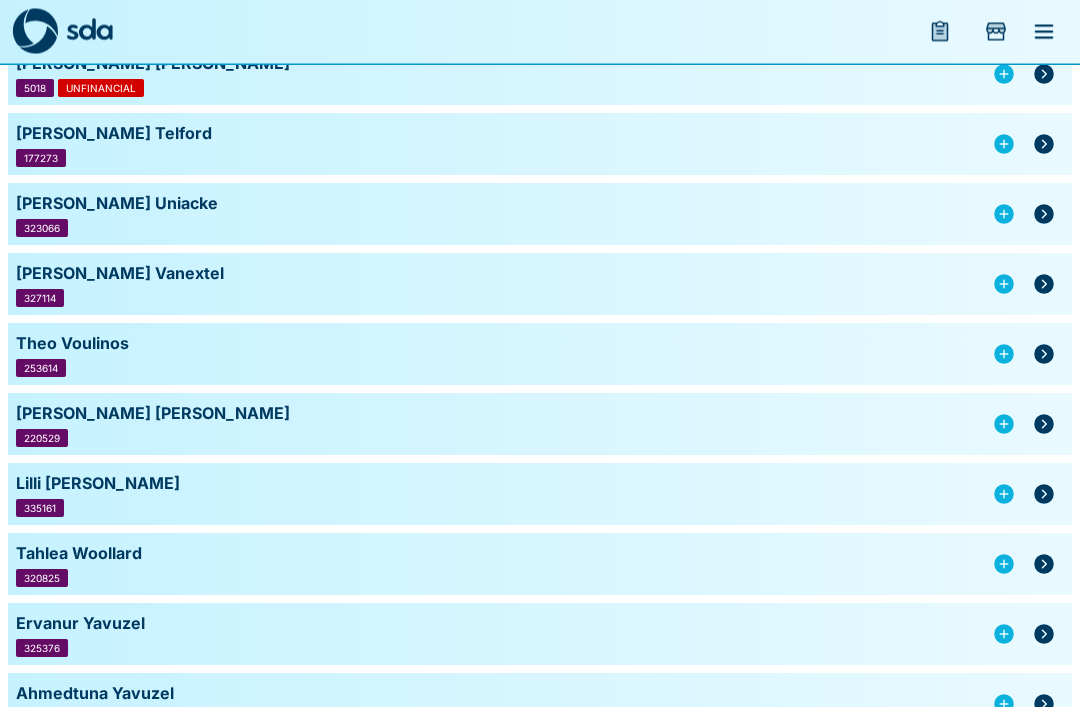 scroll, scrollTop: 4280, scrollLeft: 0, axis: vertical 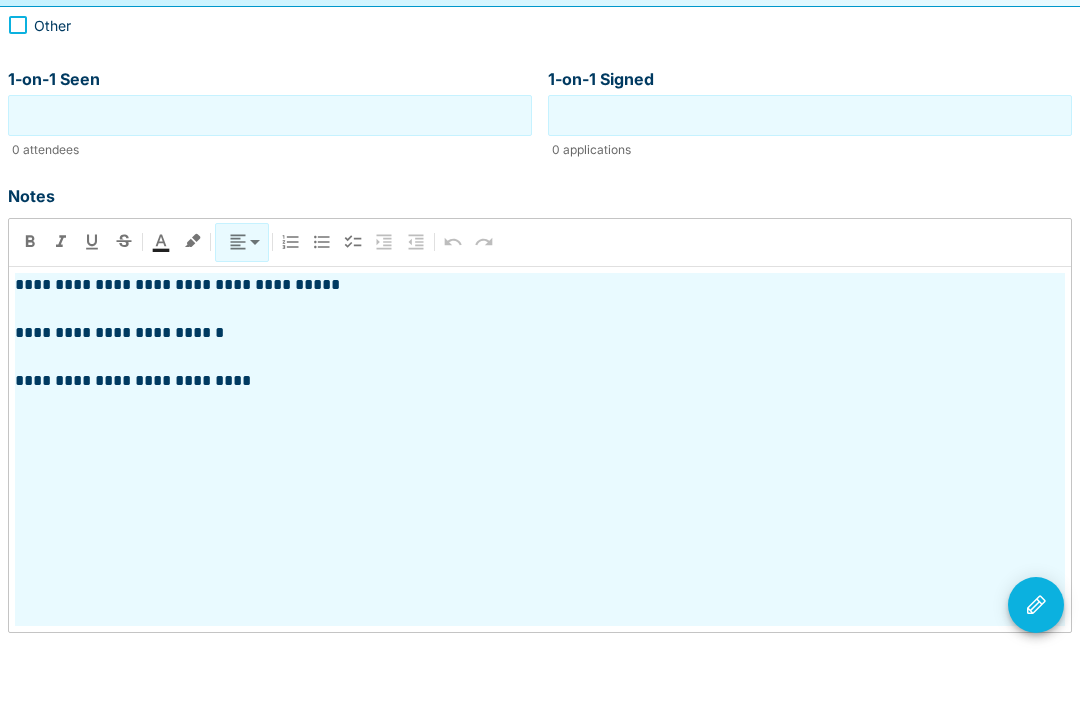 type on "**********" 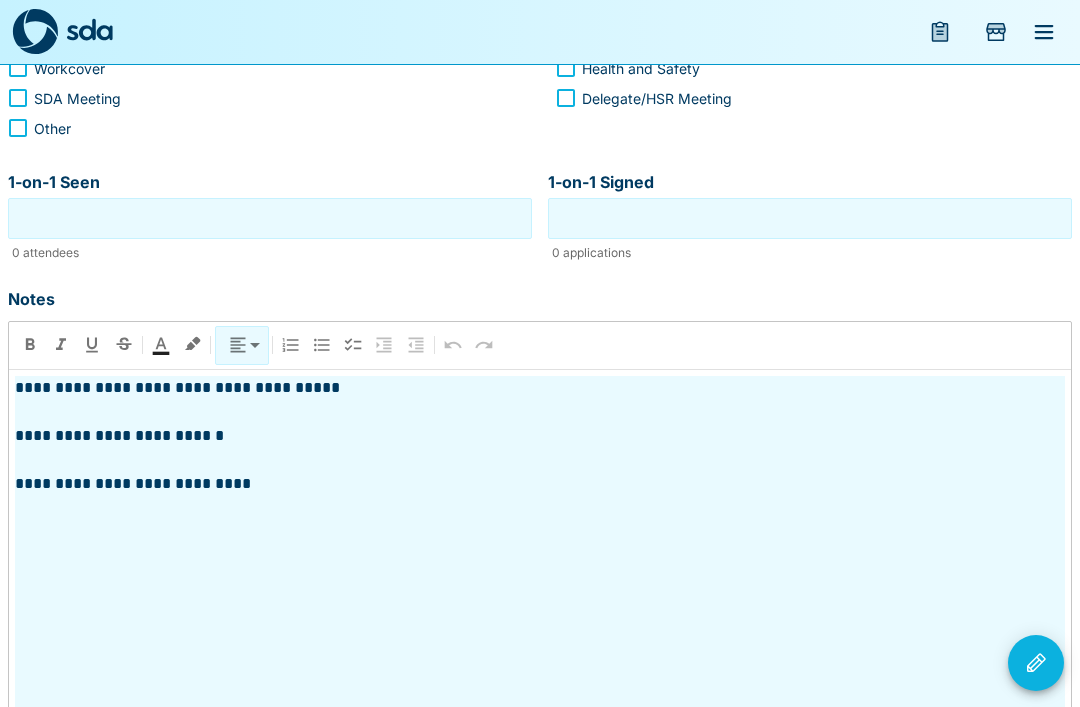 scroll, scrollTop: 500, scrollLeft: 0, axis: vertical 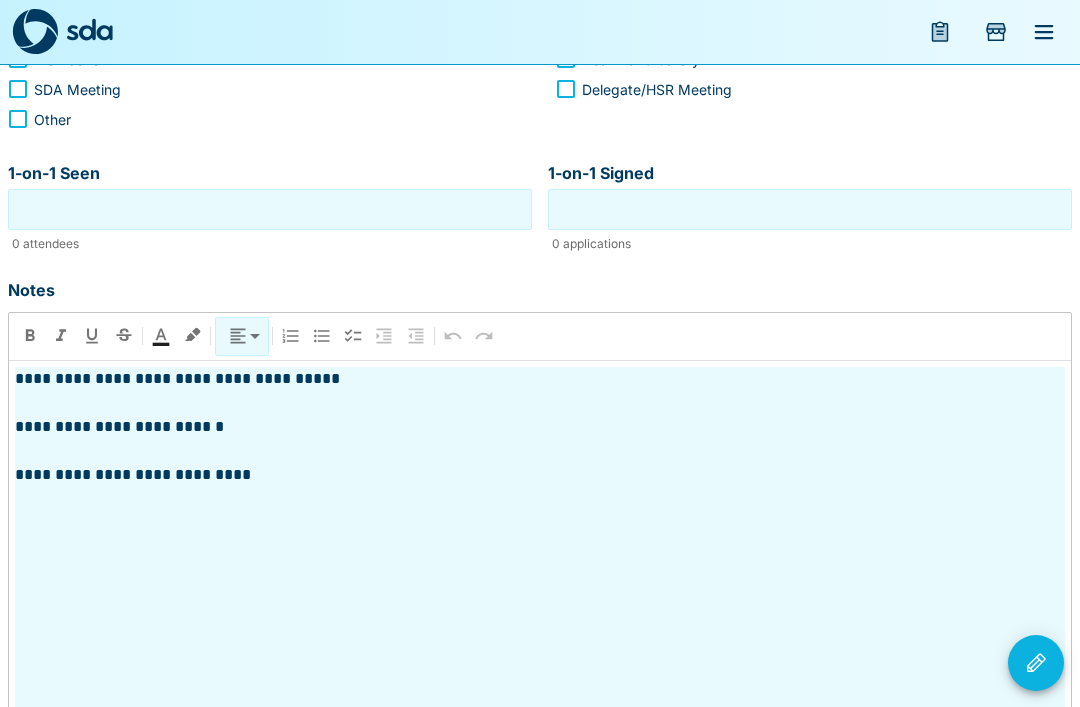 click on "**********" at bounding box center [540, 475] 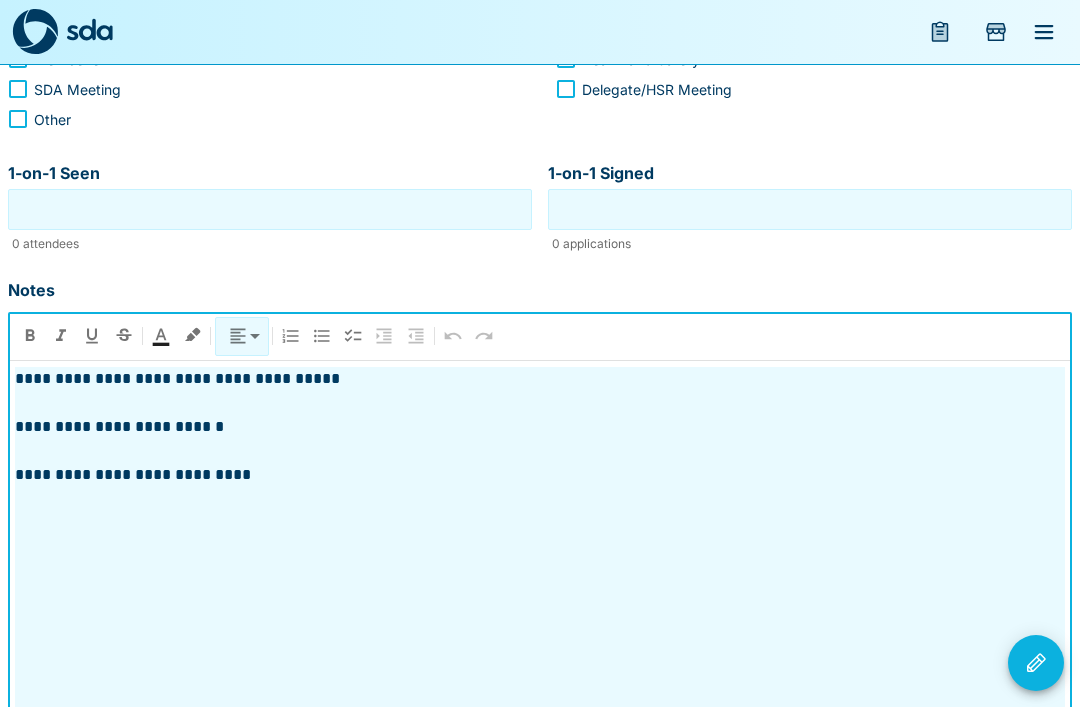 type 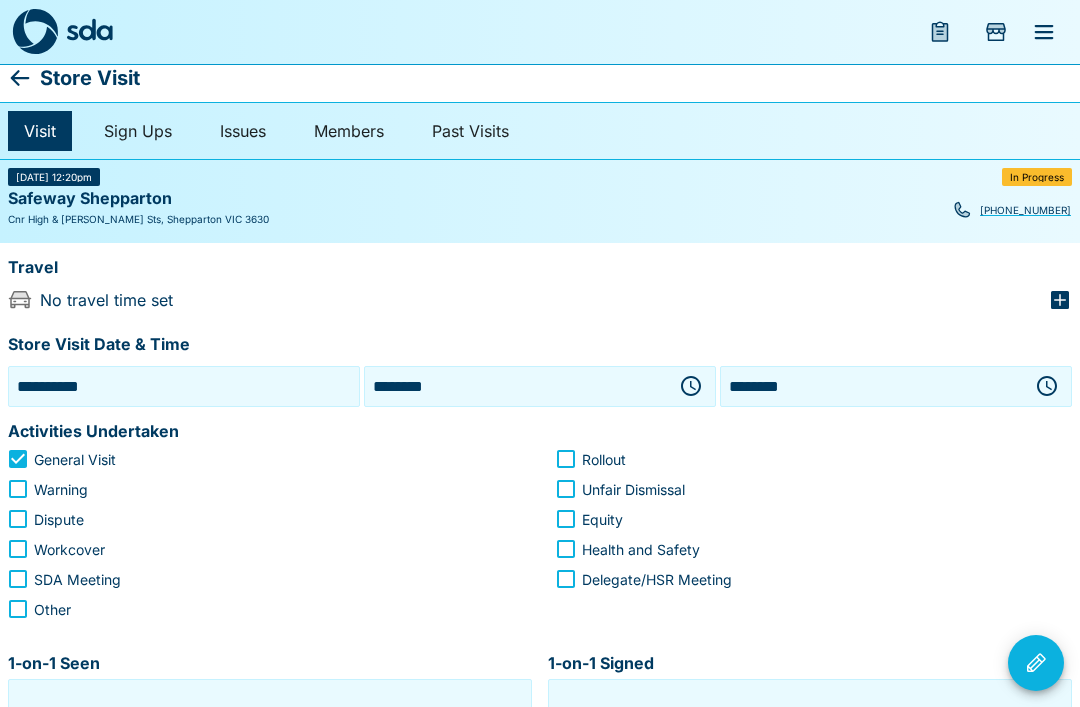 scroll, scrollTop: 0, scrollLeft: 0, axis: both 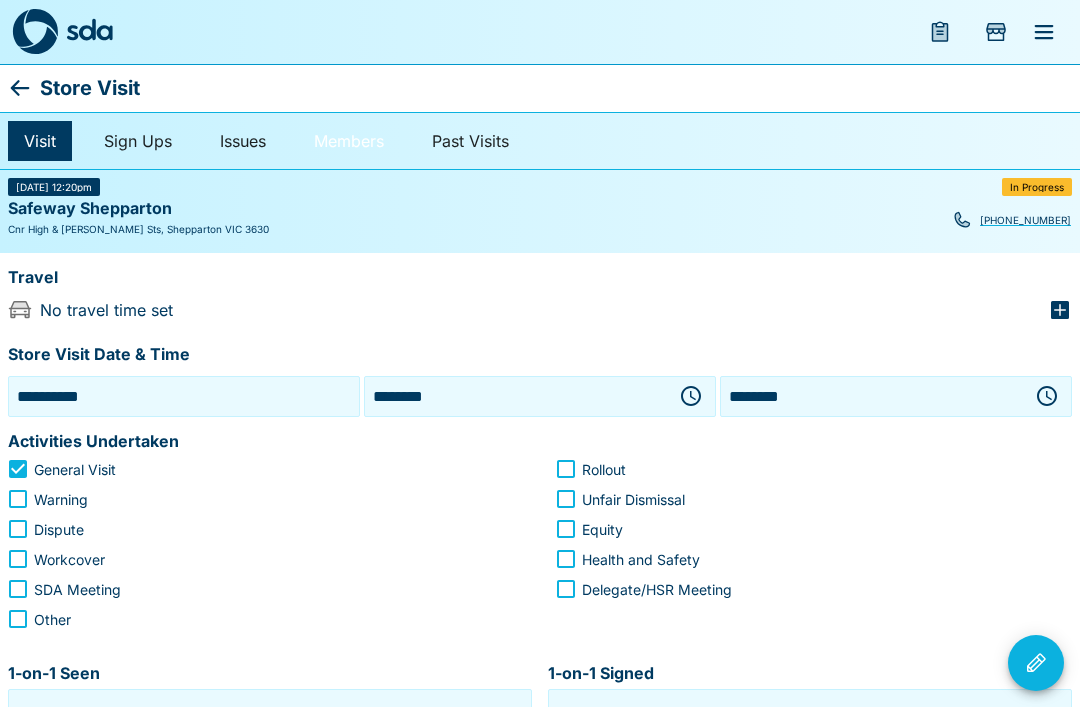 click on "Members" at bounding box center (349, 141) 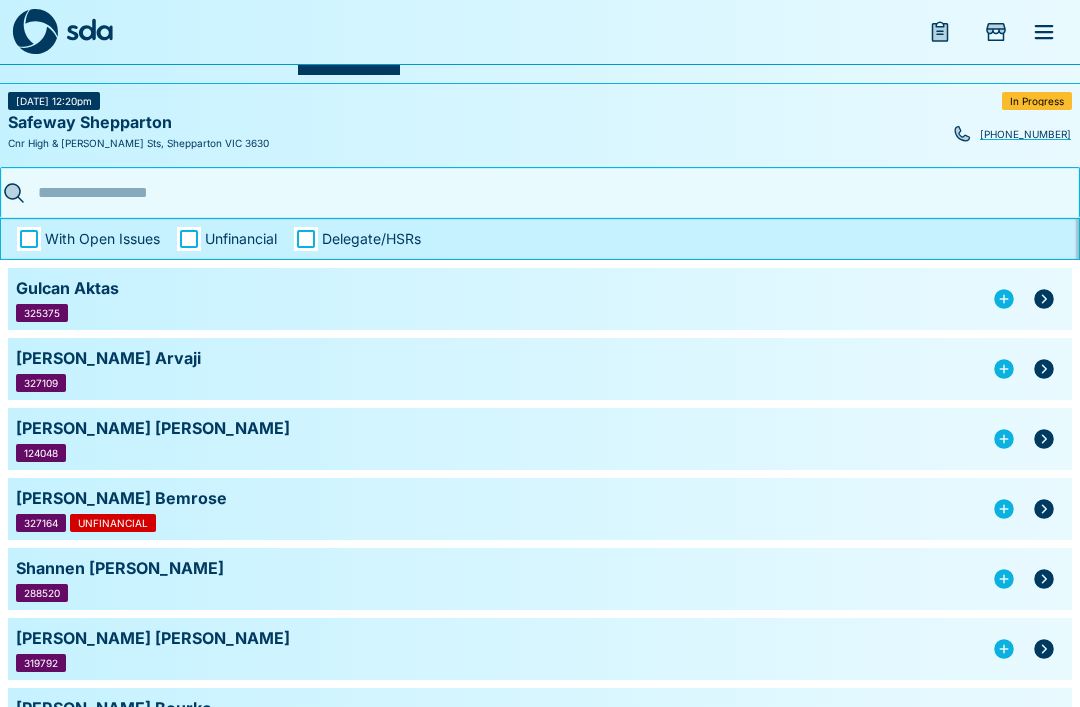 scroll, scrollTop: 0, scrollLeft: 0, axis: both 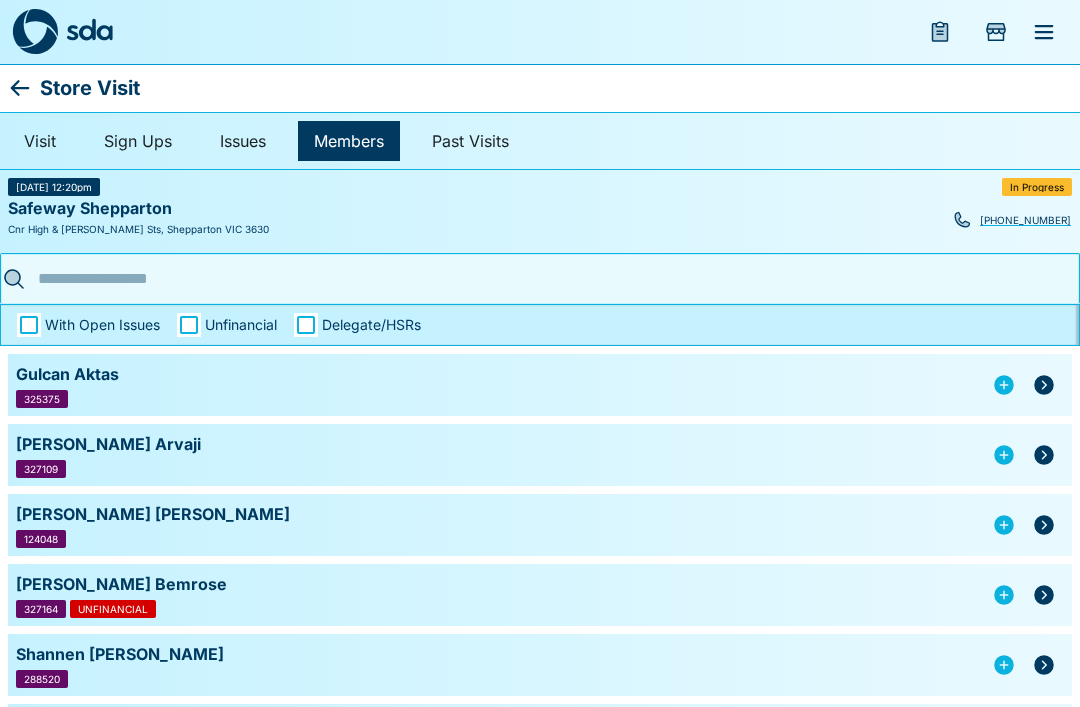click 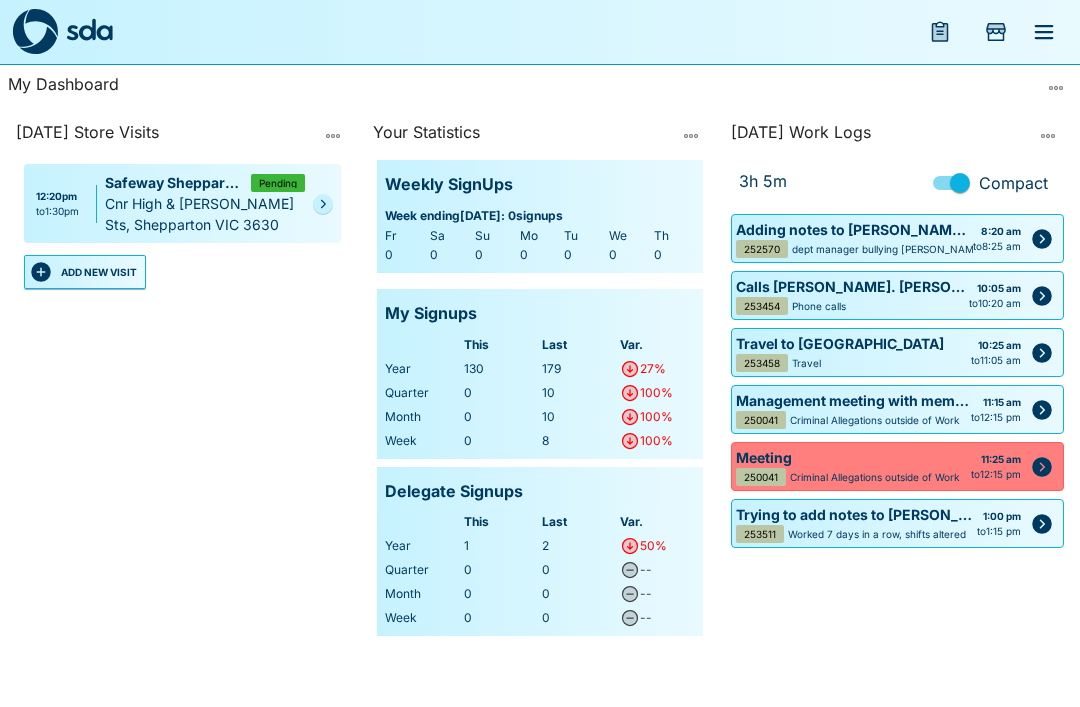click on "Pending" at bounding box center (278, 183) 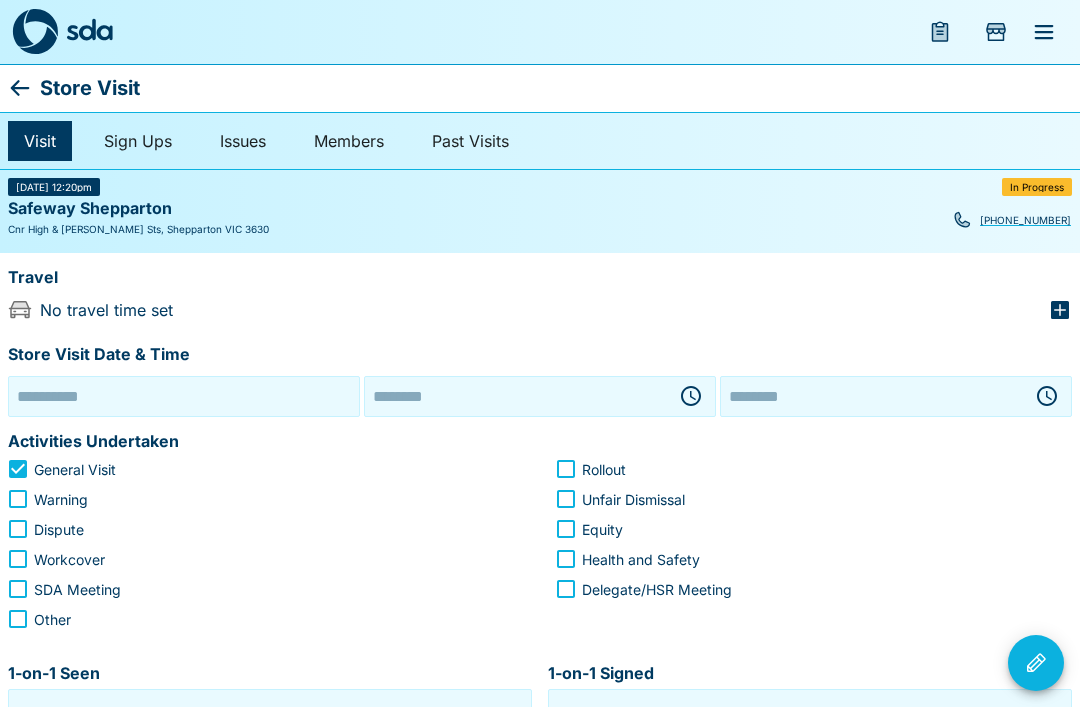 type on "**********" 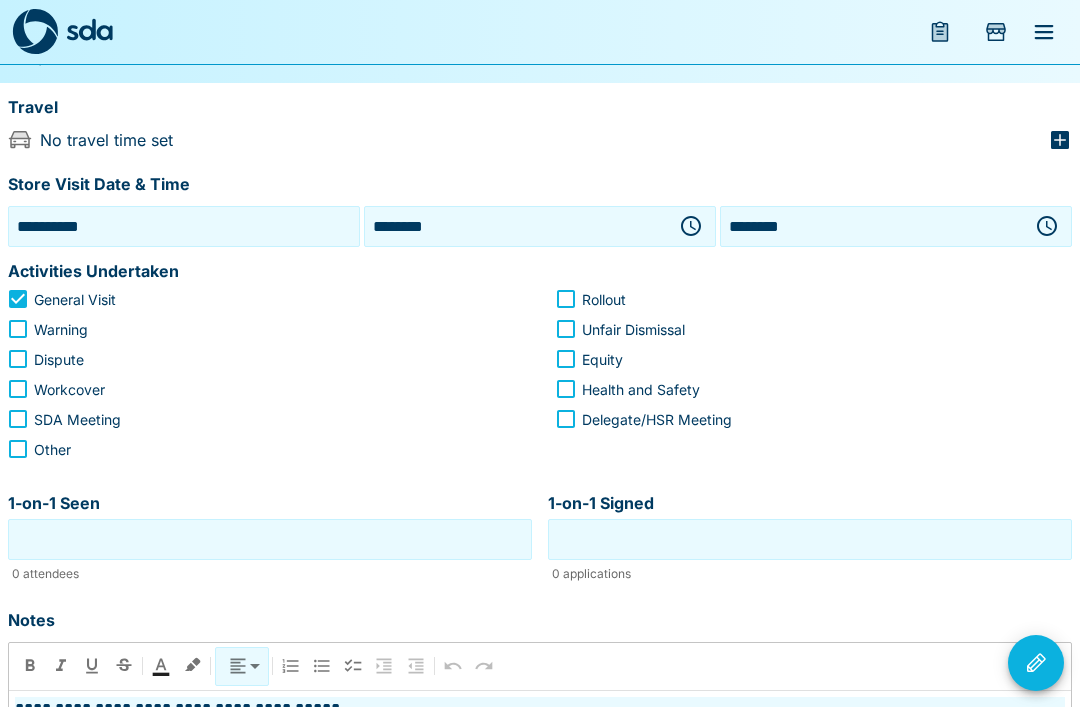 scroll, scrollTop: 500, scrollLeft: 0, axis: vertical 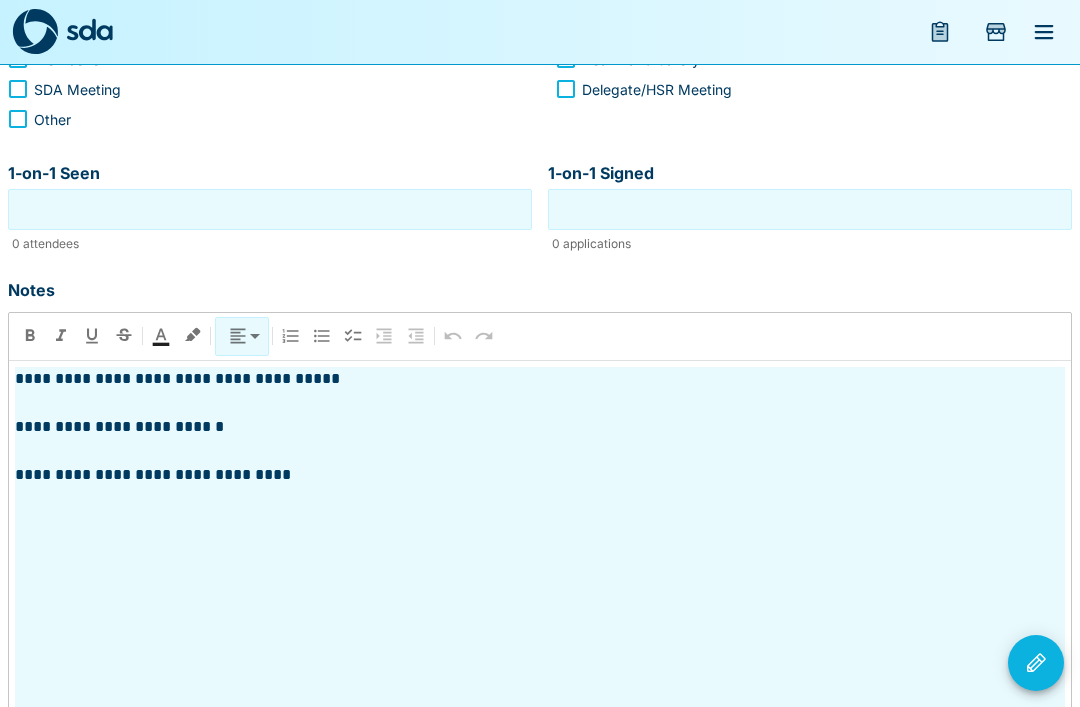 click on "**********" at bounding box center [540, 475] 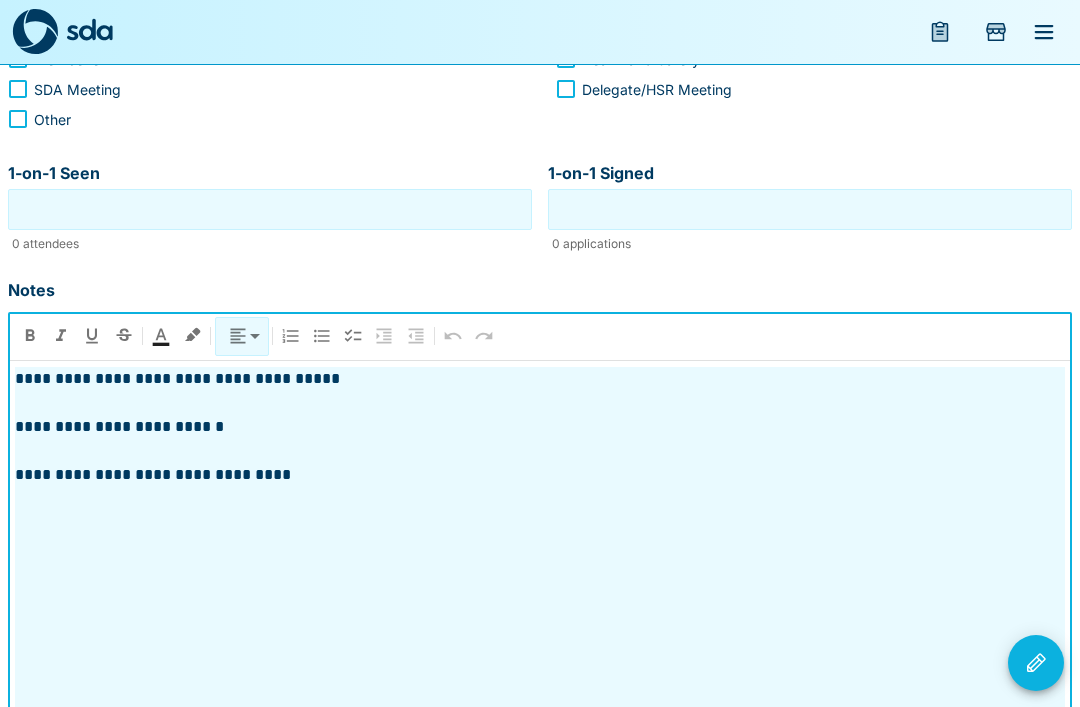 type 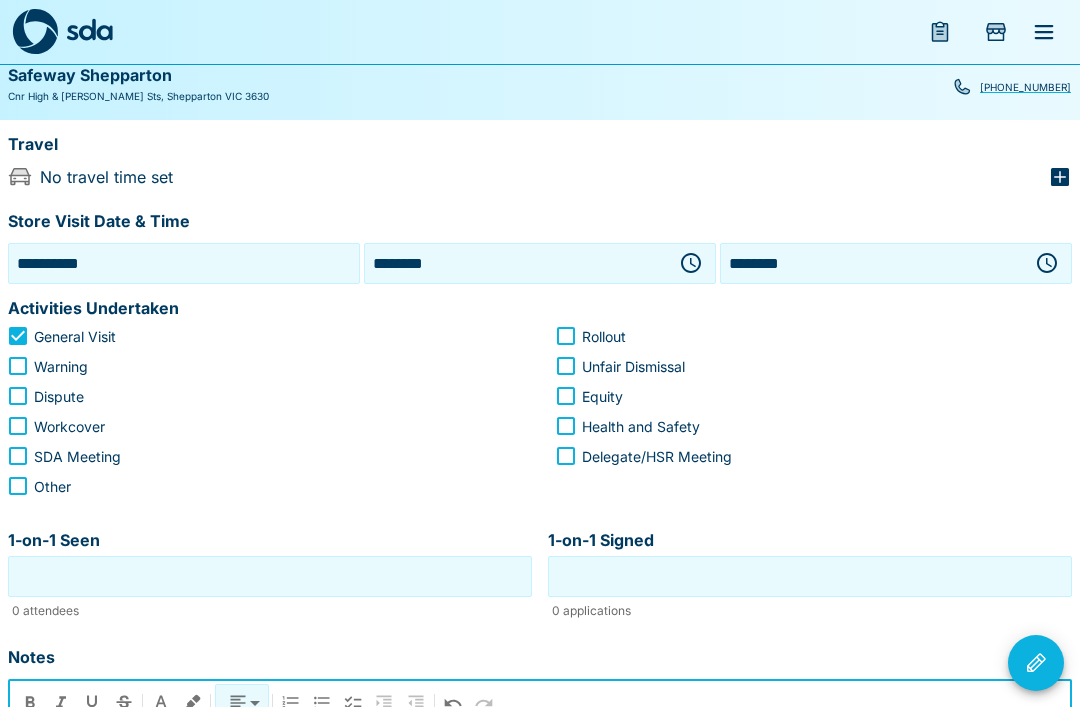 scroll, scrollTop: 0, scrollLeft: 0, axis: both 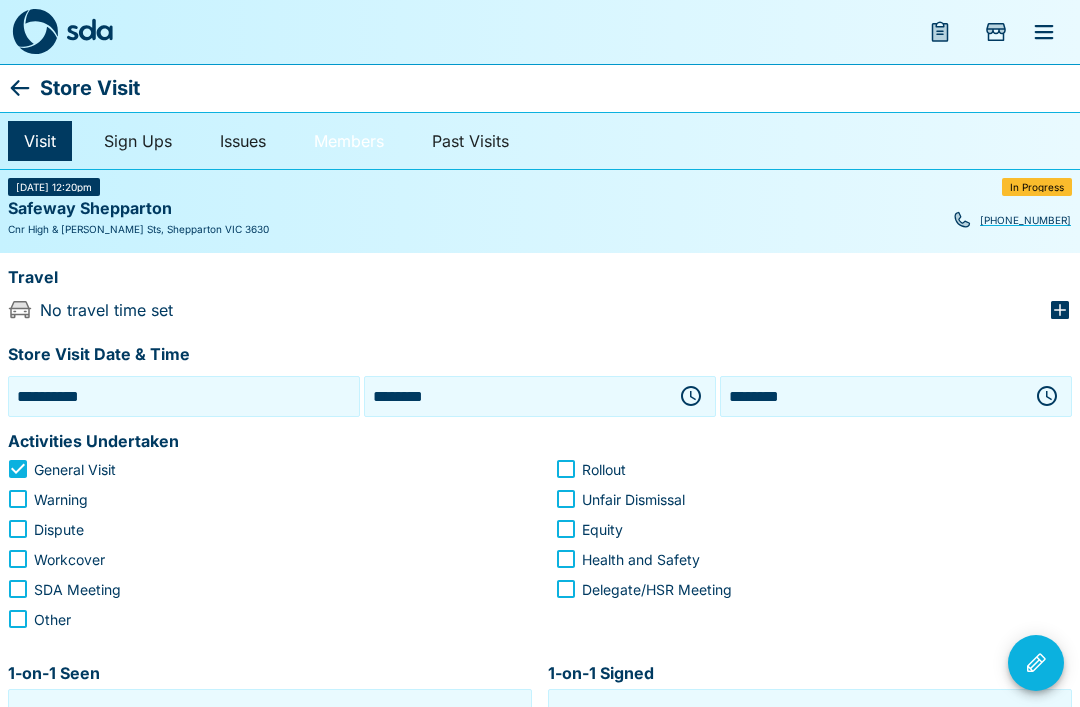click on "Members" at bounding box center [349, 141] 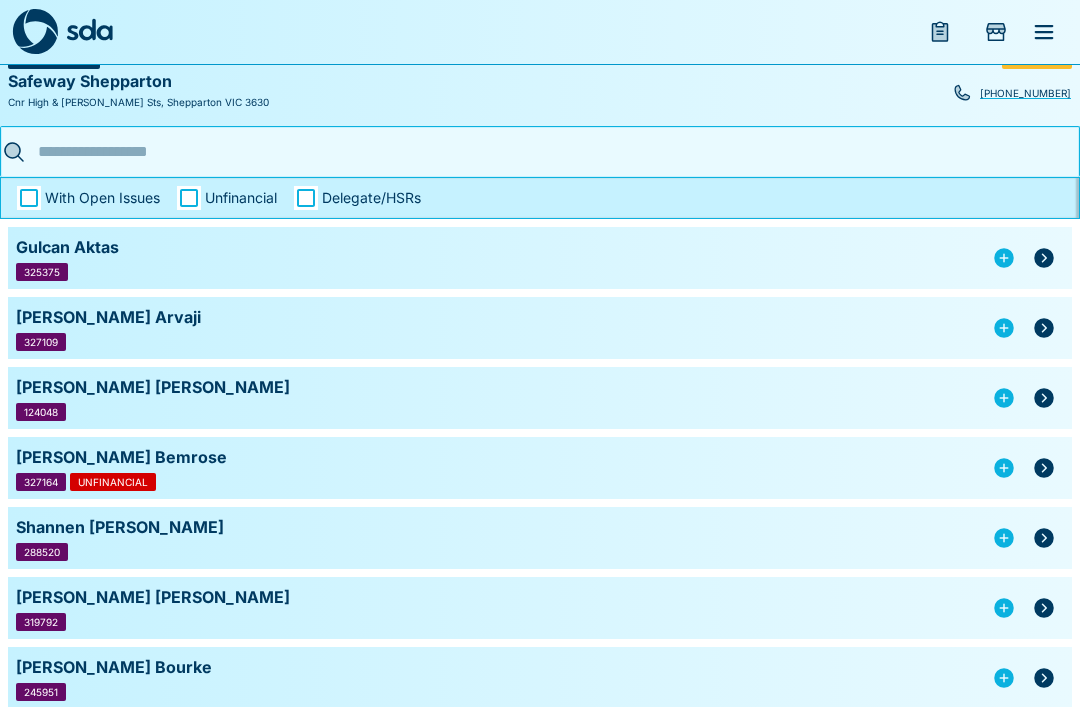 scroll, scrollTop: 0, scrollLeft: 0, axis: both 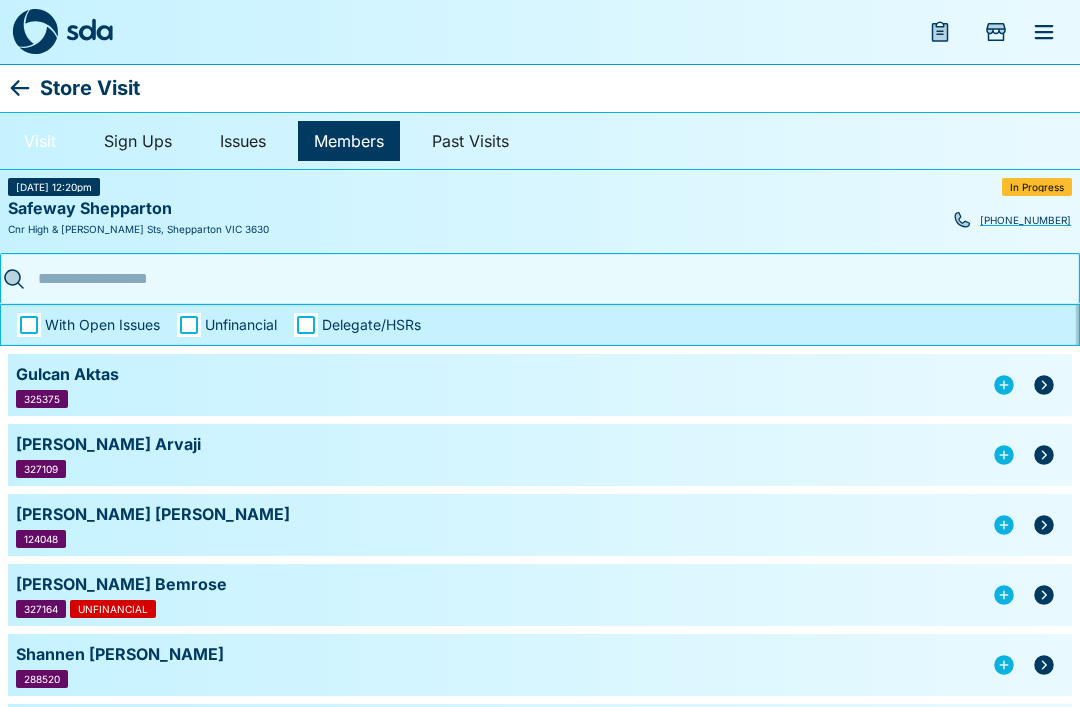 click on "Visit" at bounding box center [40, 141] 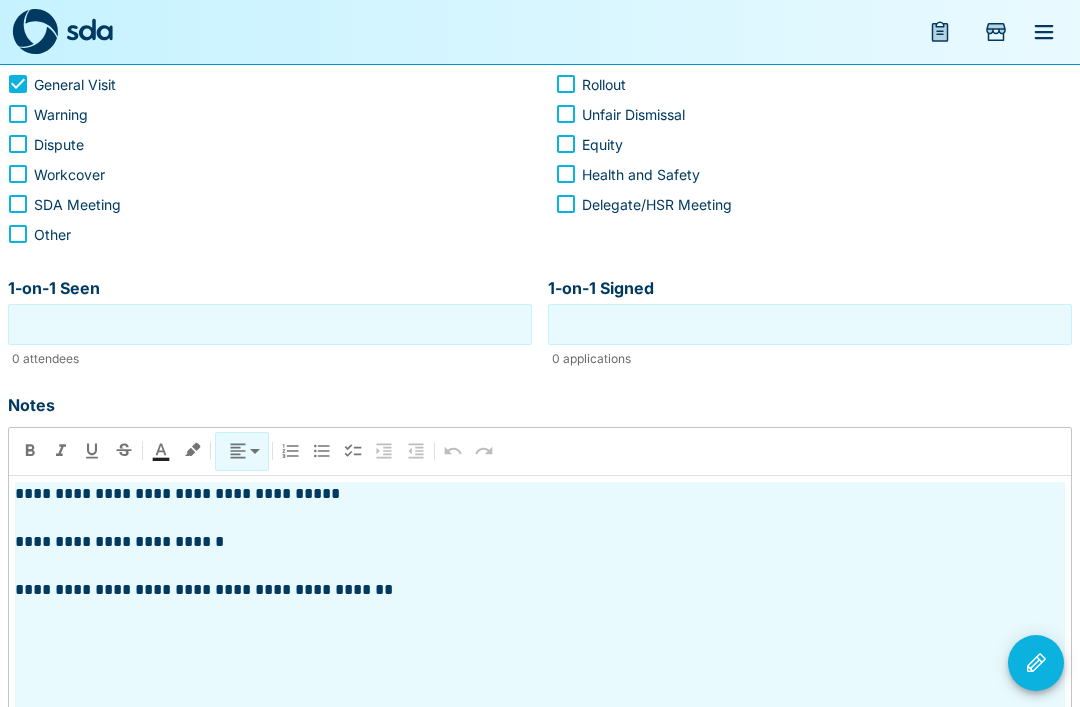 scroll, scrollTop: 392, scrollLeft: 0, axis: vertical 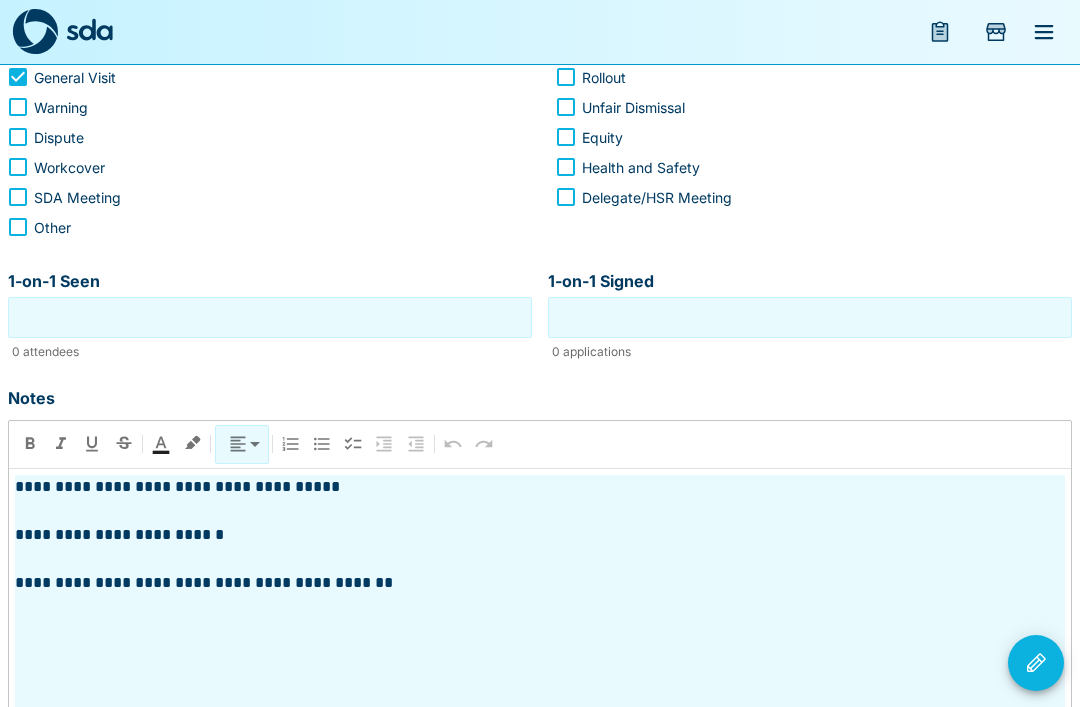 click on "**********" at bounding box center [540, 583] 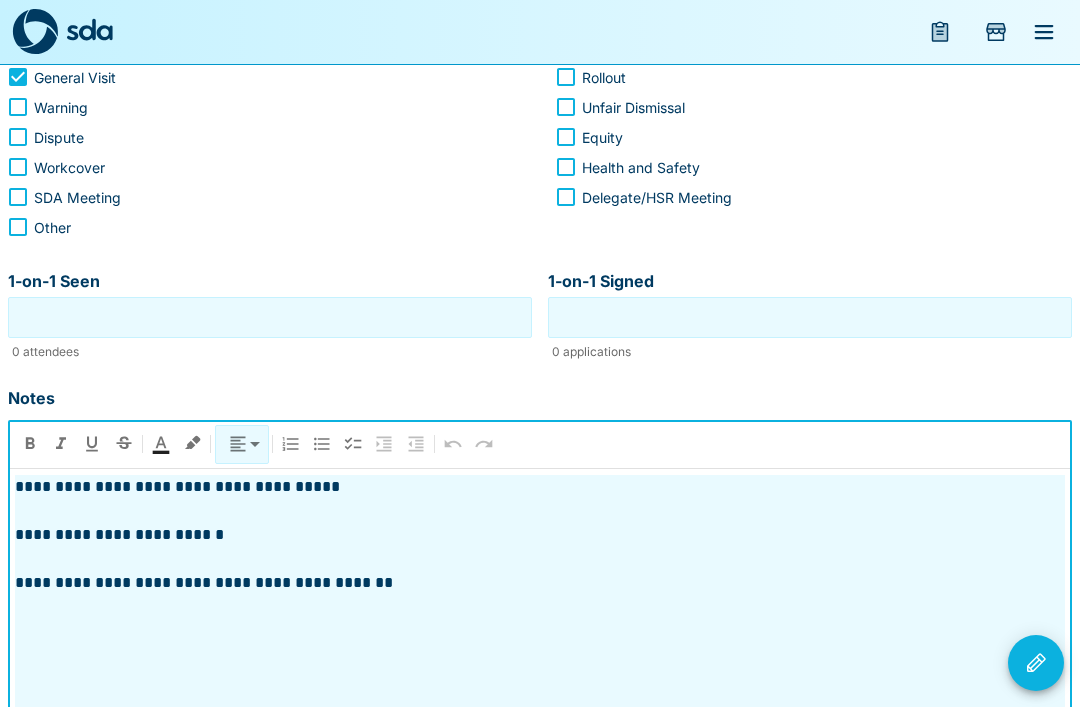 type 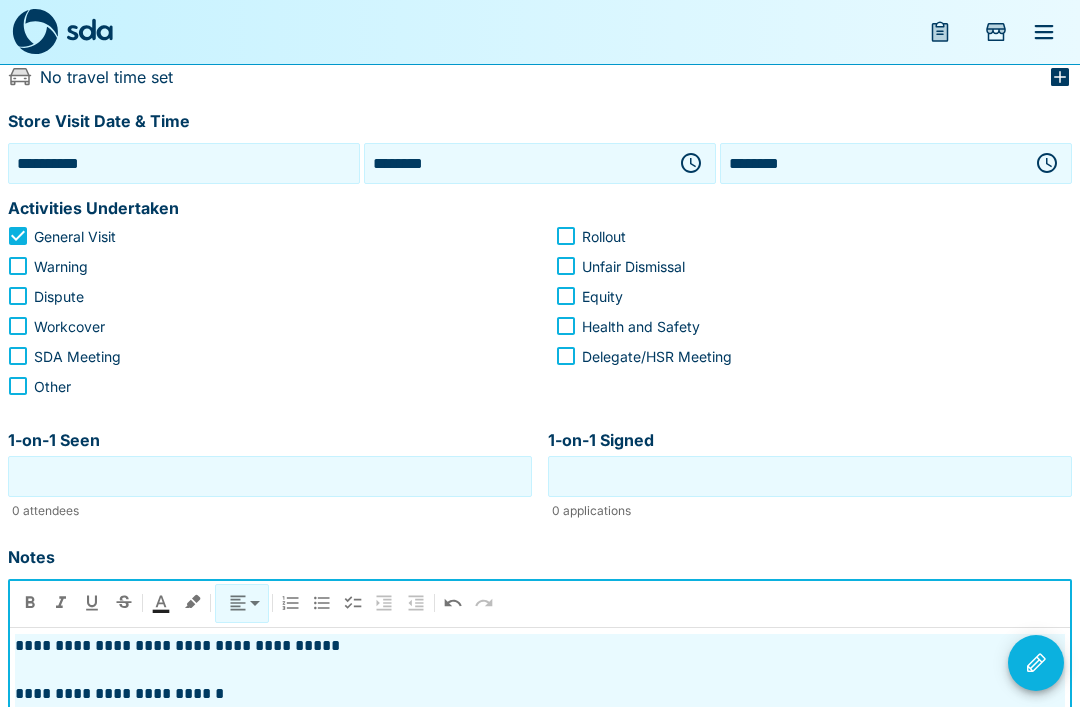 scroll, scrollTop: 0, scrollLeft: 0, axis: both 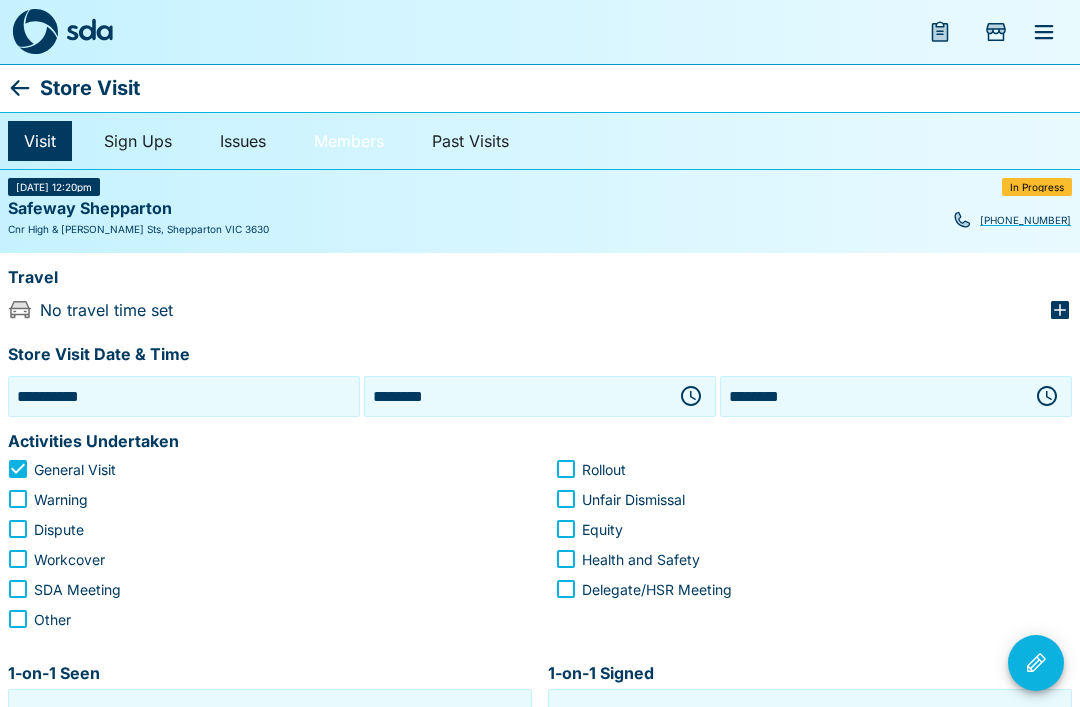 click on "Members" at bounding box center [349, 141] 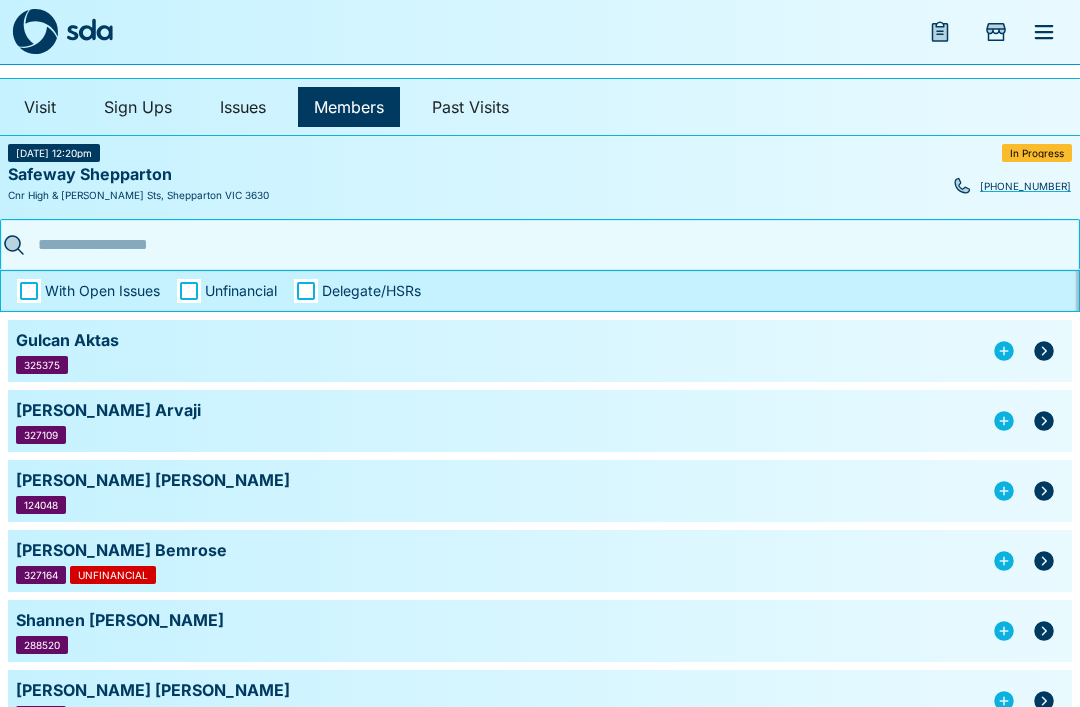 scroll, scrollTop: 0, scrollLeft: 0, axis: both 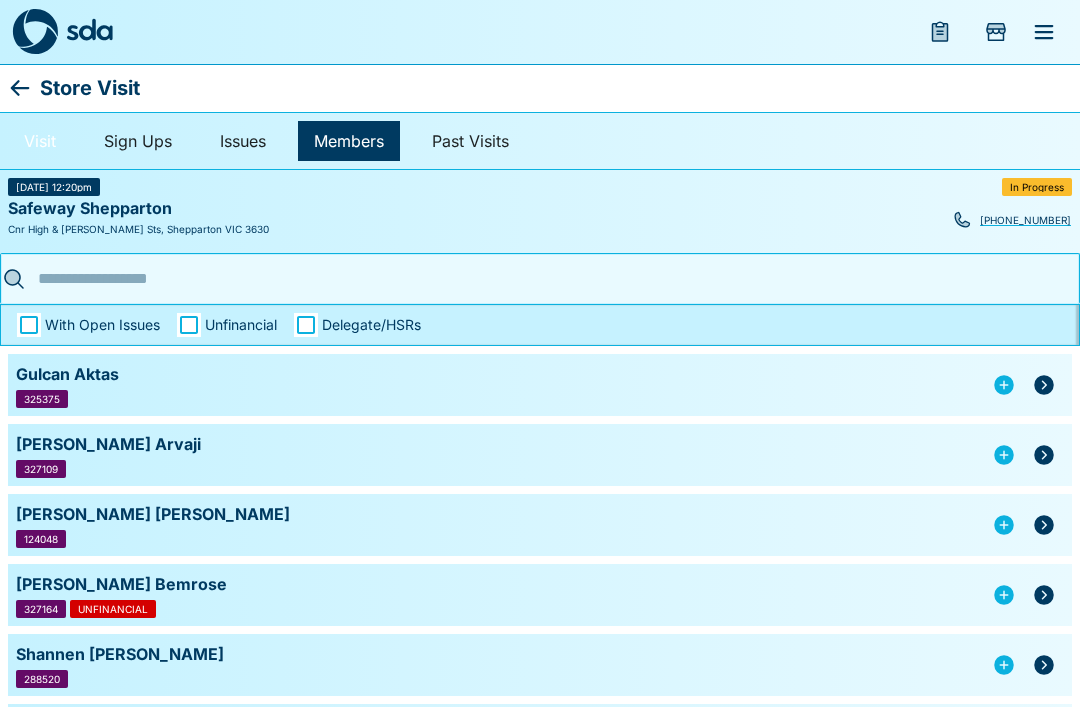 click on "Visit" at bounding box center (40, 141) 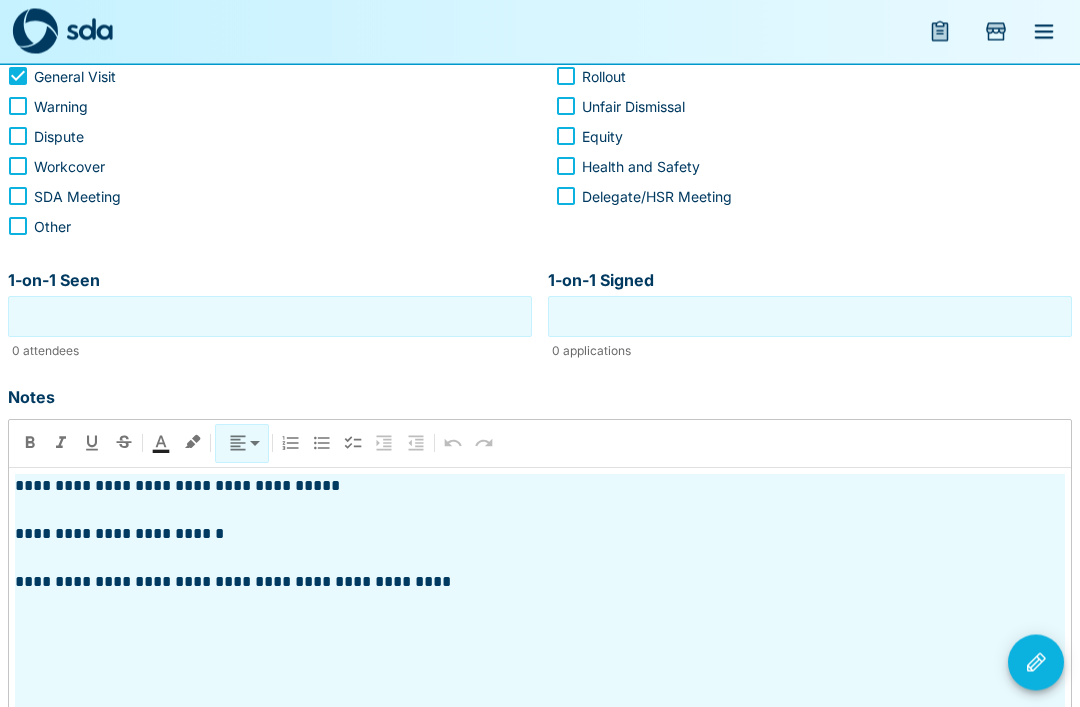 scroll, scrollTop: 417, scrollLeft: 0, axis: vertical 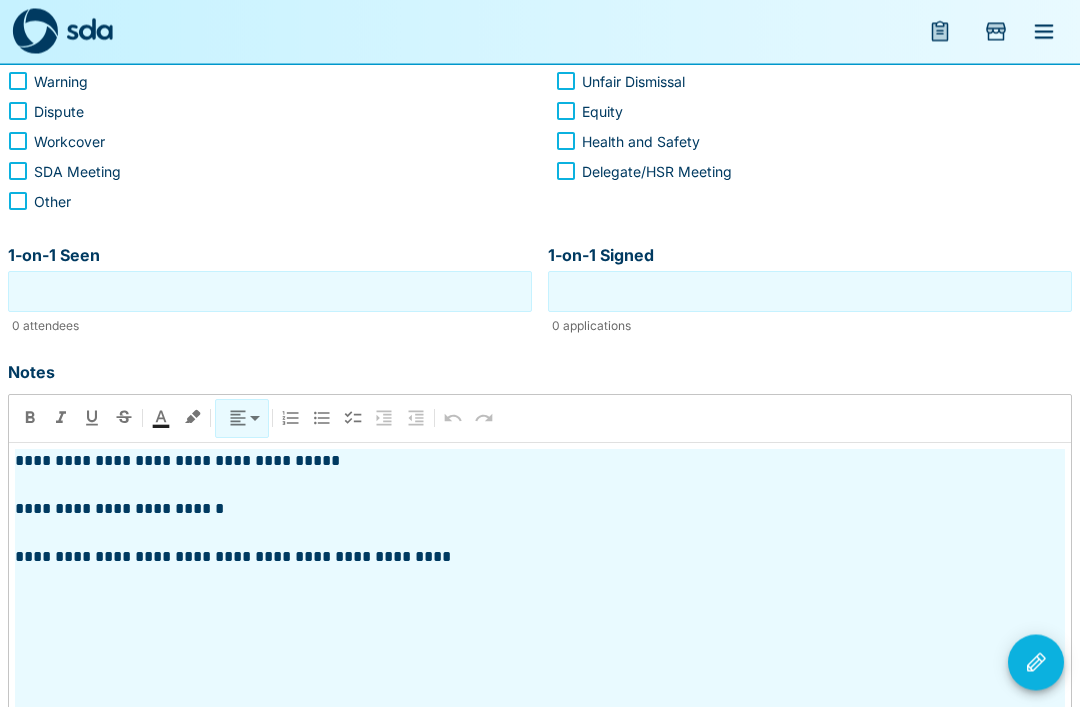 click on "**********" at bounding box center [540, 558] 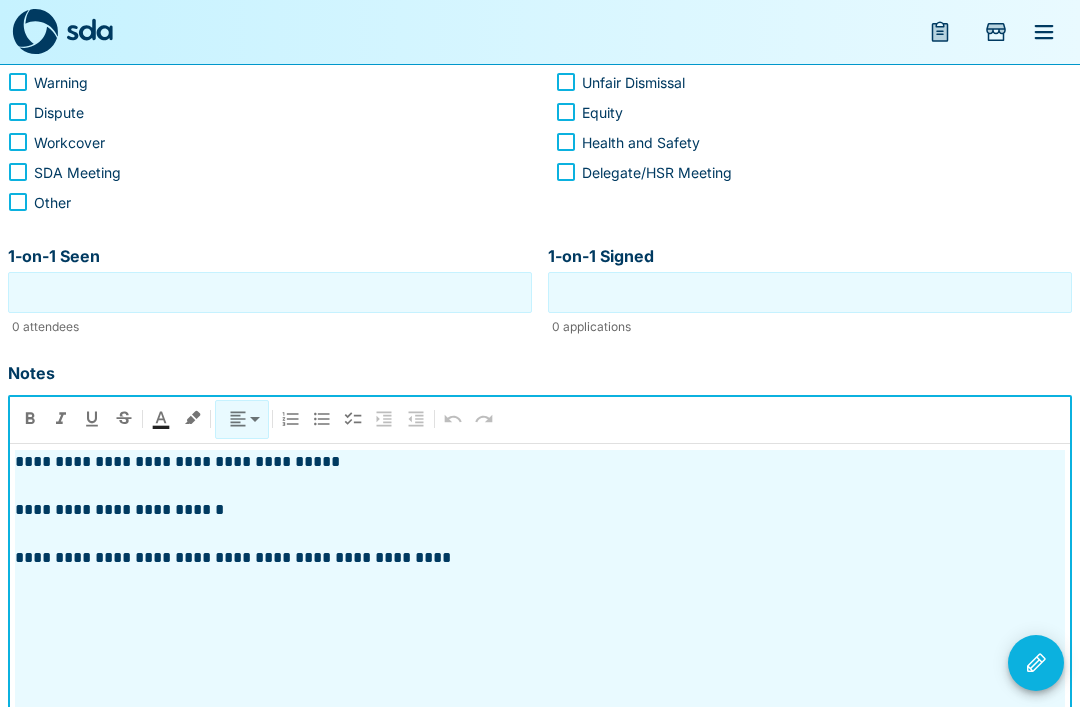 type 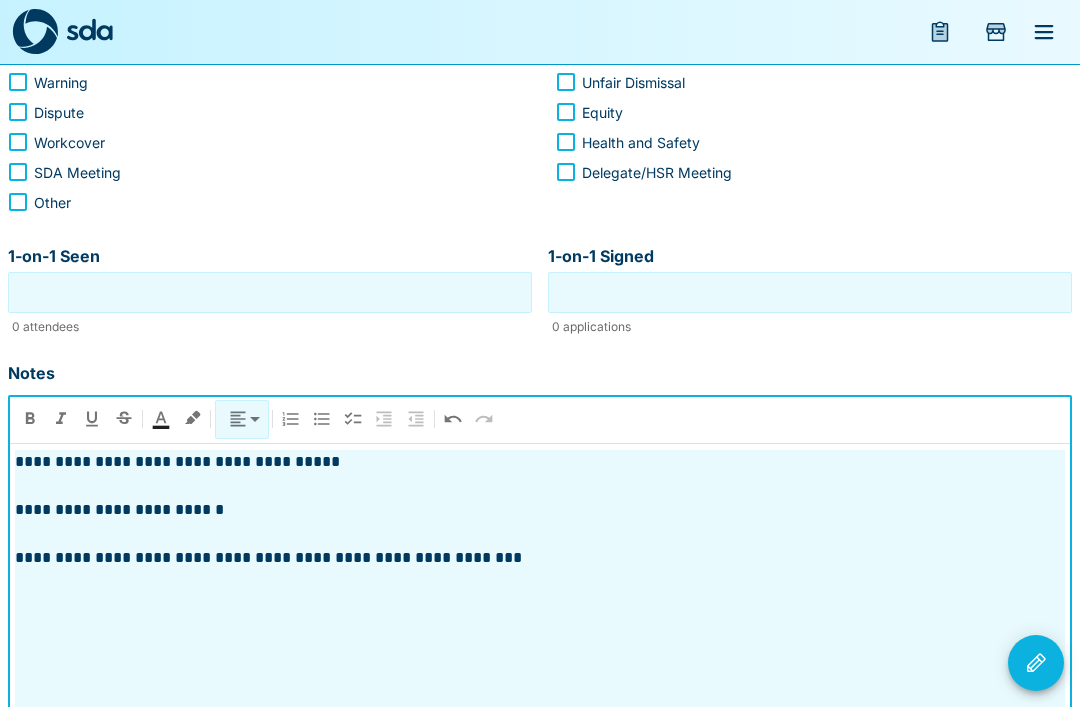 click on "**********" at bounding box center [540, 558] 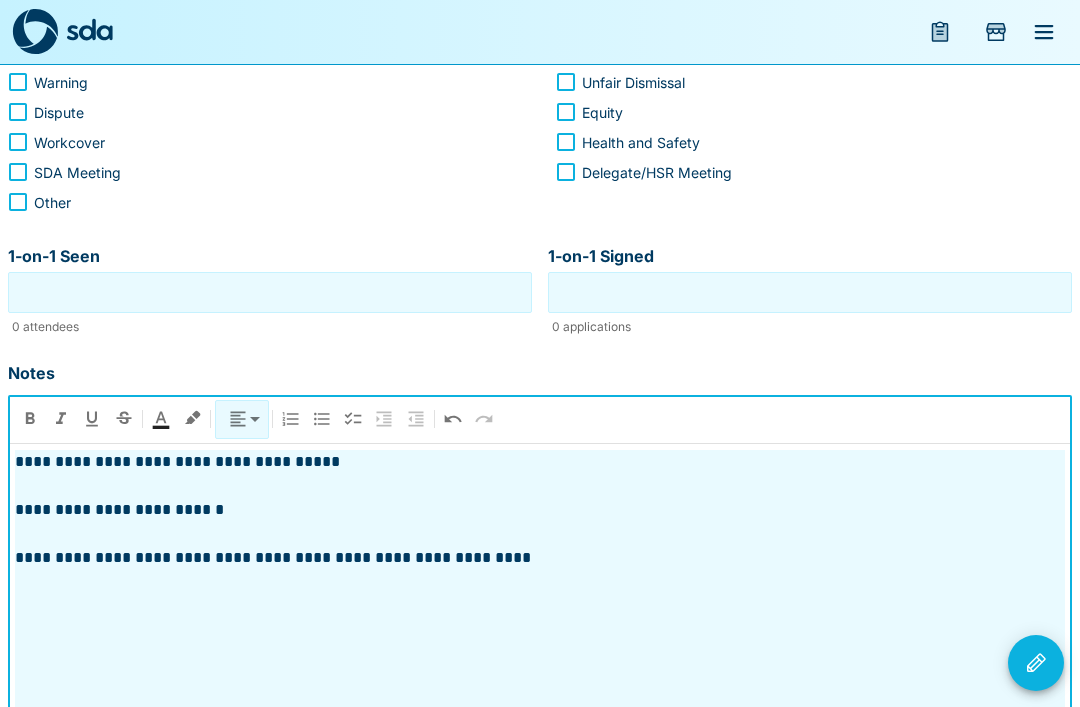 click on "**********" at bounding box center (540, 627) 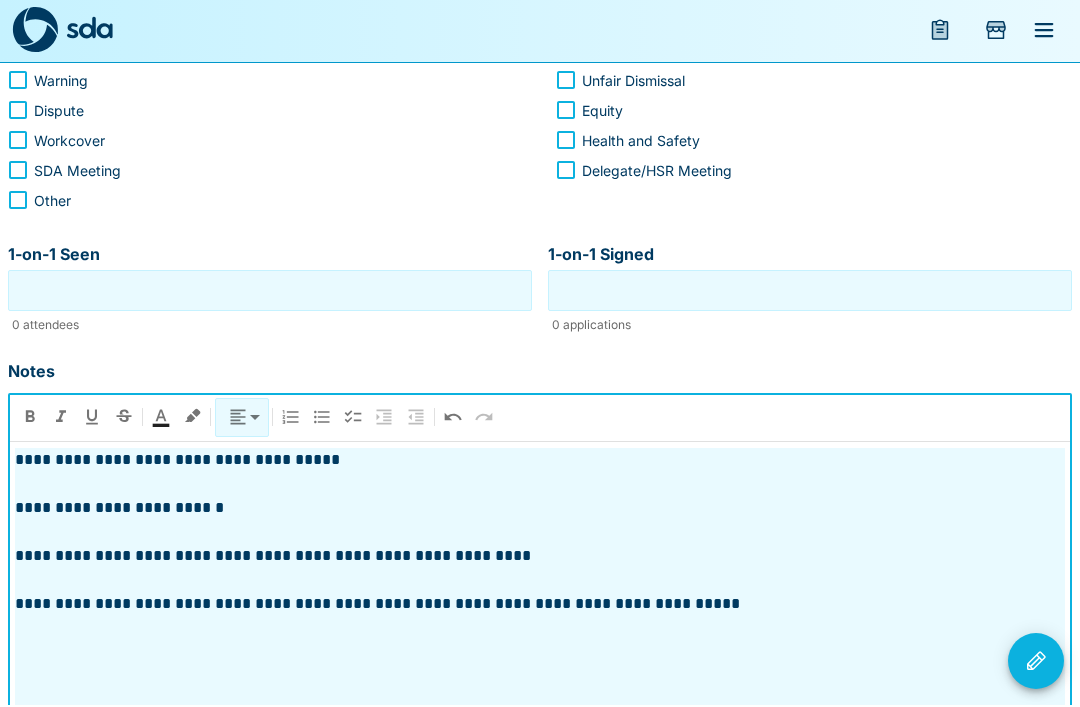 click on "**********" at bounding box center [540, 606] 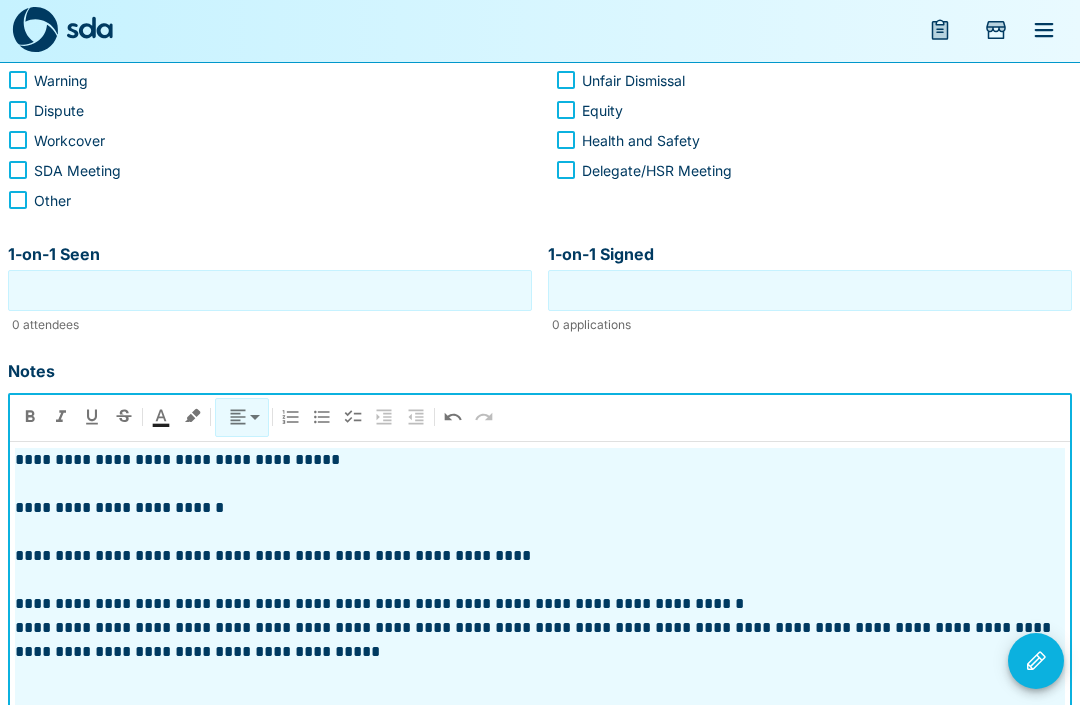 click on "**********" at bounding box center (540, 642) 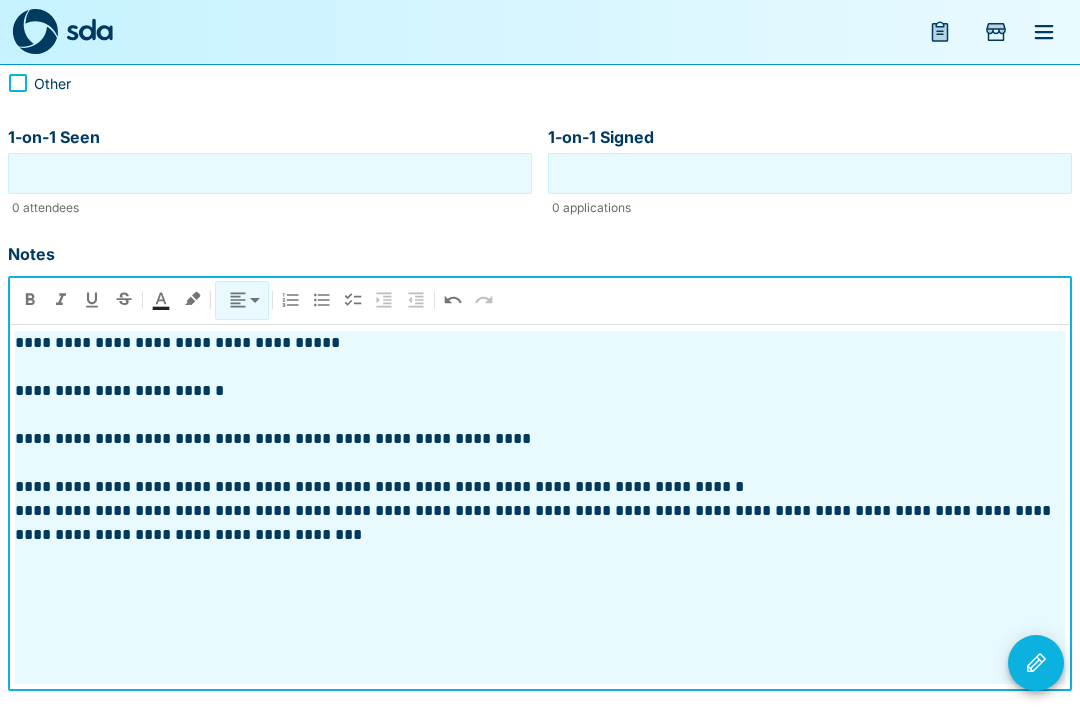 scroll, scrollTop: 555, scrollLeft: 0, axis: vertical 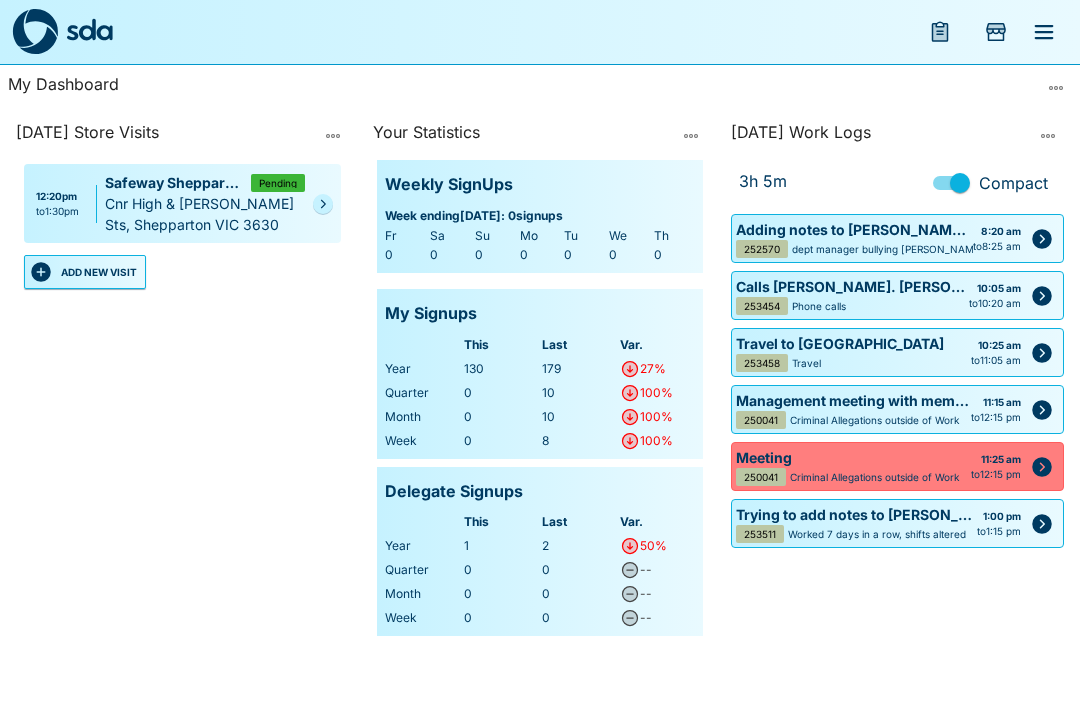 click at bounding box center (323, 204) 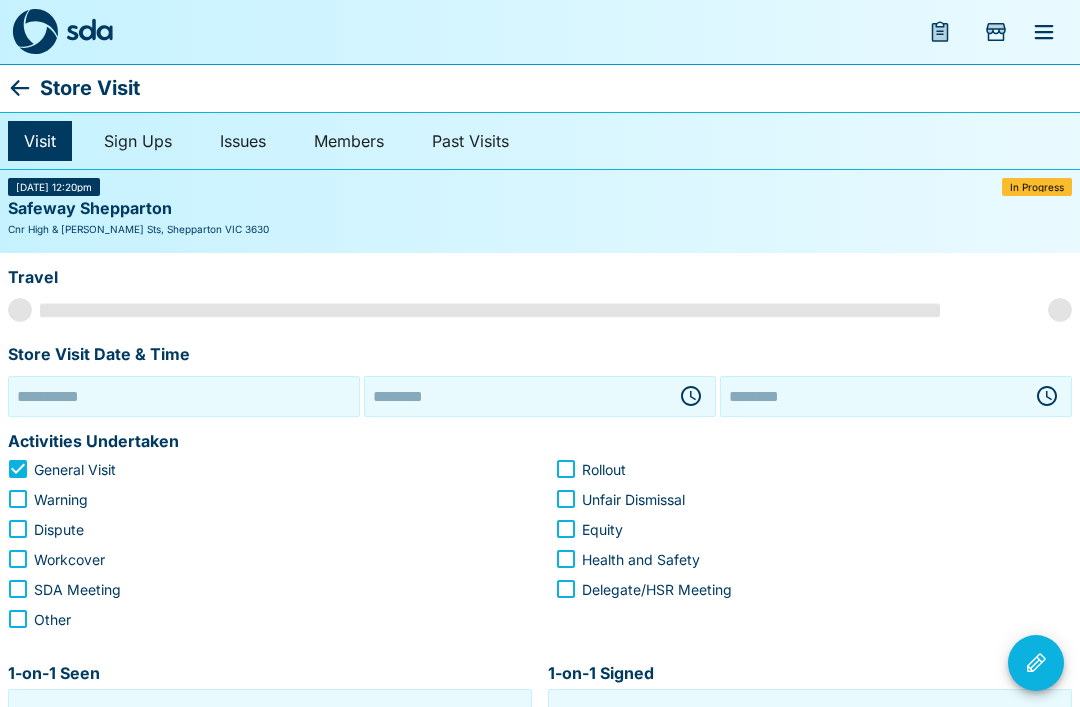 type on "**********" 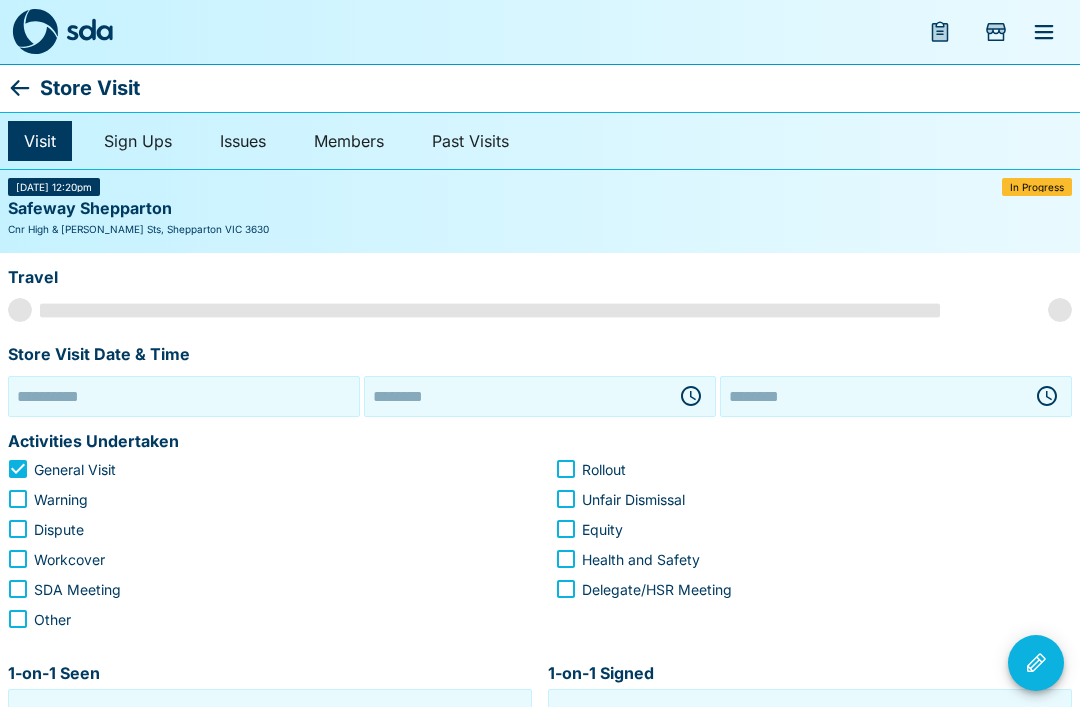 type on "********" 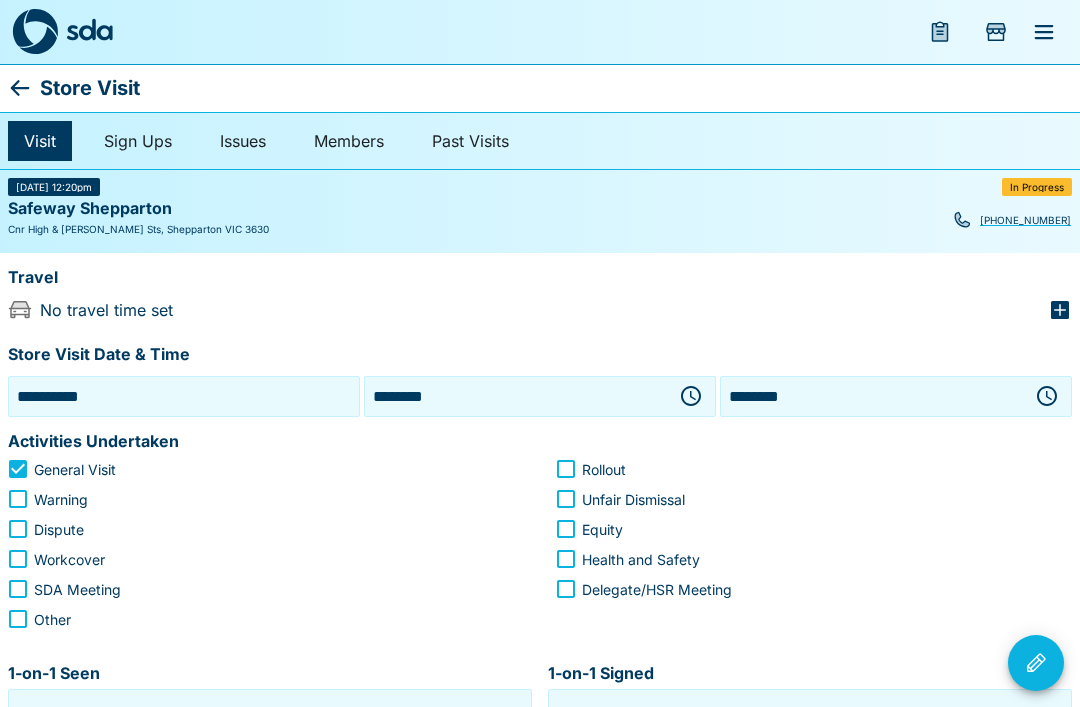 click 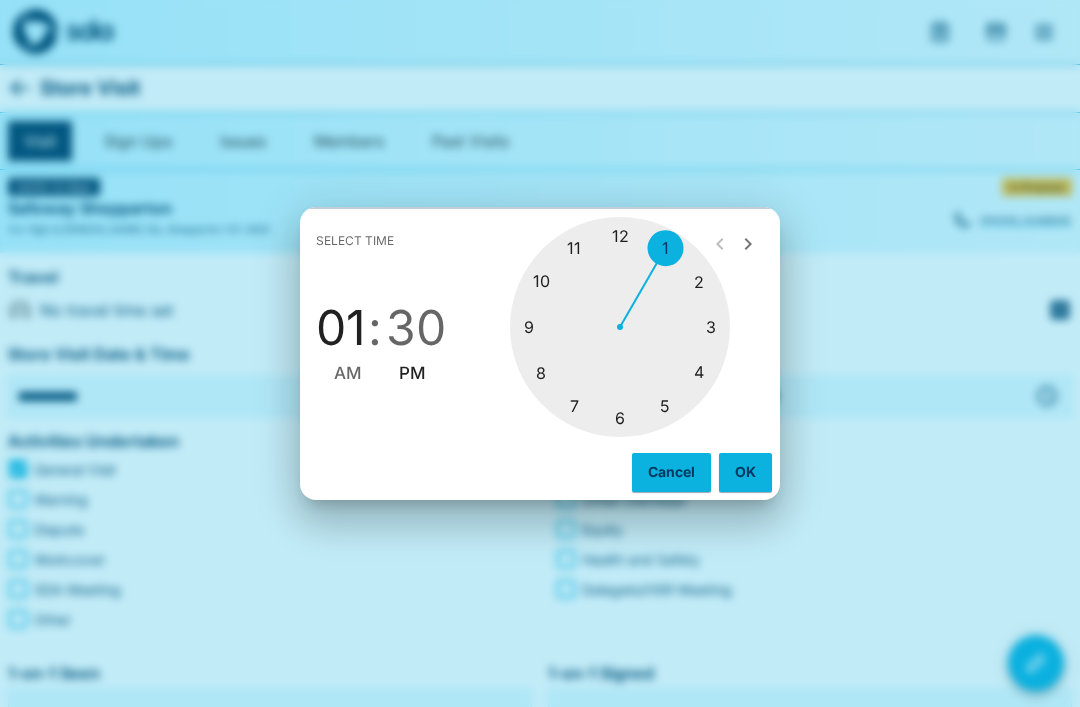 click at bounding box center (620, 327) 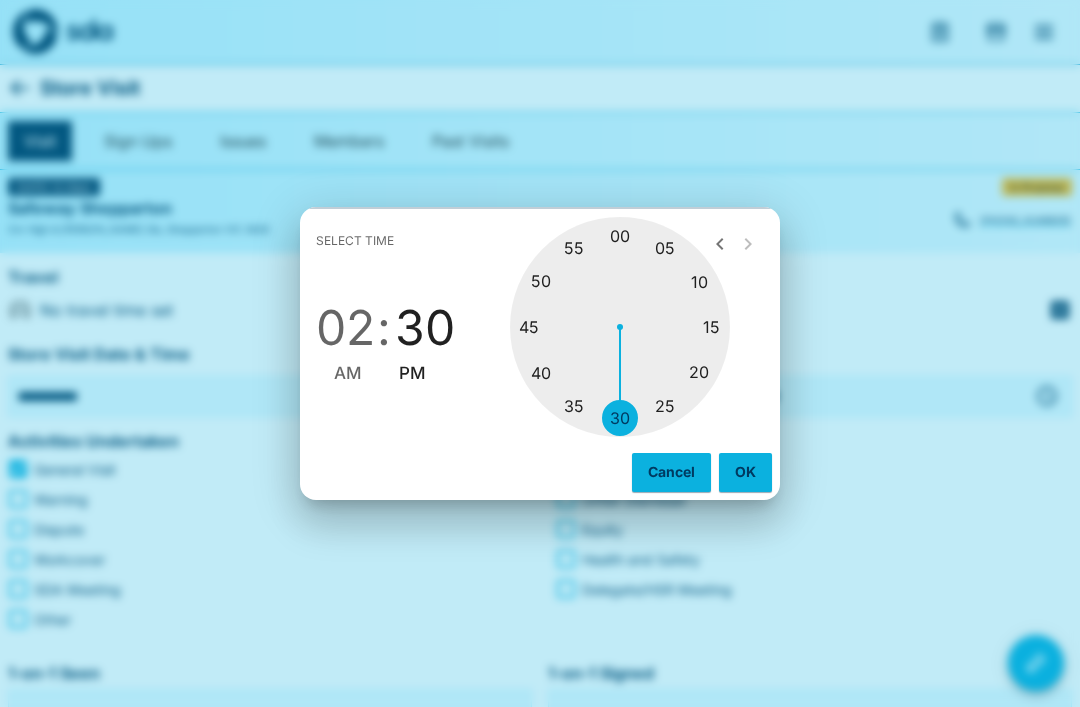 click at bounding box center (620, 327) 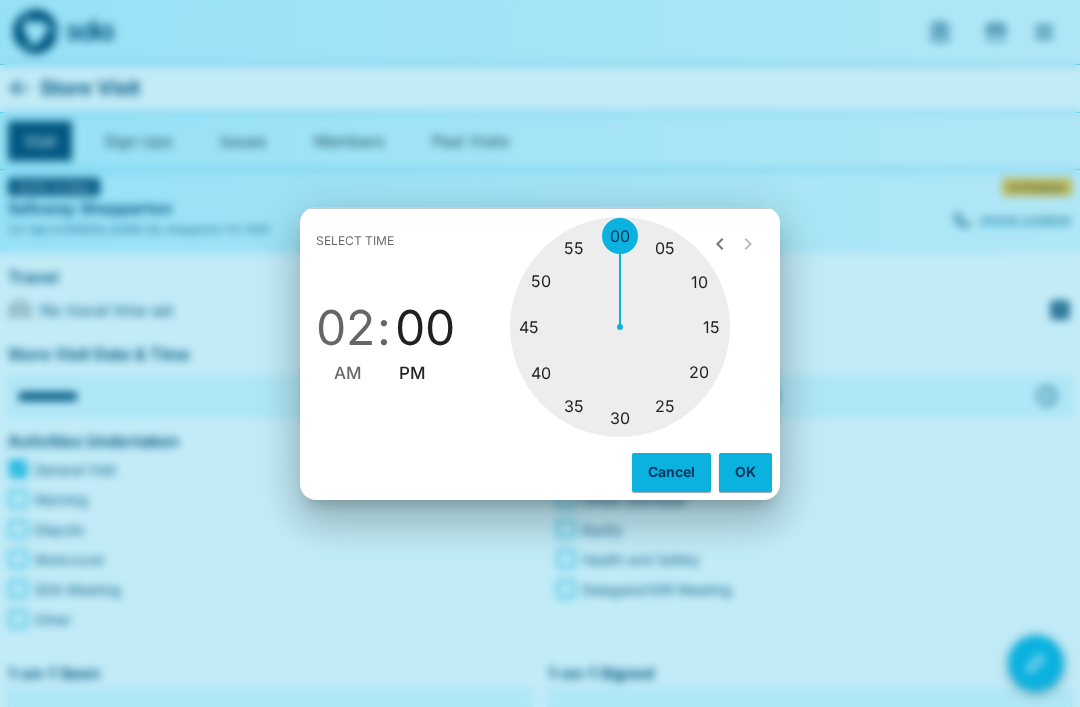 click on "OK" at bounding box center (745, 472) 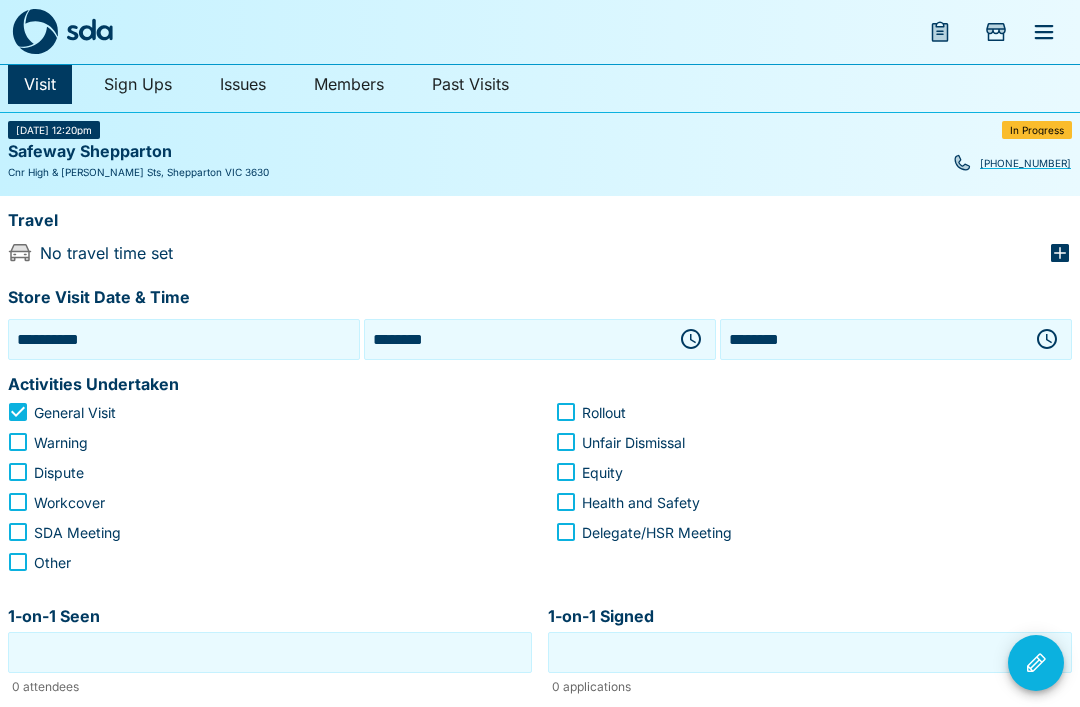 scroll, scrollTop: 53, scrollLeft: 0, axis: vertical 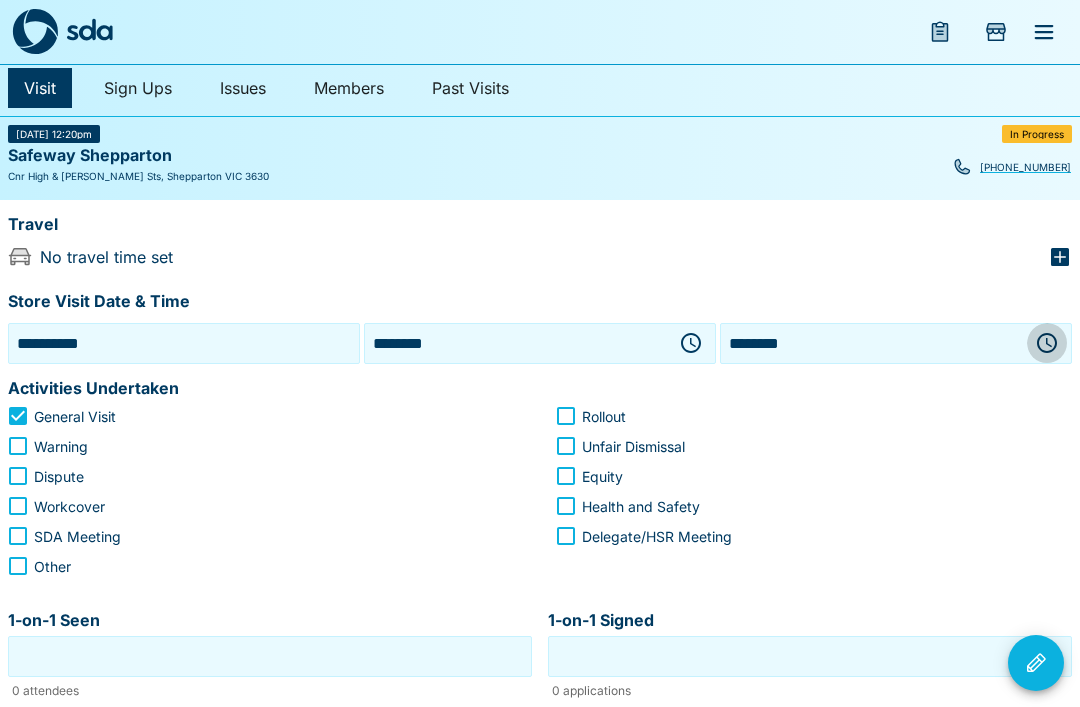 click 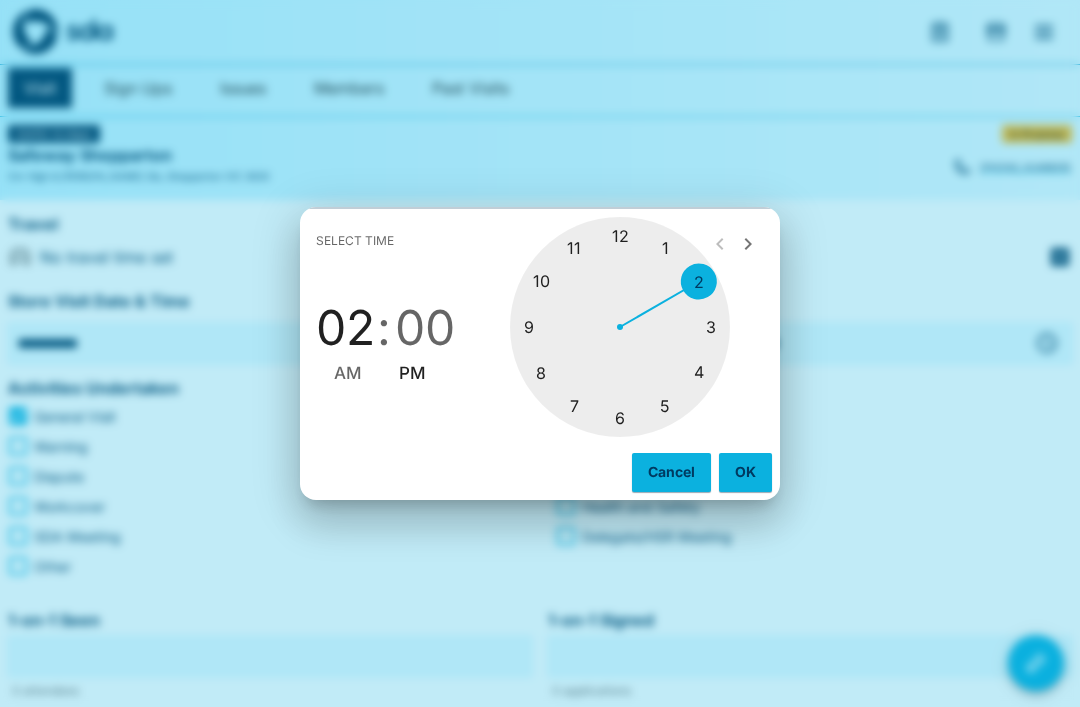 click at bounding box center (620, 327) 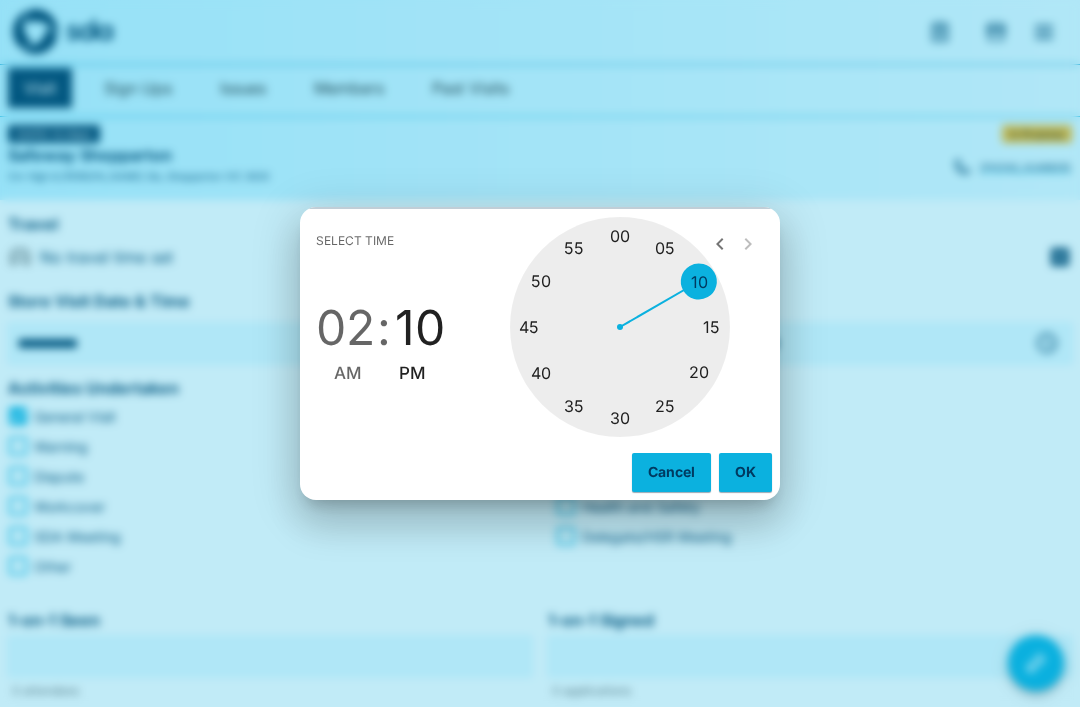 click at bounding box center [620, 327] 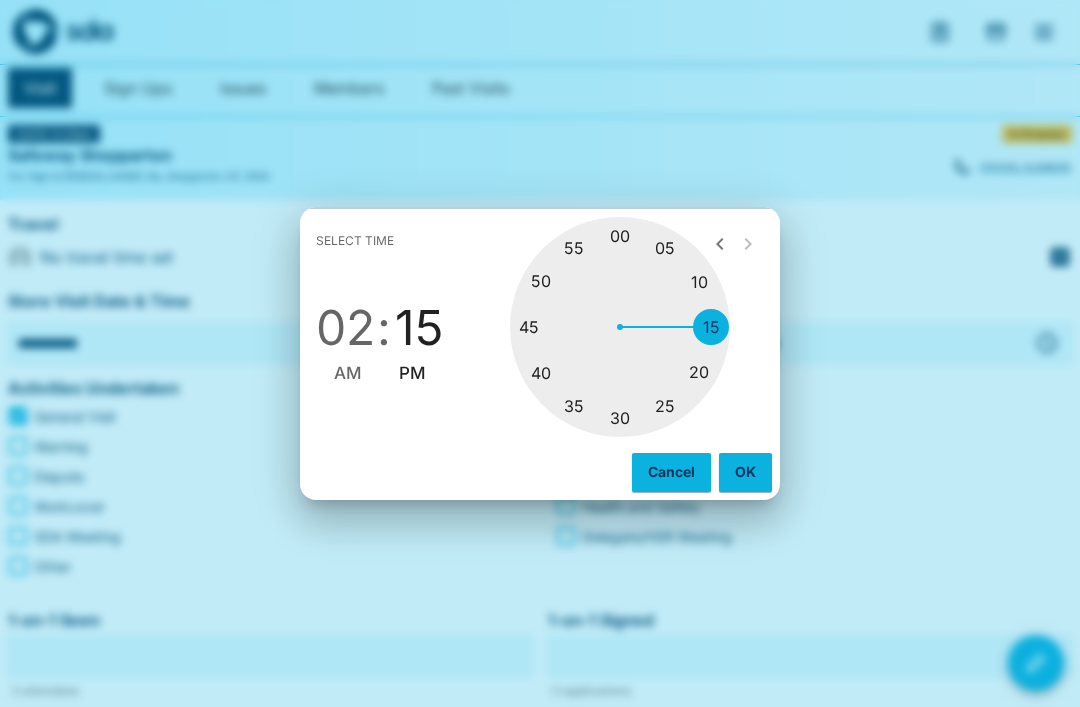 click on "OK" at bounding box center (745, 472) 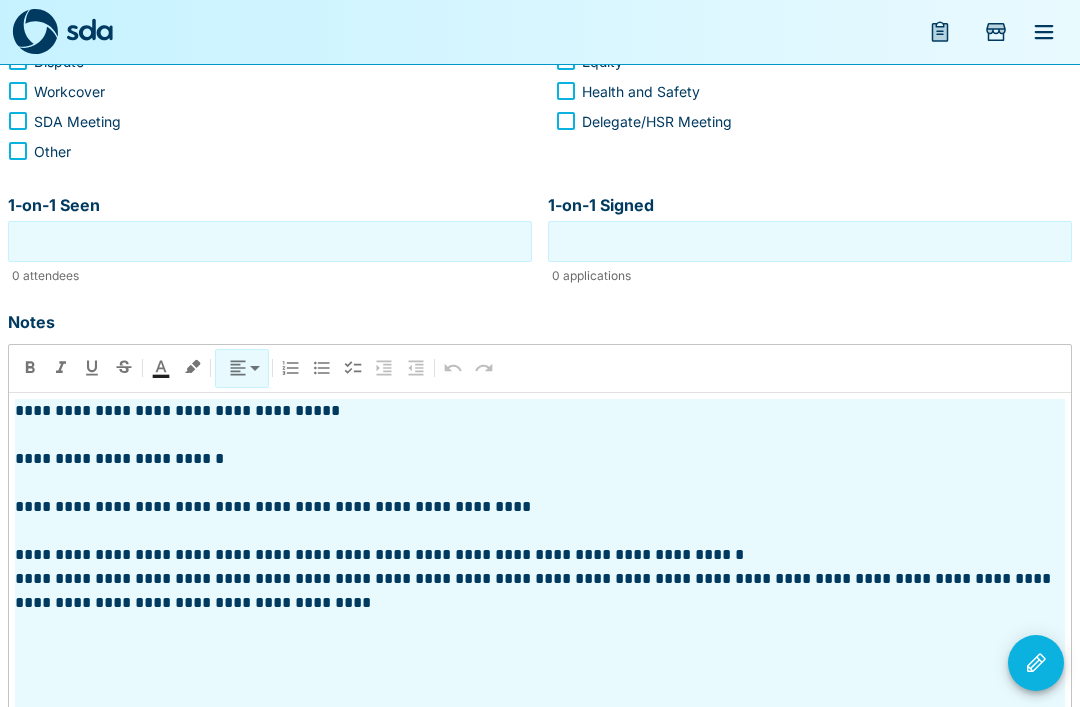 scroll, scrollTop: 500, scrollLeft: 0, axis: vertical 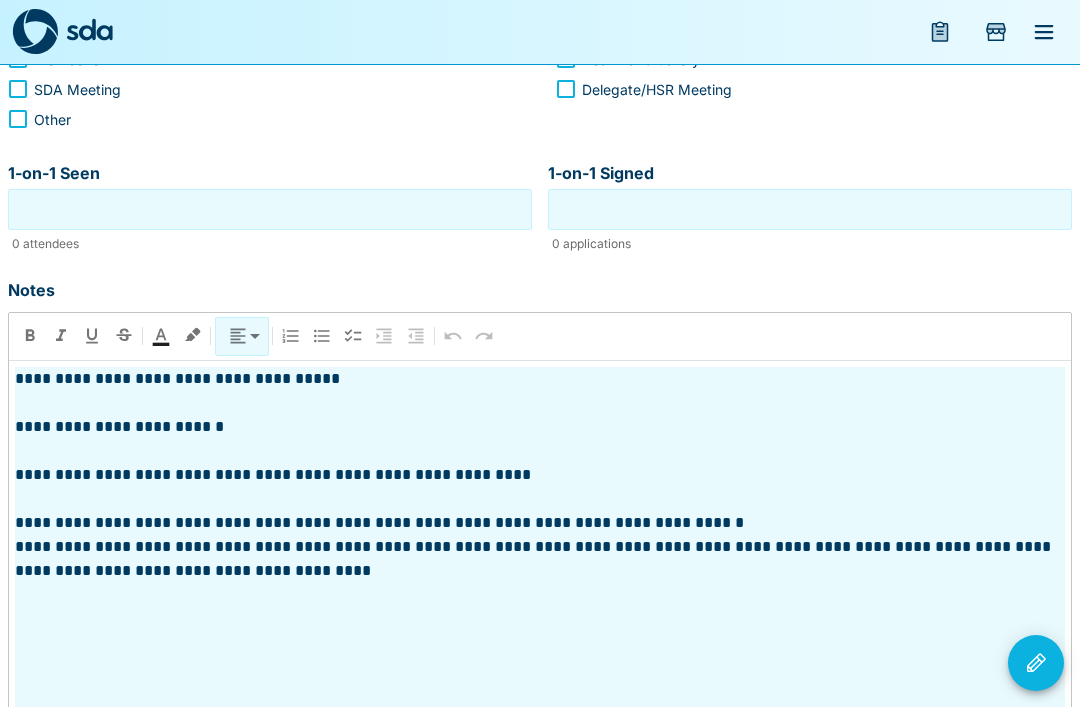 click at bounding box center (540, 619) 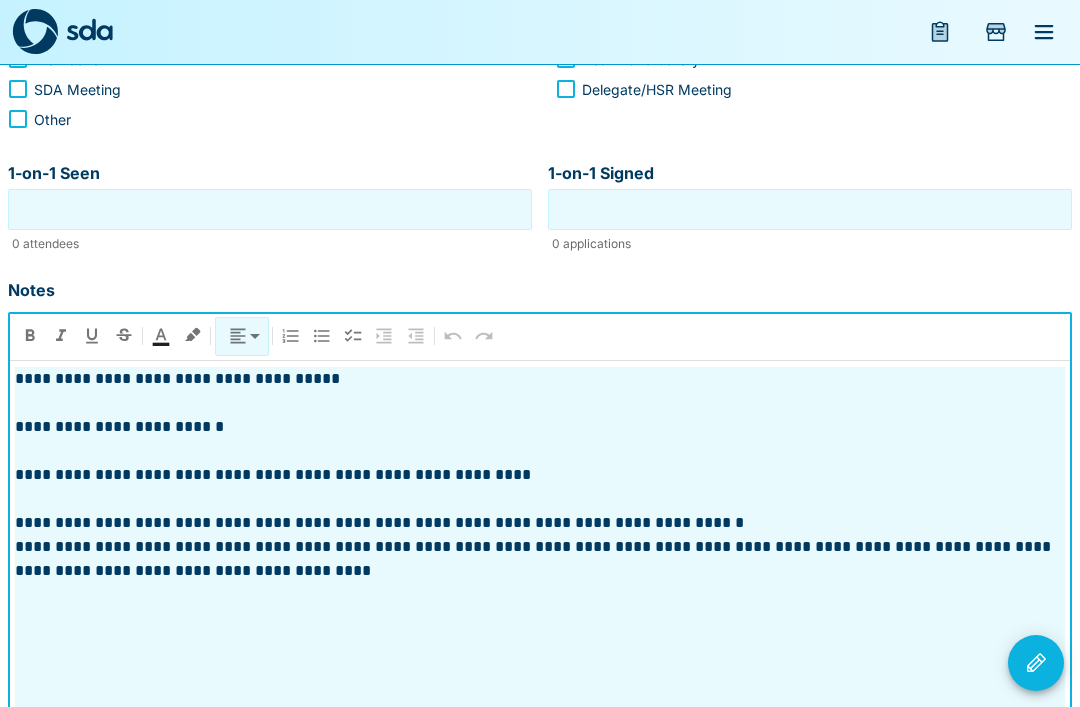 click on "**********" at bounding box center (540, 559) 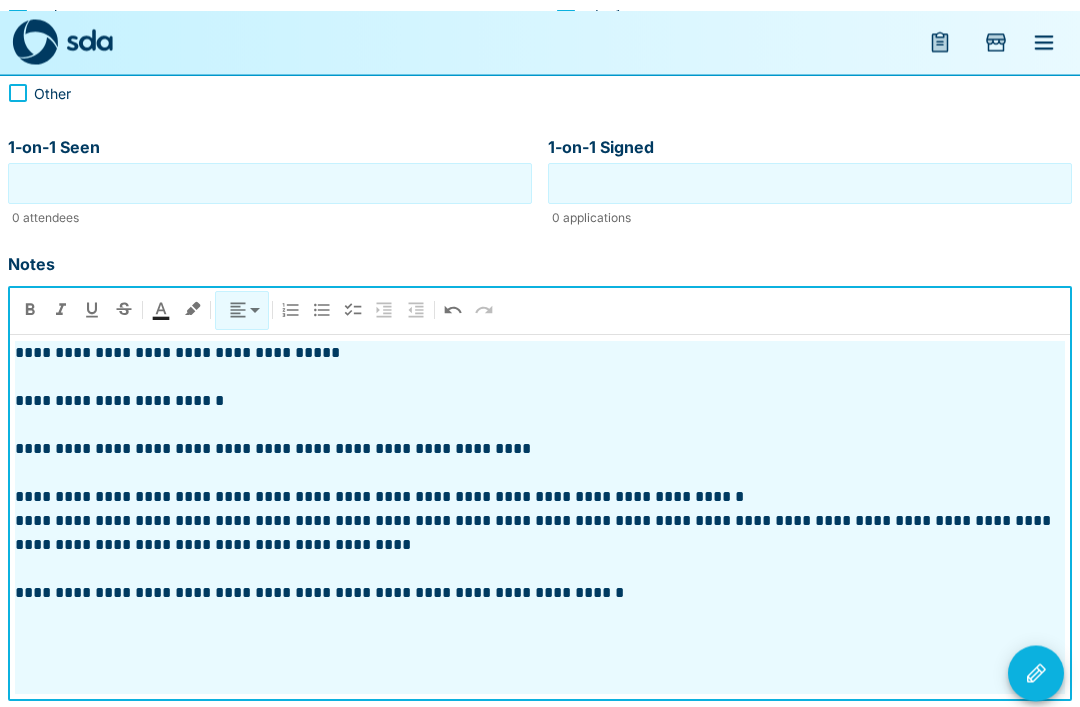scroll, scrollTop: 555, scrollLeft: 0, axis: vertical 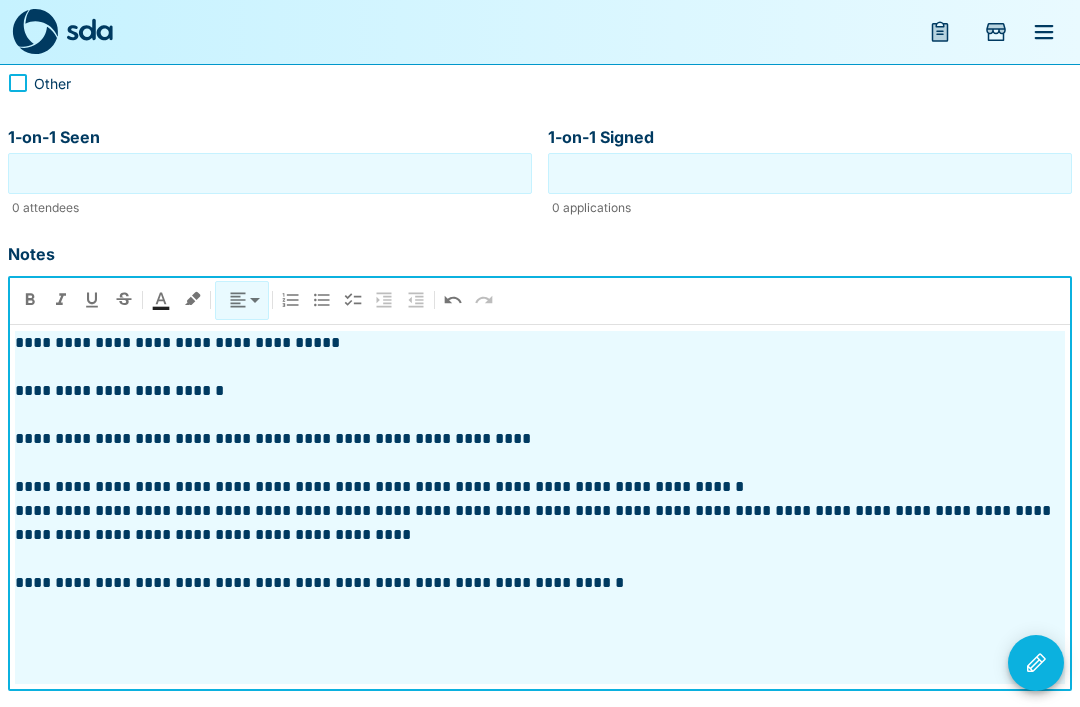 click at bounding box center (1036, 663) 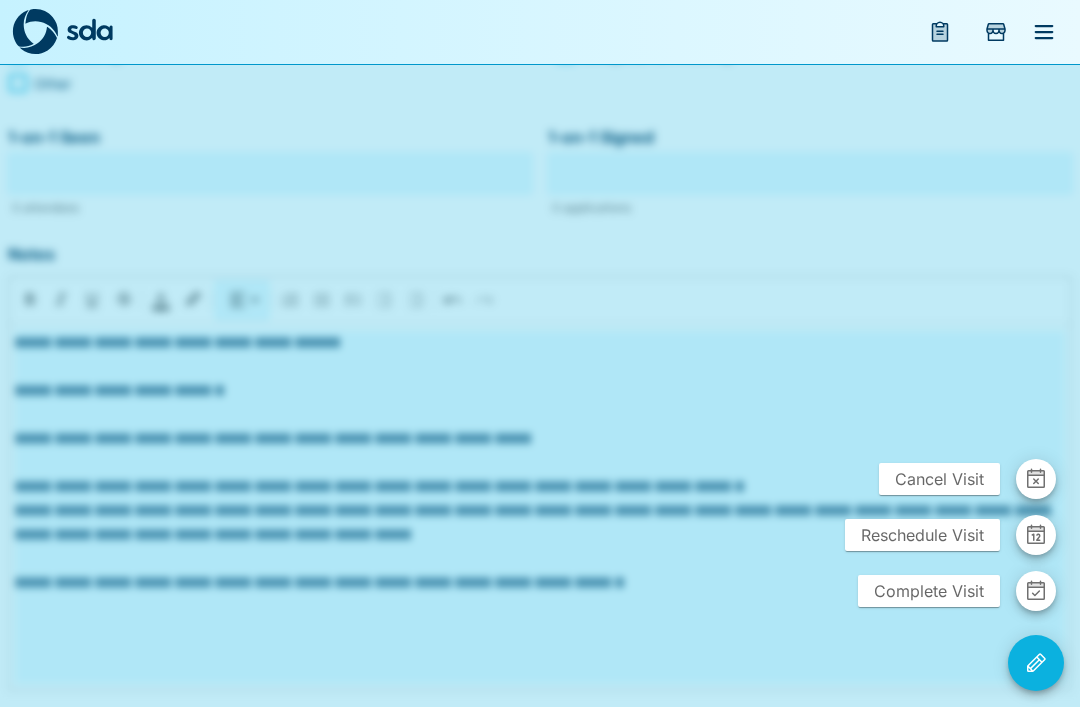 scroll, scrollTop: 500, scrollLeft: 0, axis: vertical 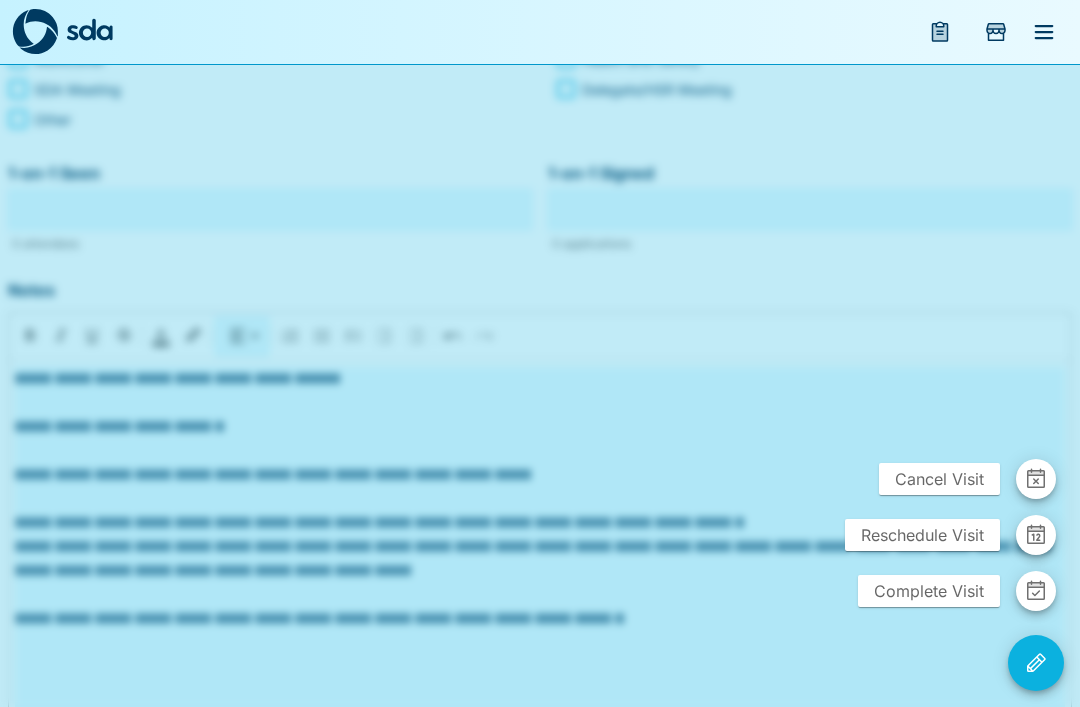click on "Complete Visit" at bounding box center [929, 591] 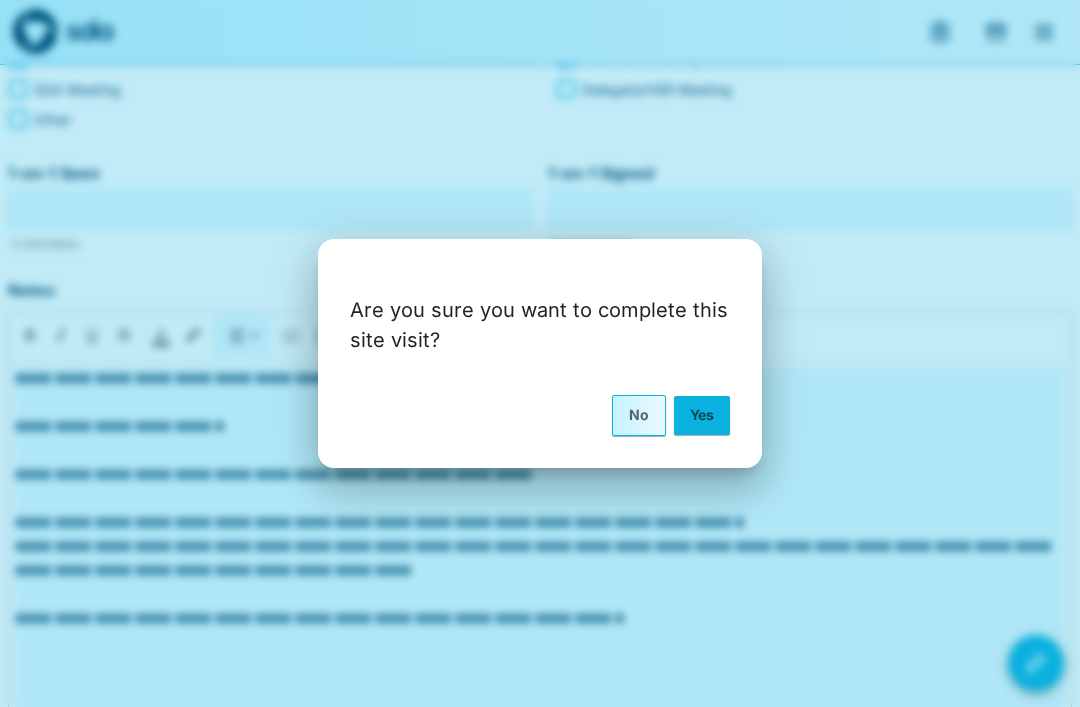 click on "Yes" at bounding box center [702, 415] 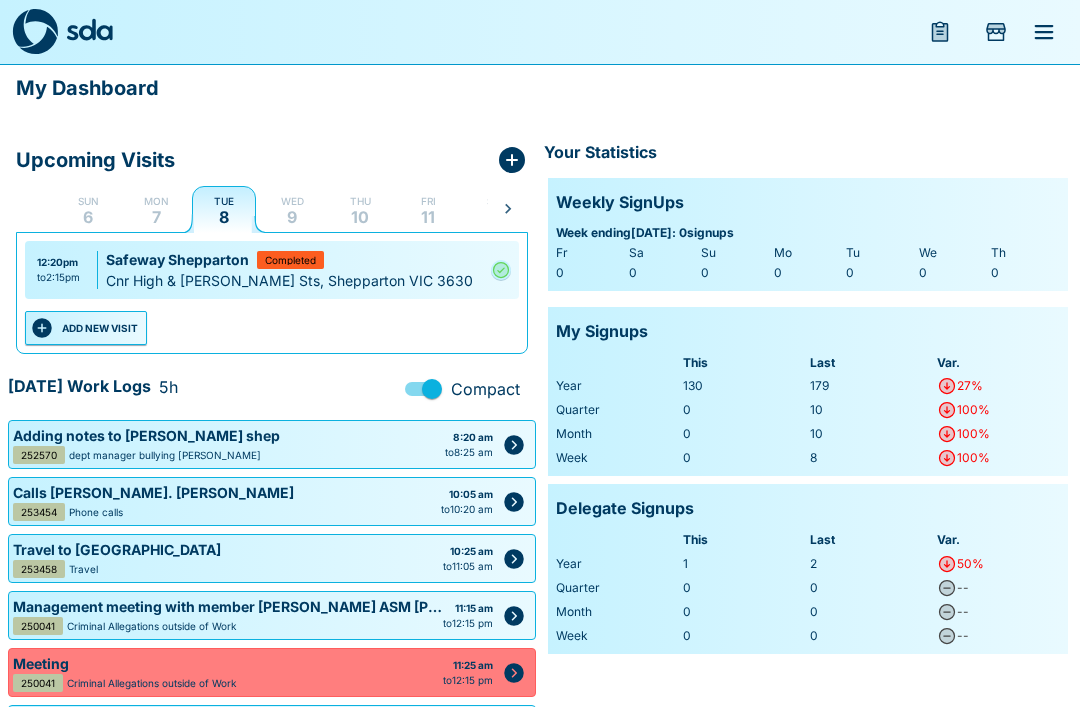 click 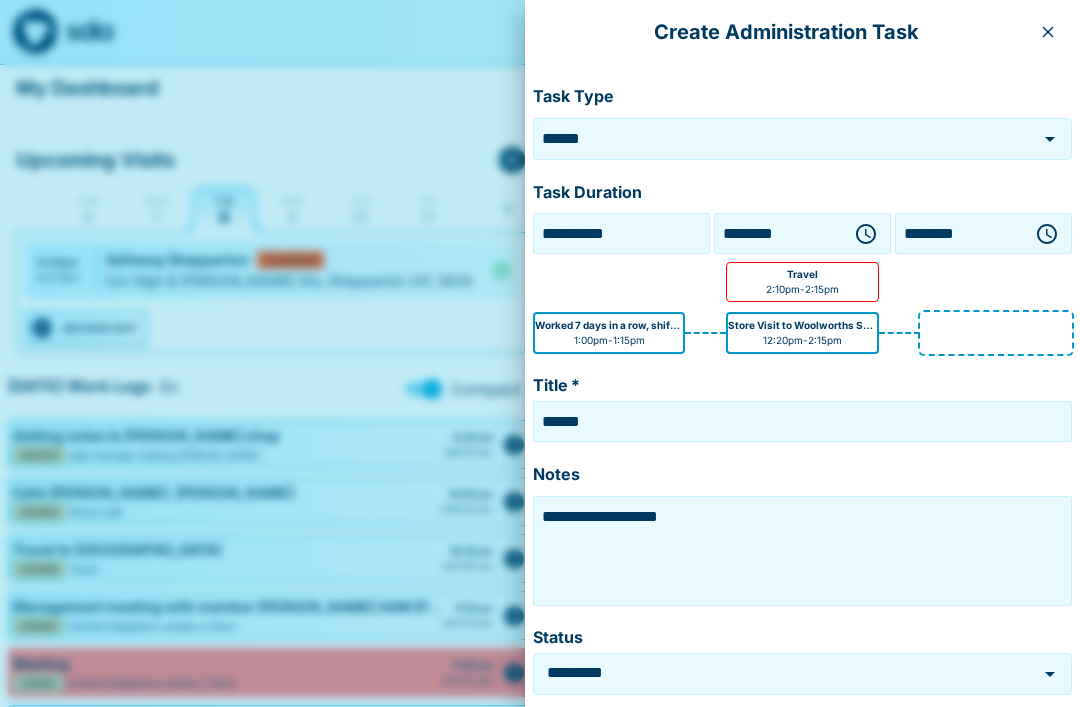 click at bounding box center [1048, 32] 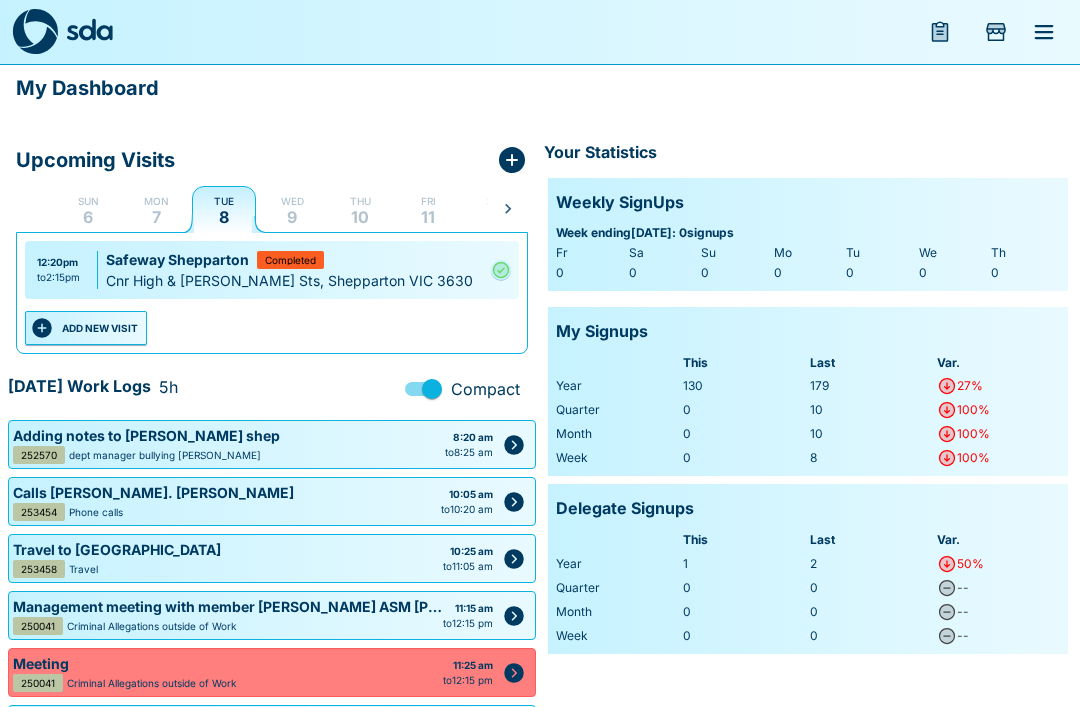 click 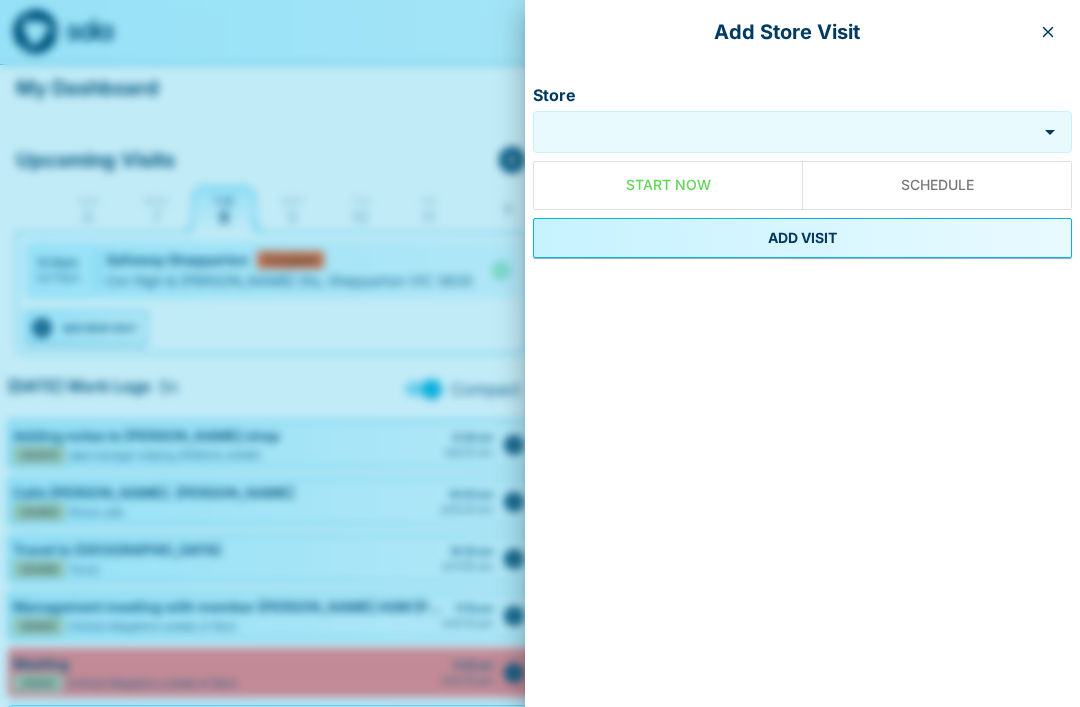 click on "Add Store Visit" at bounding box center [802, 32] 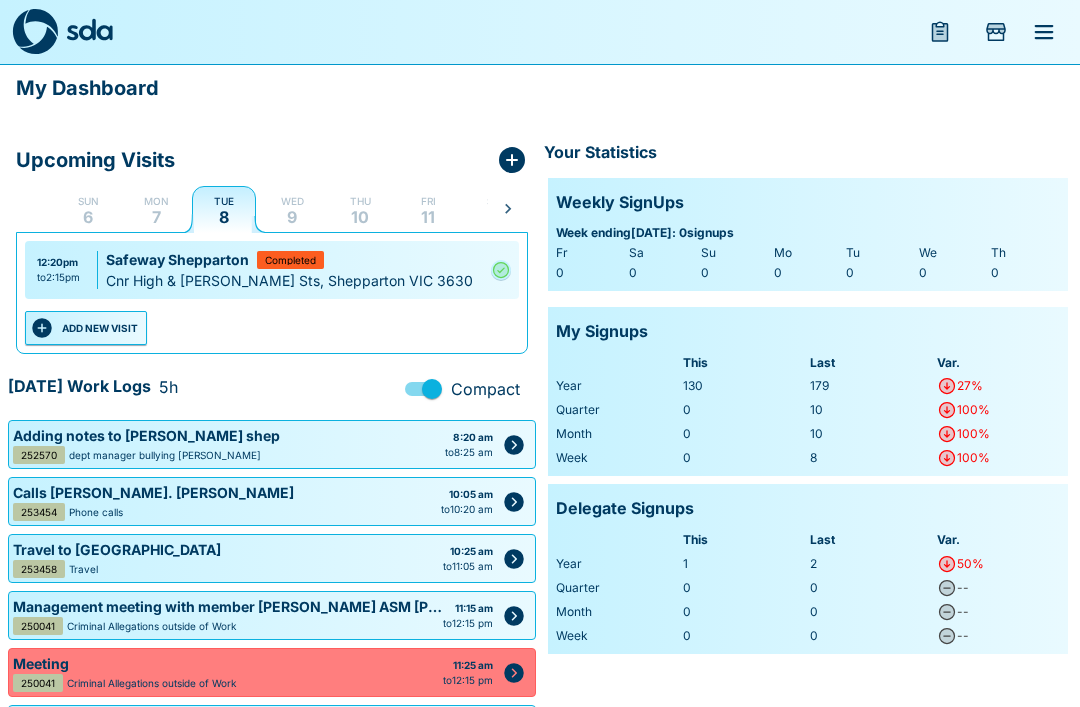click 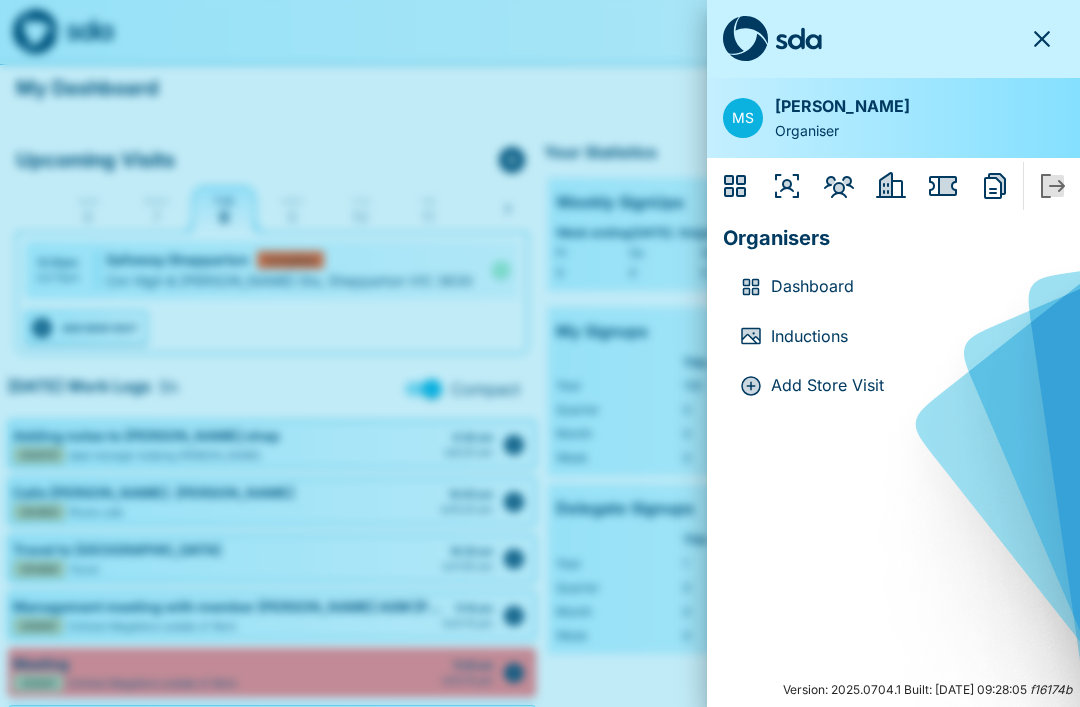 click 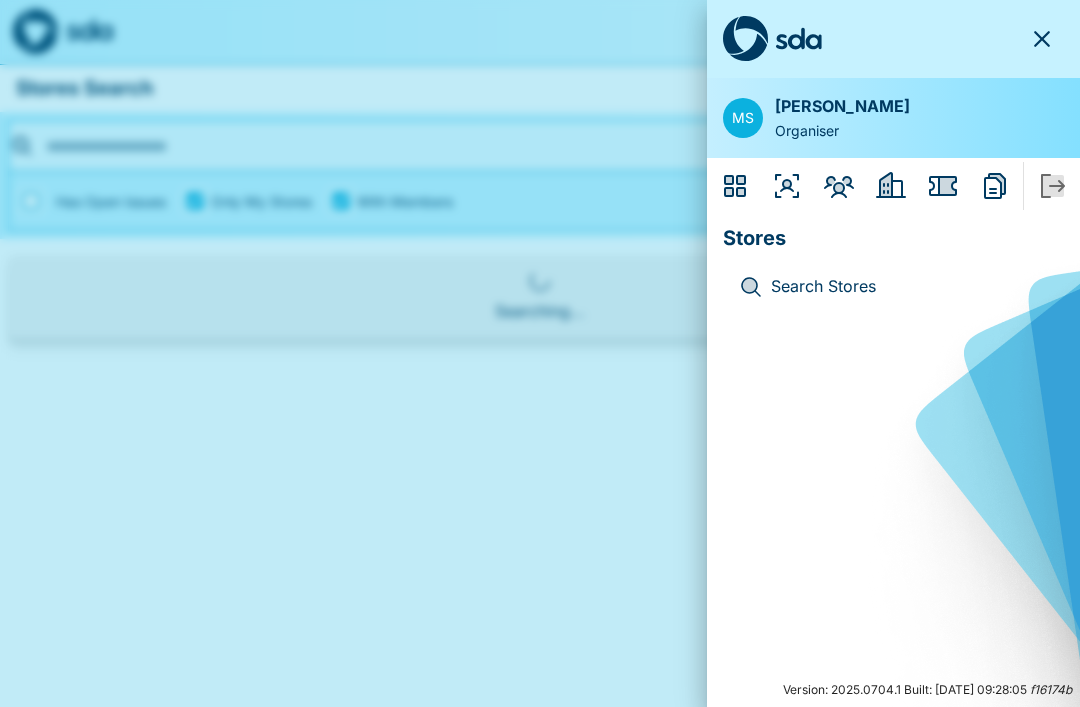 click on "Search Stores" at bounding box center (909, 287) 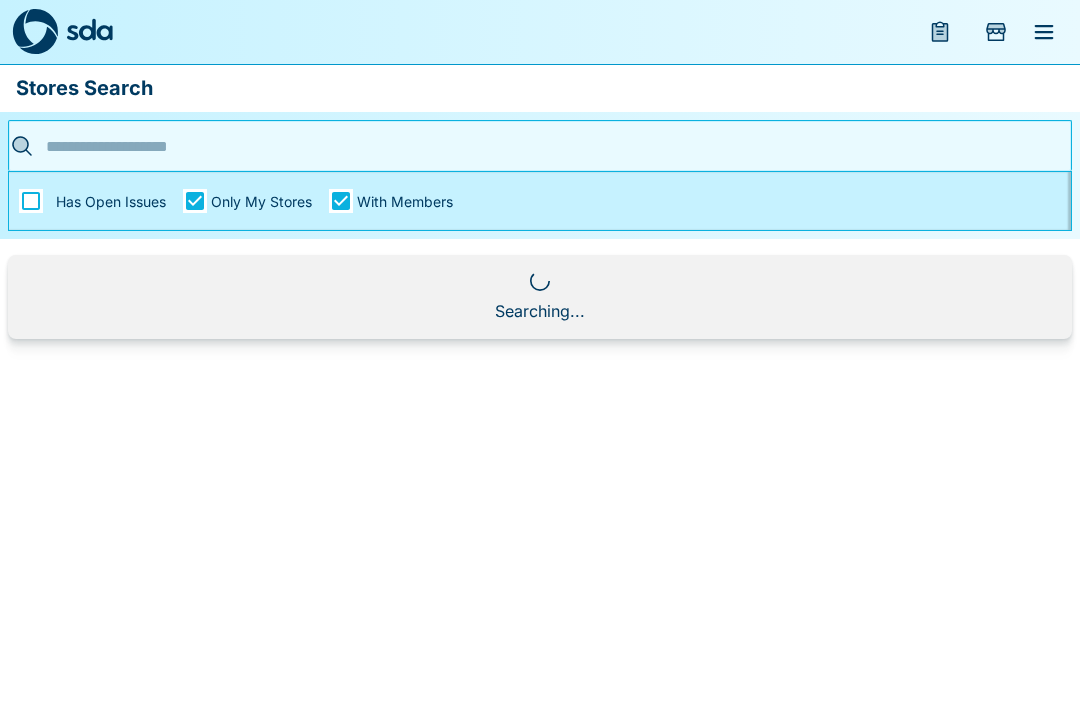 type 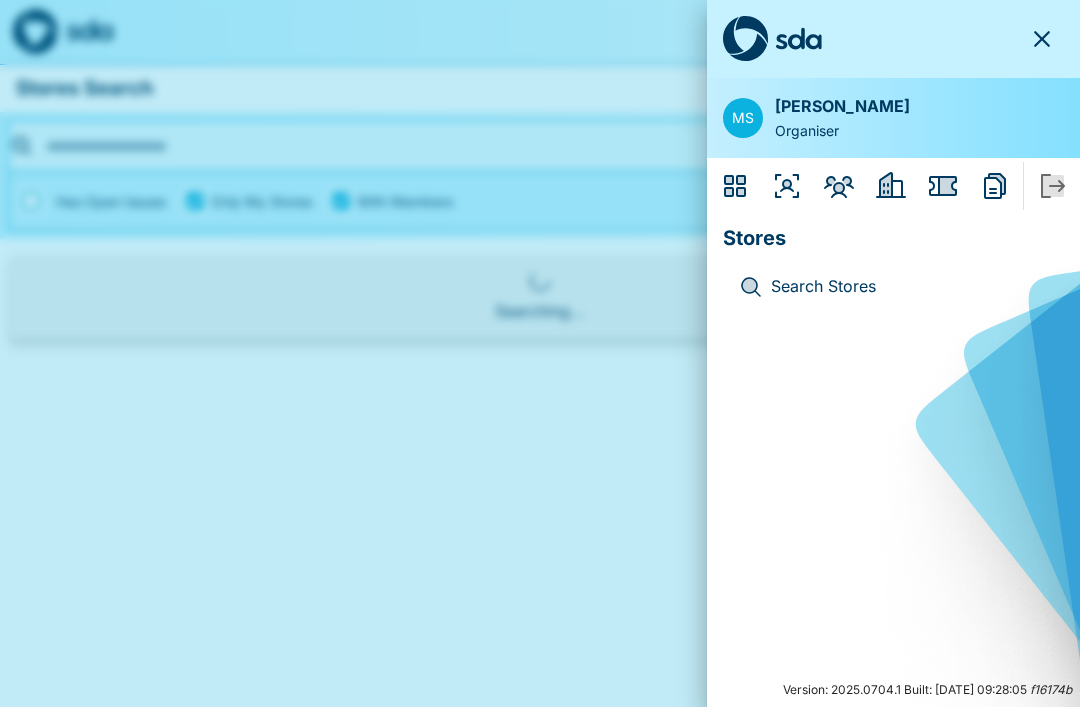 click at bounding box center [540, 353] 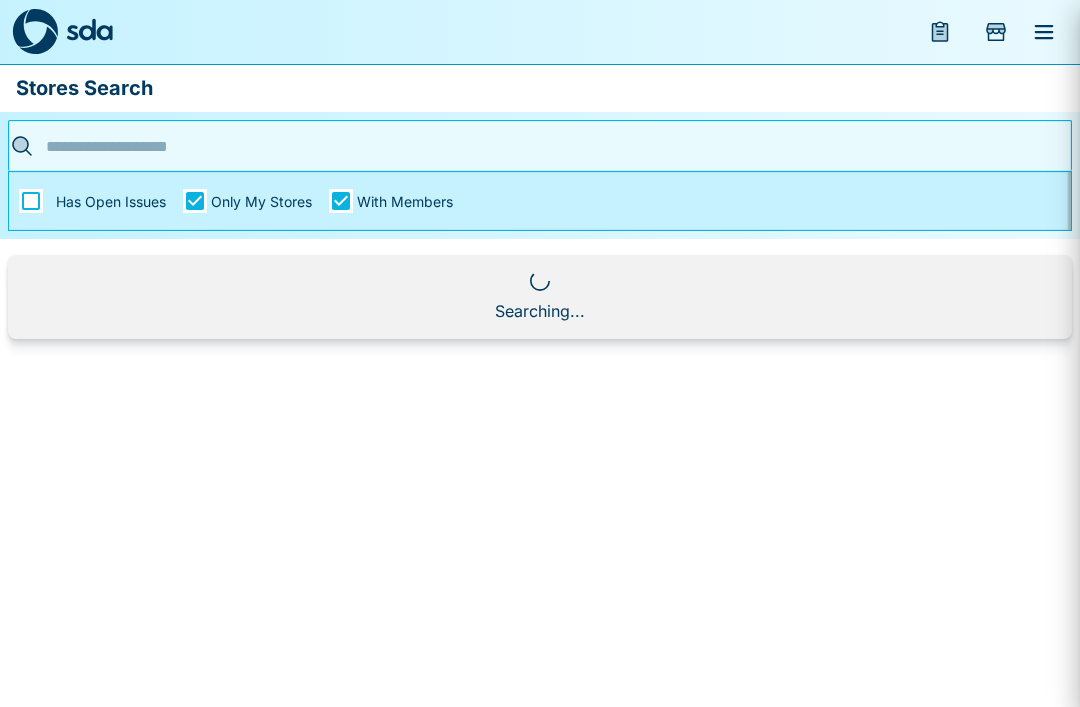 click on "​ ​" at bounding box center (540, 146) 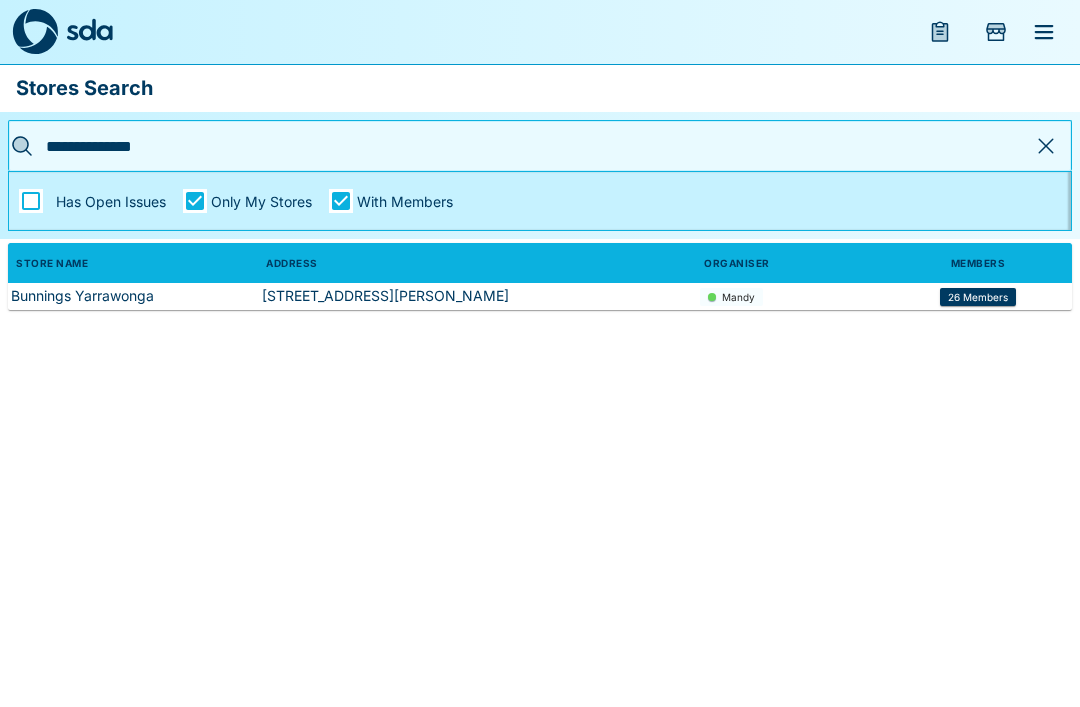 type on "**********" 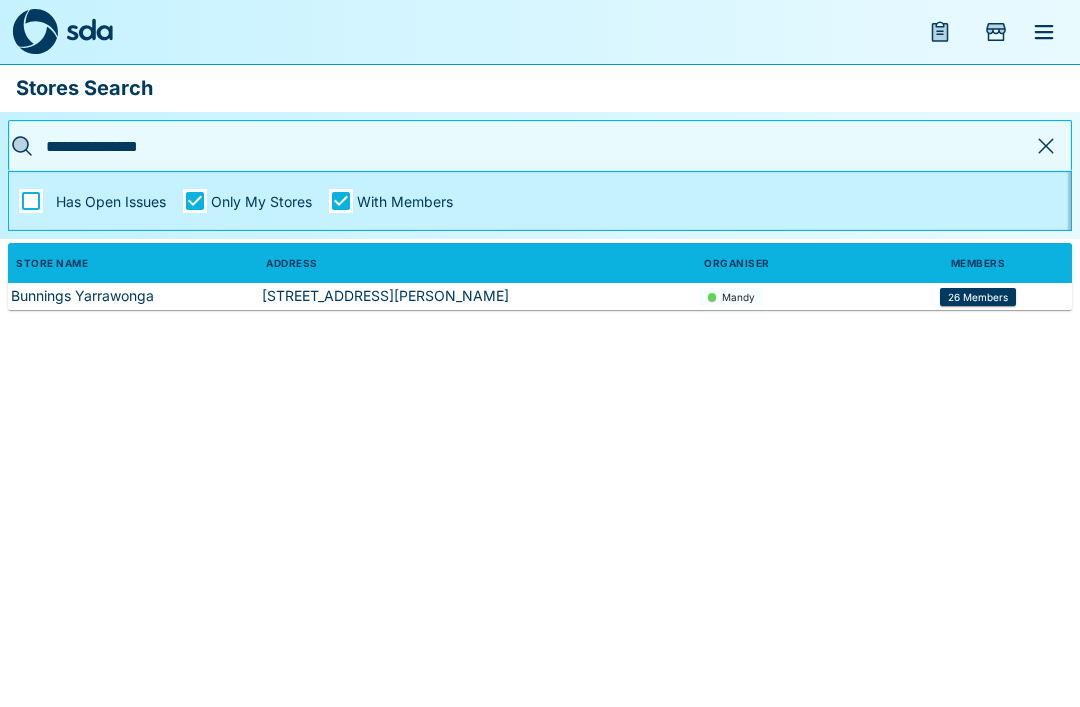 click on "26 Members" at bounding box center (978, 296) 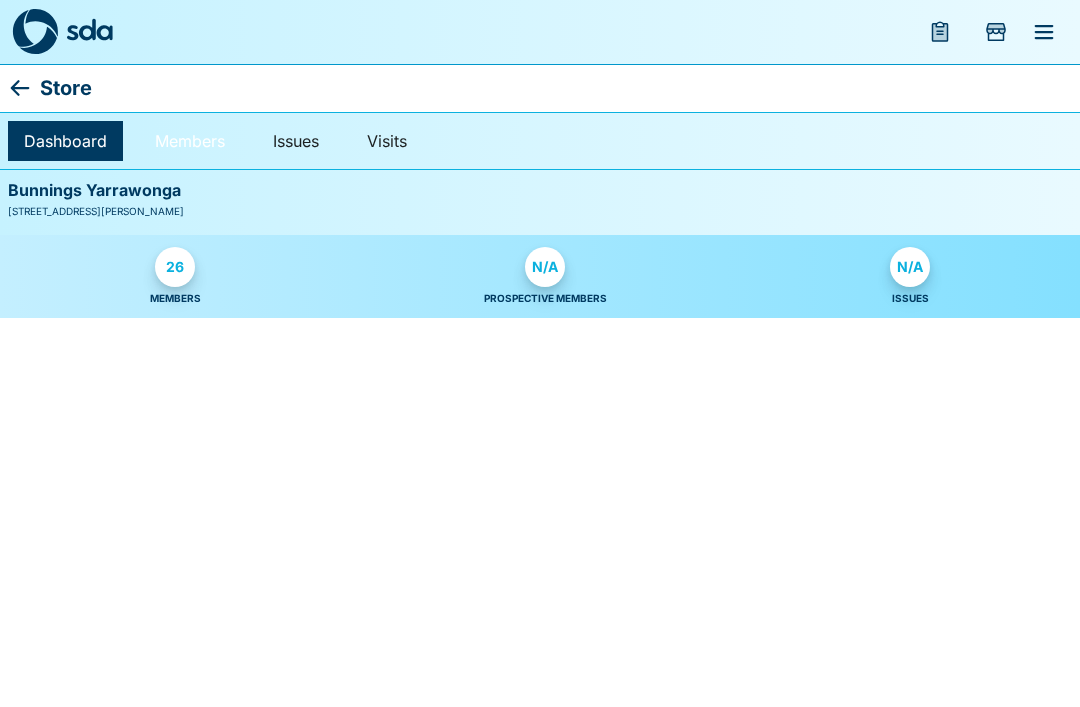 click on "Members" at bounding box center [190, 141] 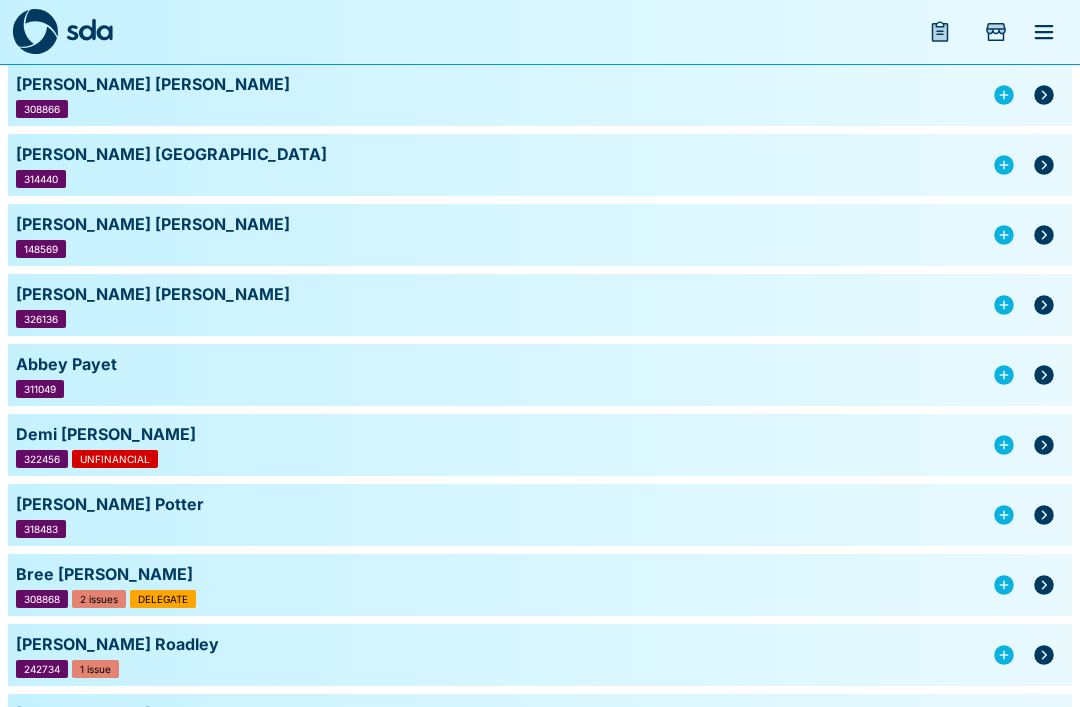 scroll, scrollTop: 970, scrollLeft: 0, axis: vertical 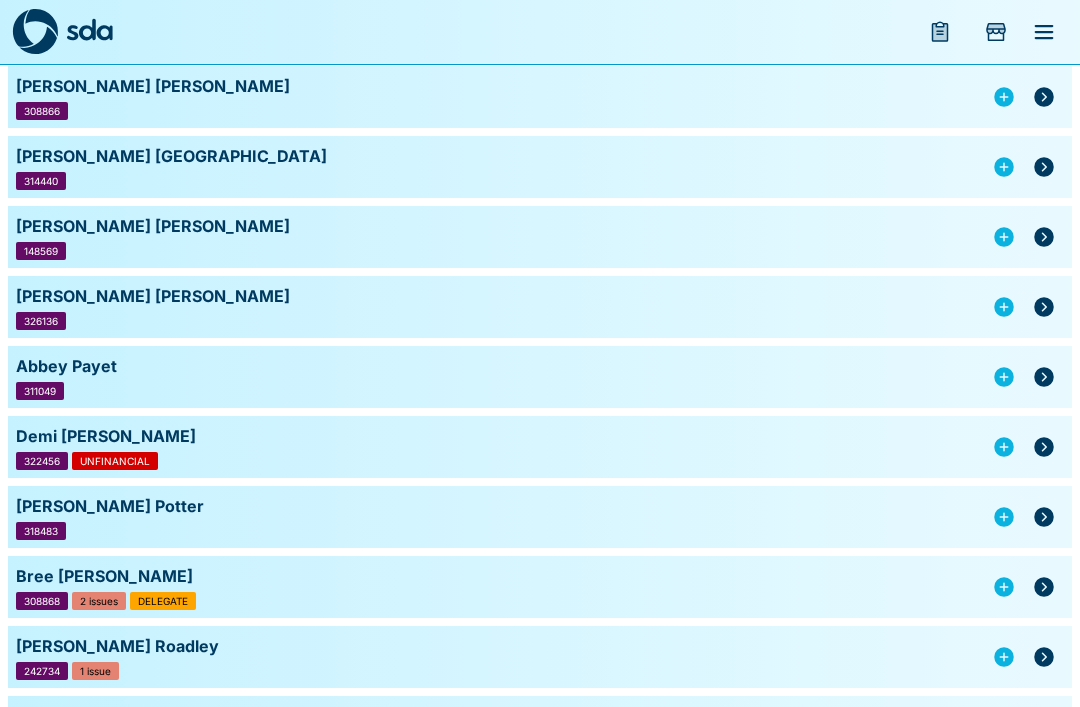 click 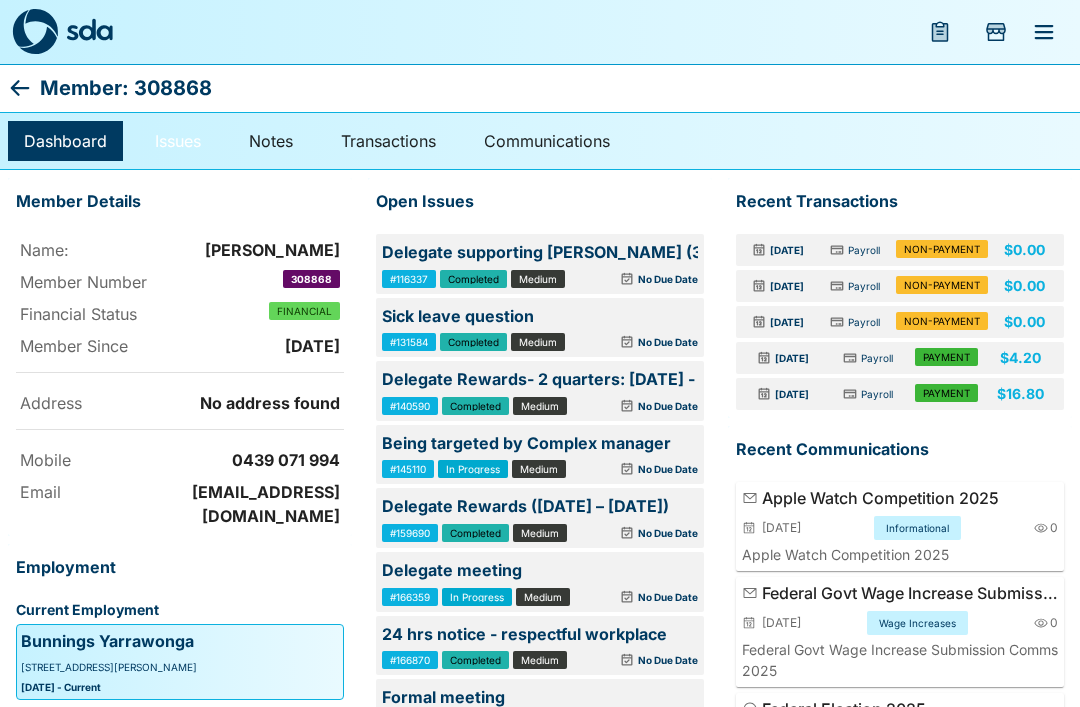 click on "Issues" at bounding box center [178, 141] 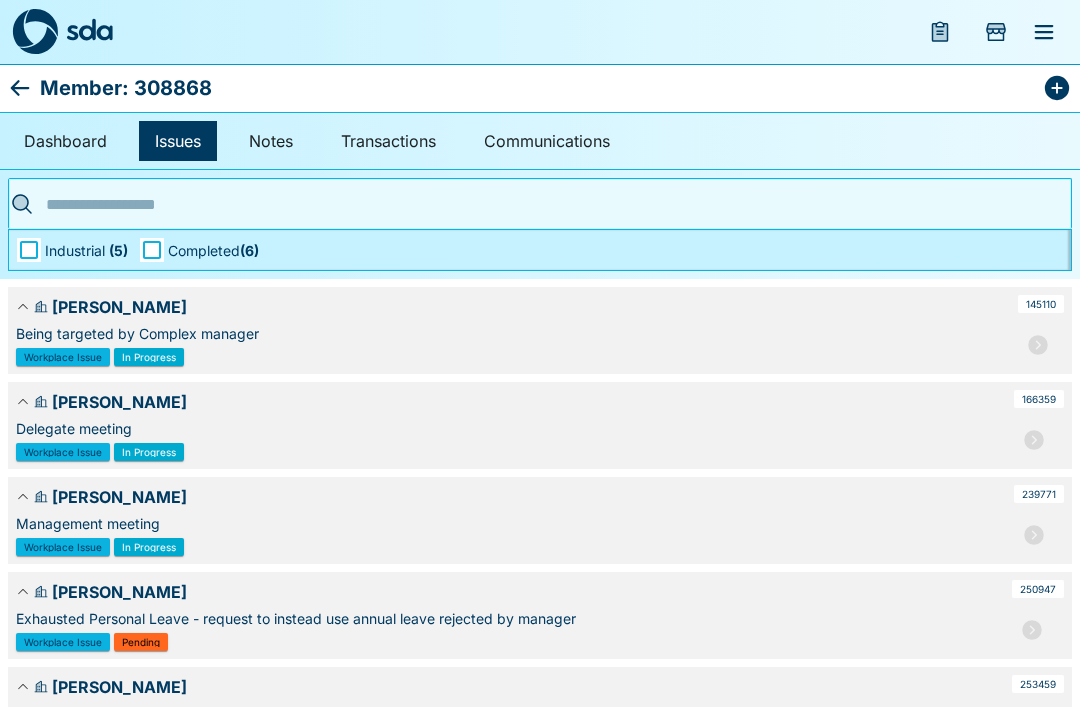 click 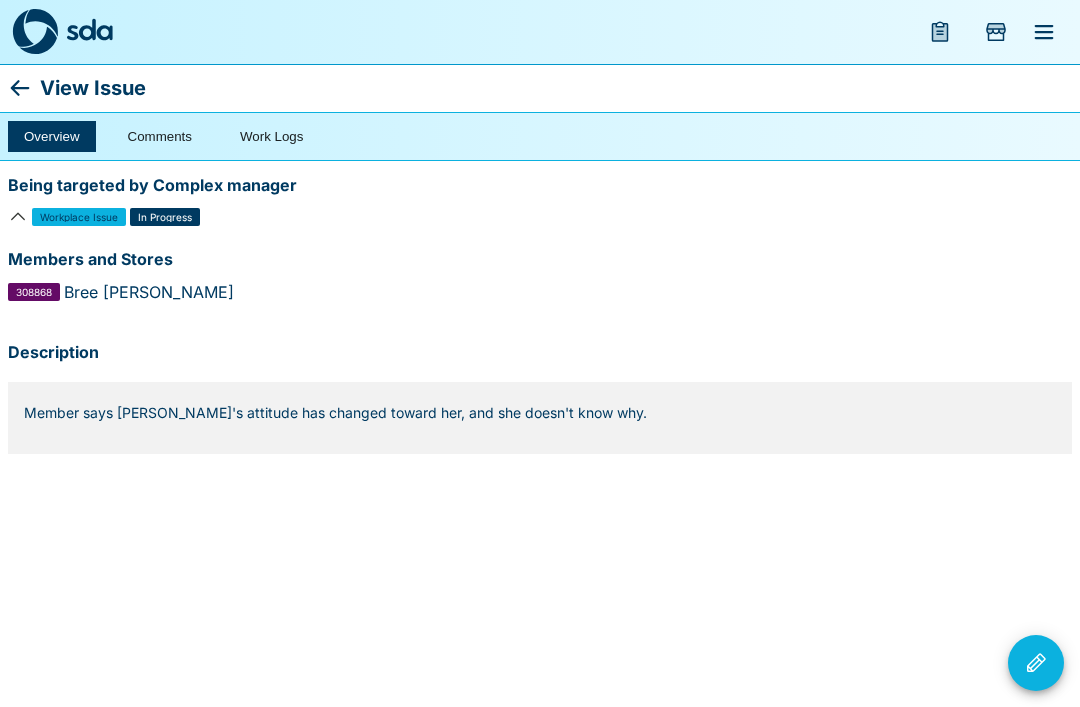 click on "Overview  Comments Work Logs" at bounding box center (540, 136) 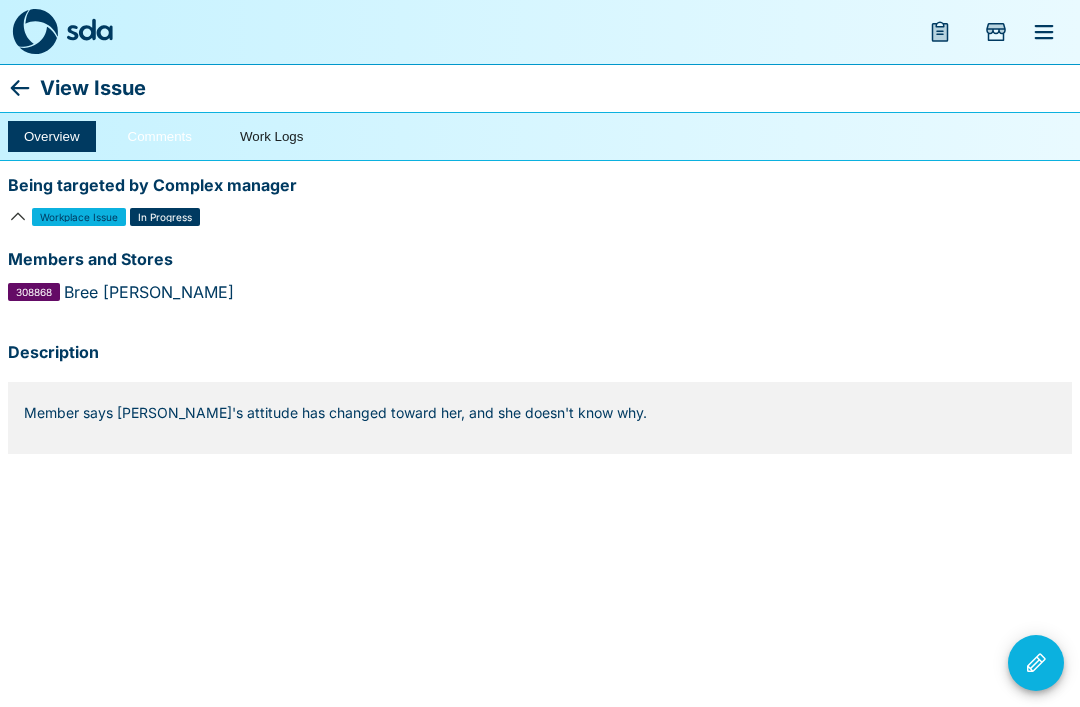 click on "Comments" at bounding box center (160, 136) 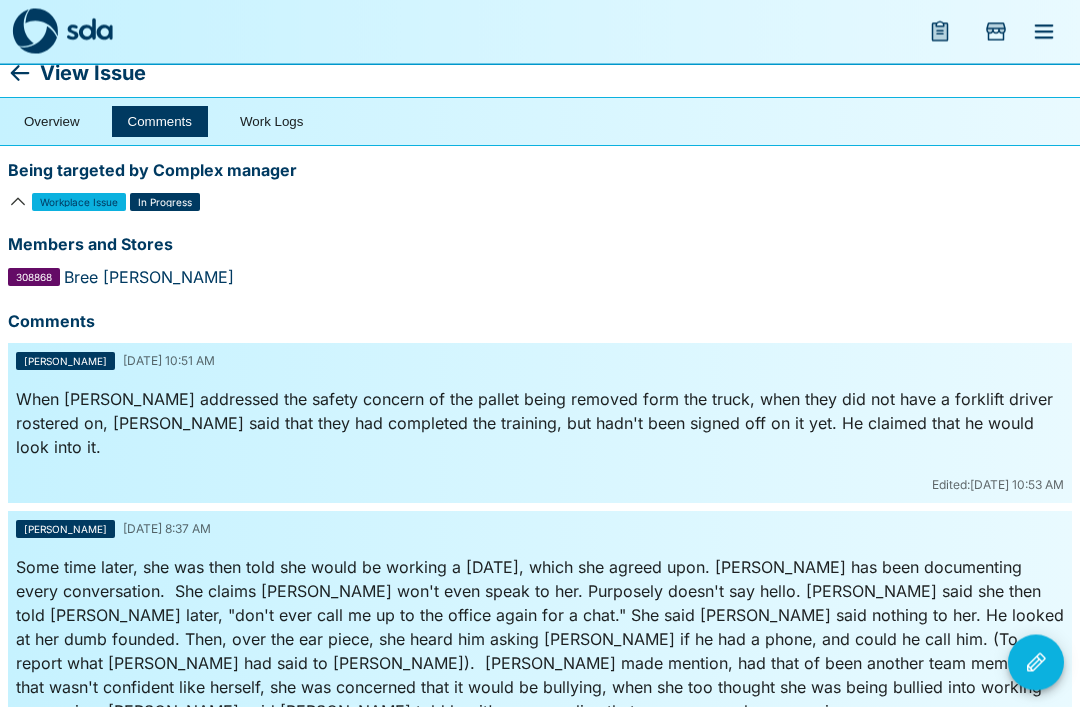 scroll, scrollTop: 0, scrollLeft: 0, axis: both 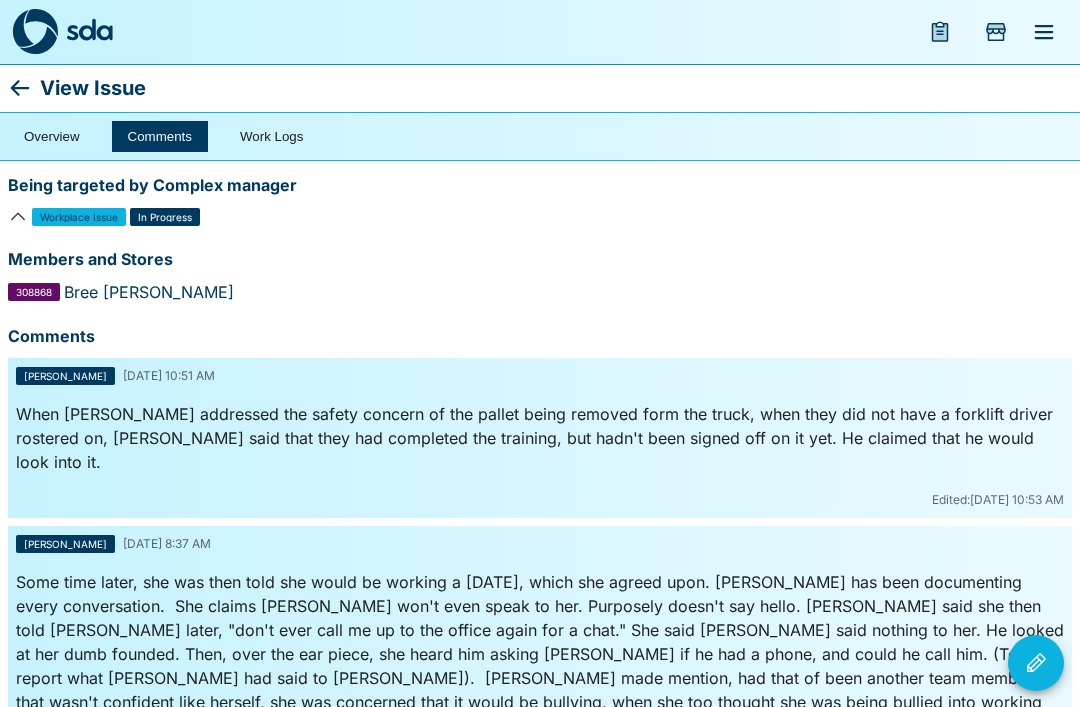 click 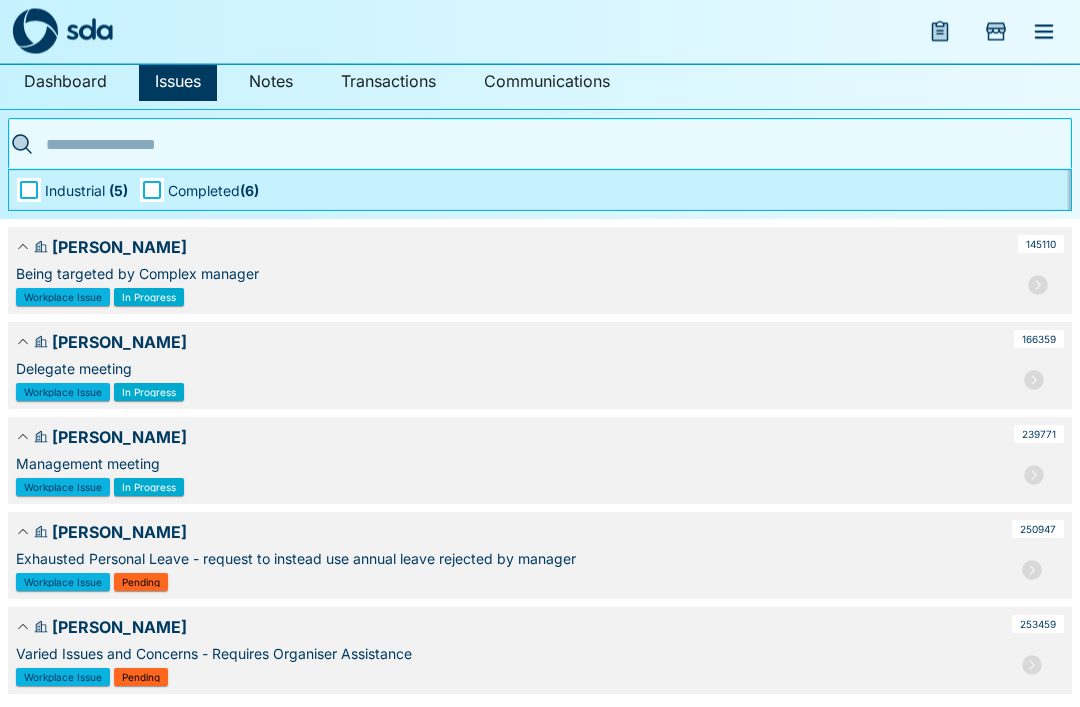 scroll, scrollTop: 63, scrollLeft: 0, axis: vertical 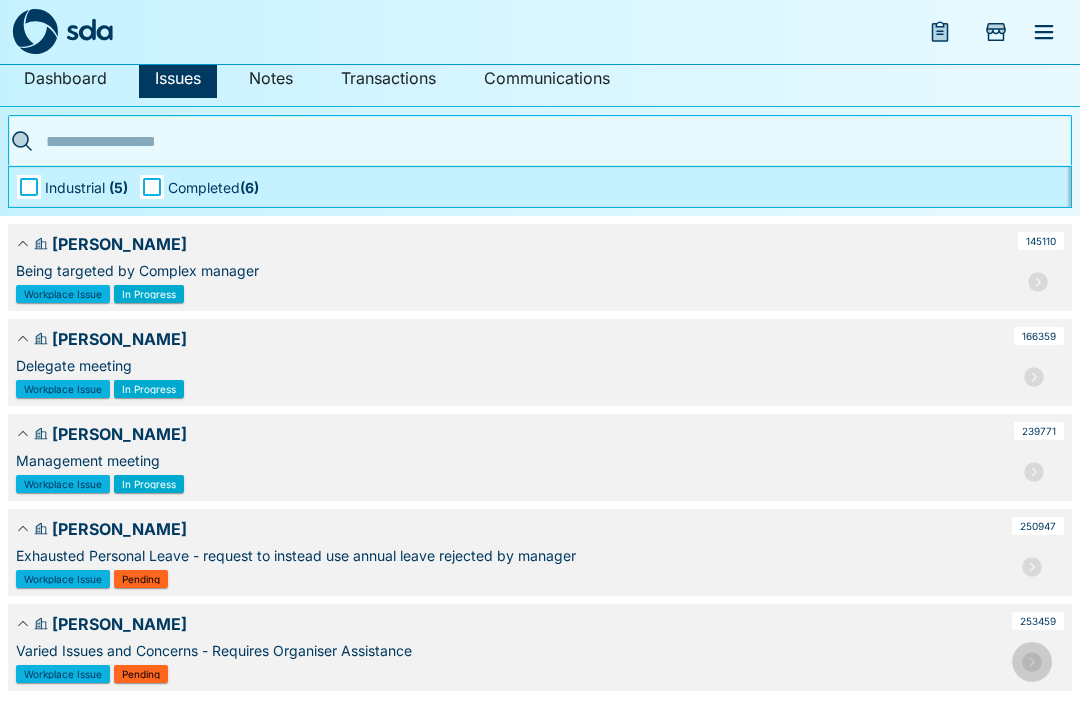 click 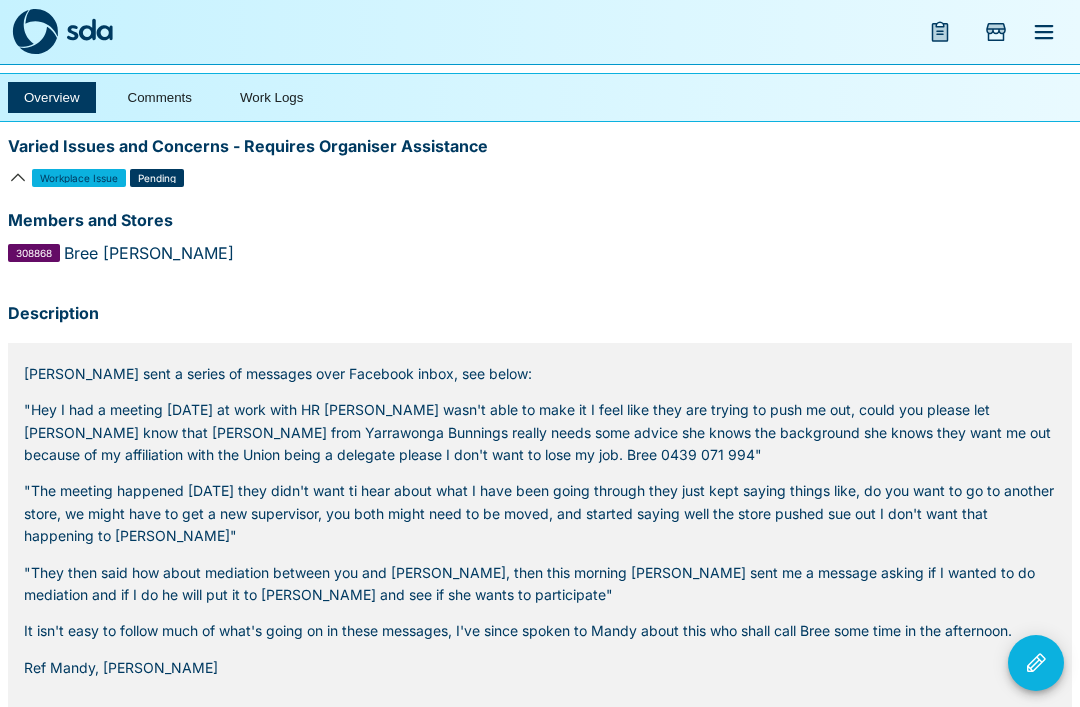 scroll, scrollTop: 42, scrollLeft: 0, axis: vertical 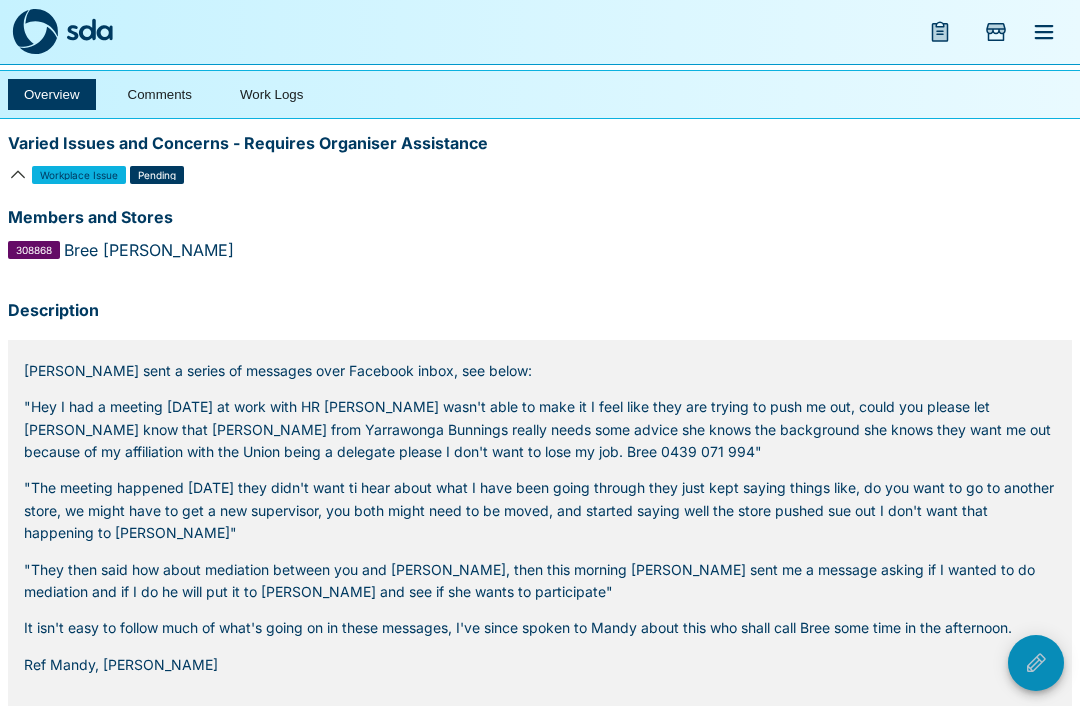 click 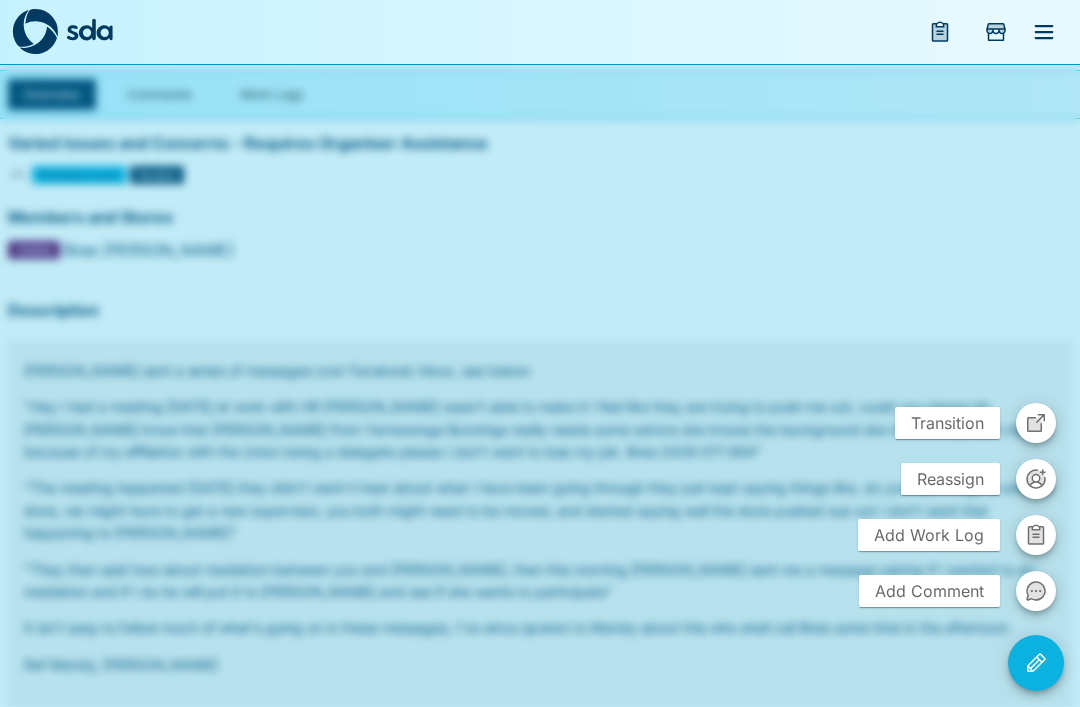 click 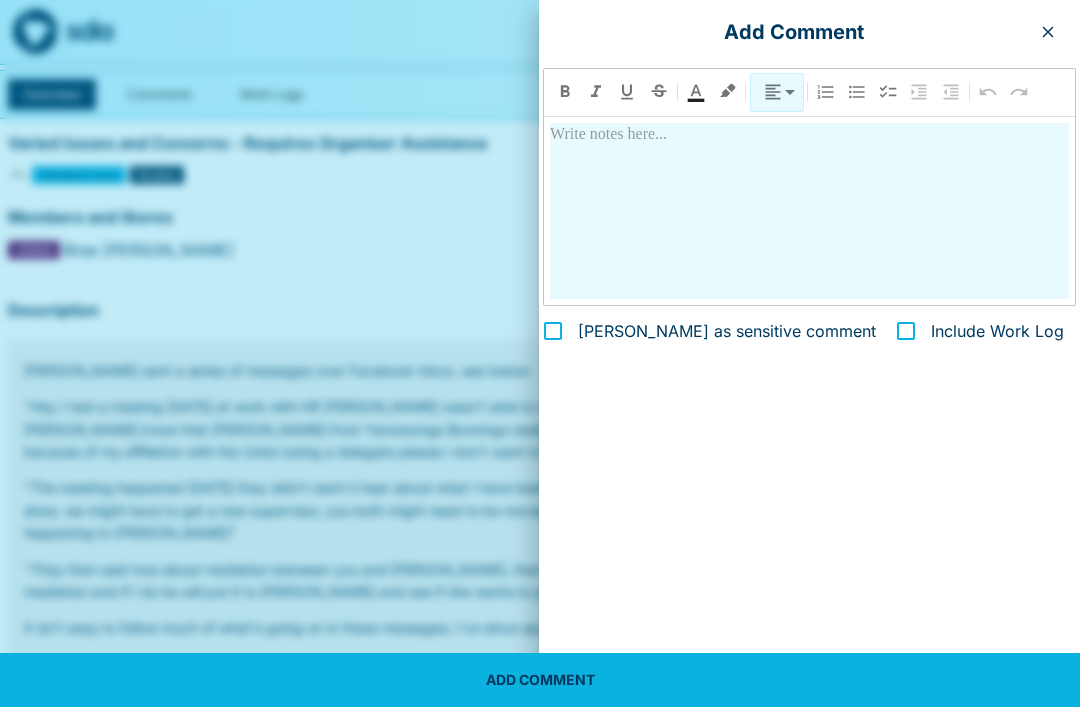 click at bounding box center [809, 211] 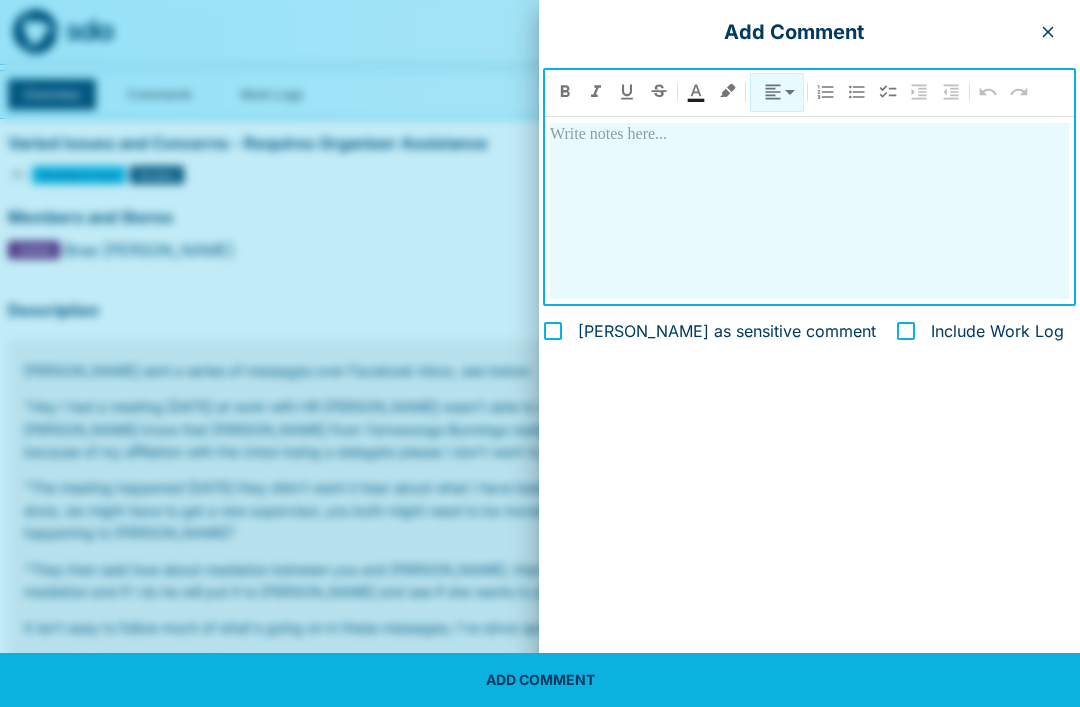 type 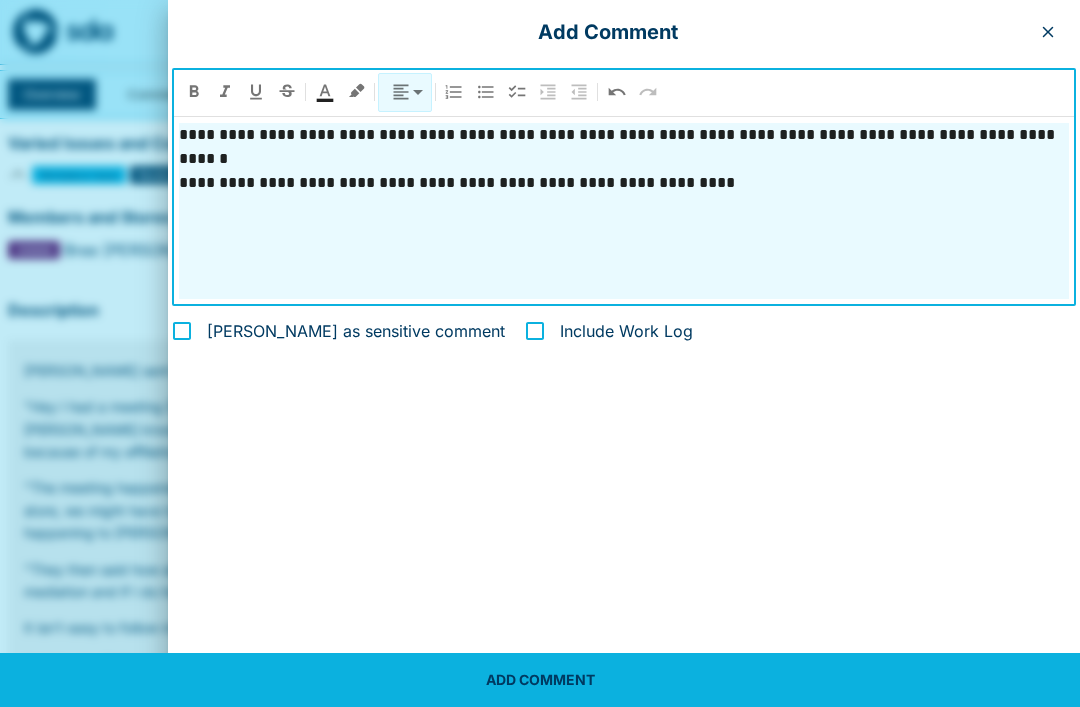 click on "ADD COMMENT" at bounding box center (540, 680) 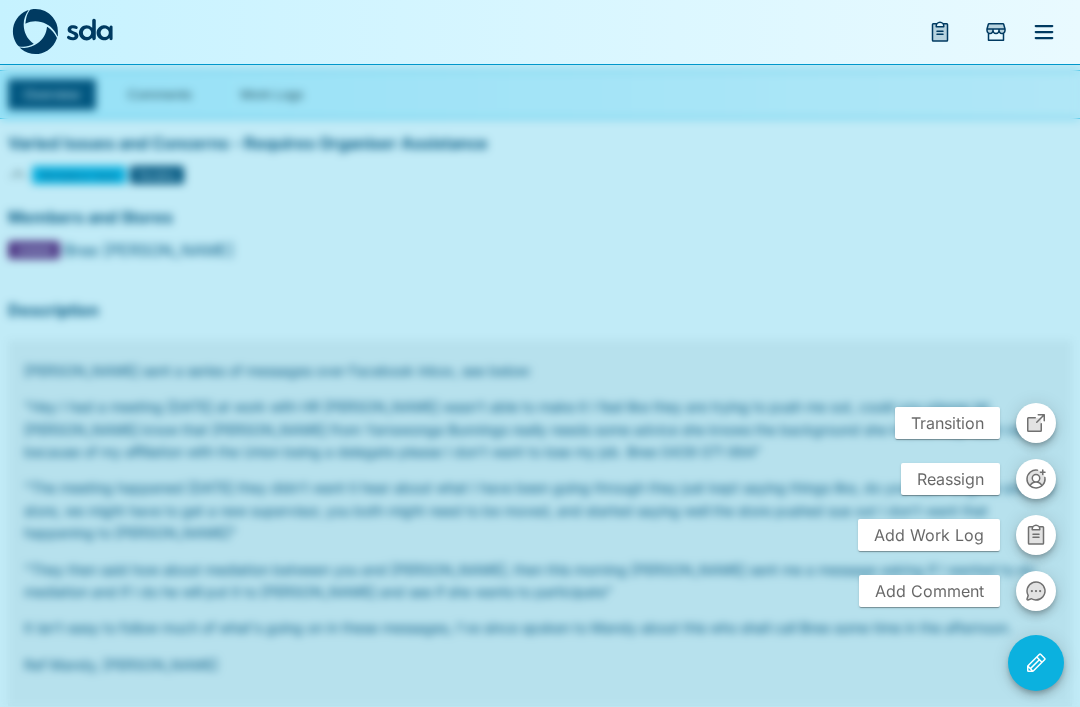click 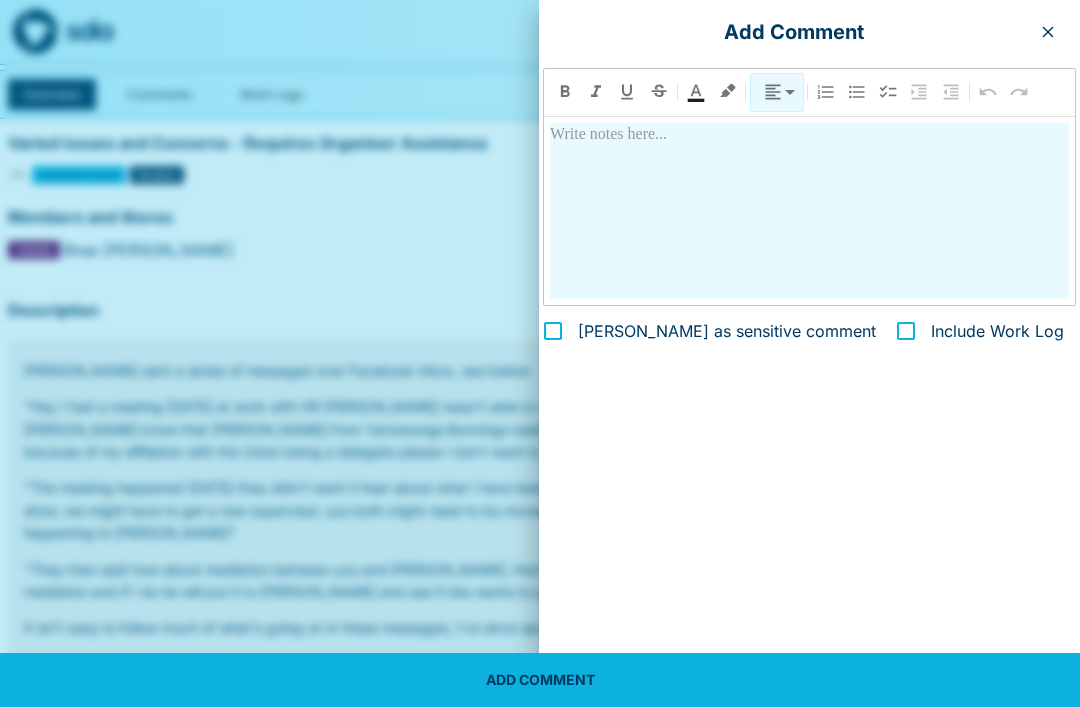 click at bounding box center (540, 353) 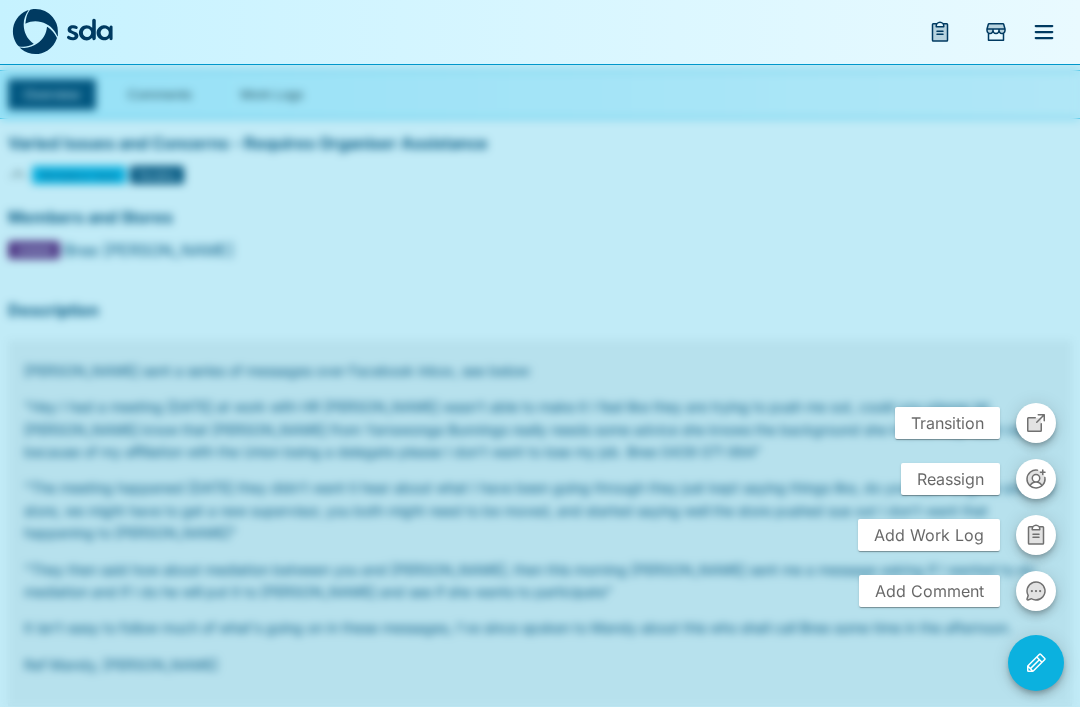 click at bounding box center (540, 353) 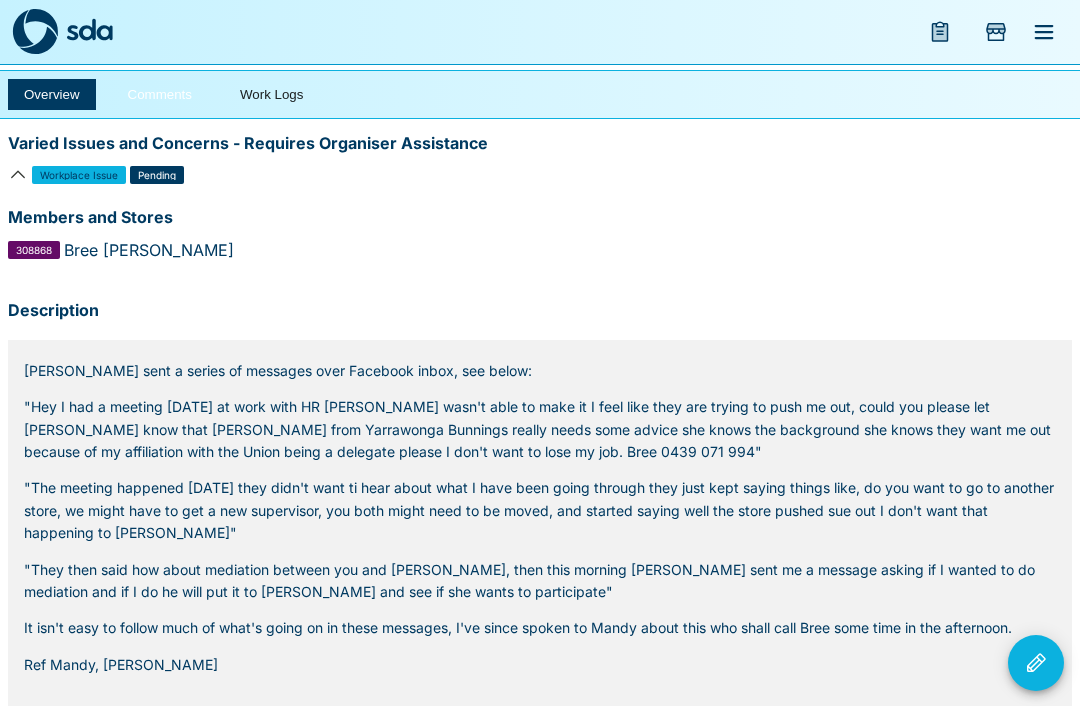 click on "Comments" at bounding box center [160, 94] 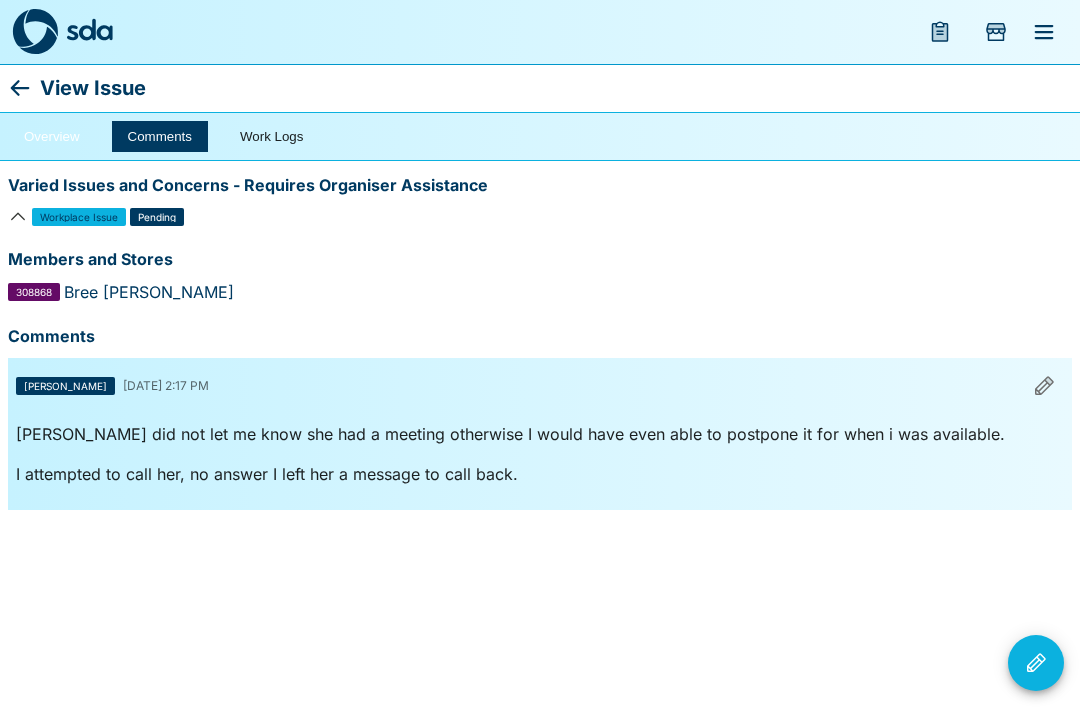 click on "Overview" at bounding box center (52, 136) 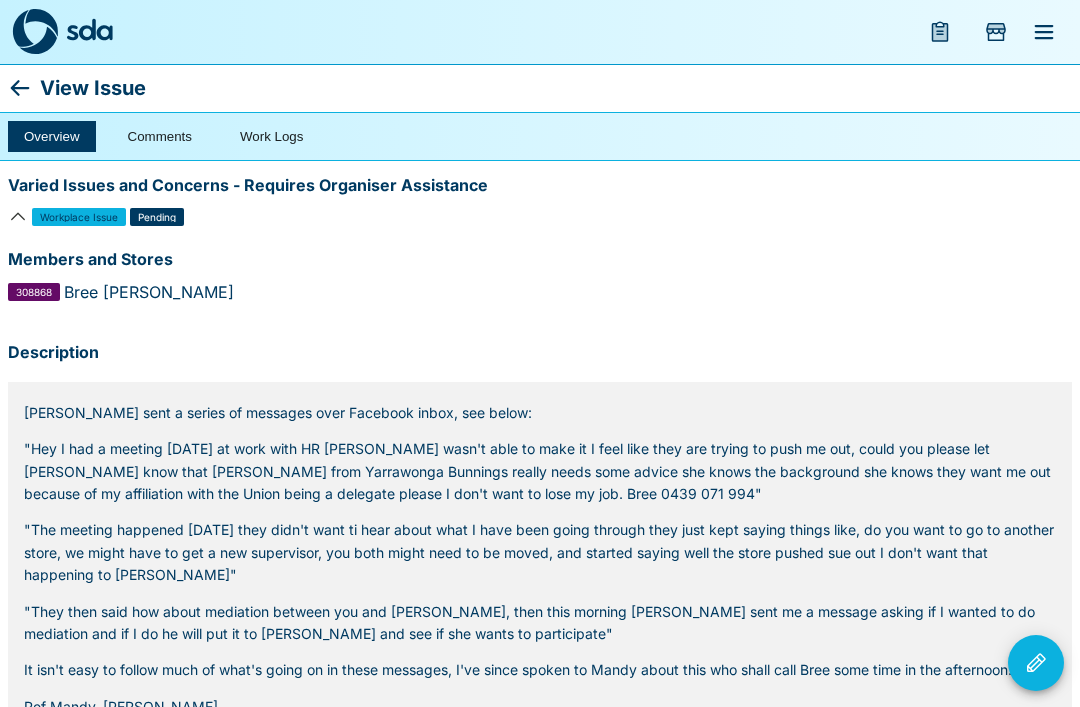 scroll, scrollTop: 42, scrollLeft: 0, axis: vertical 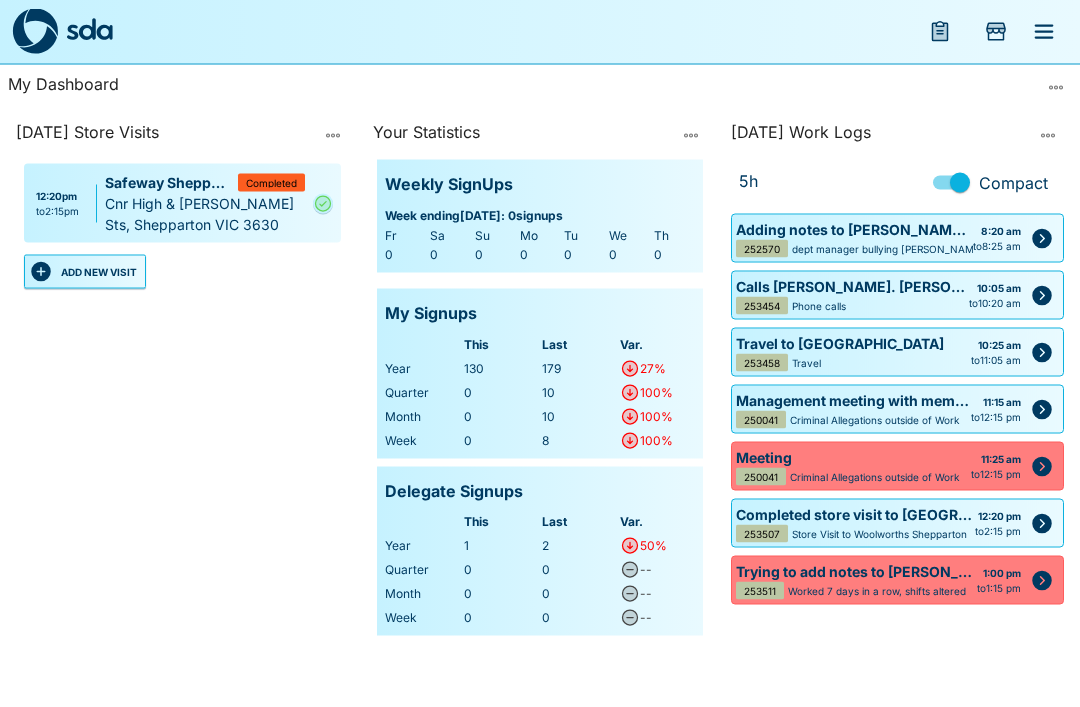click 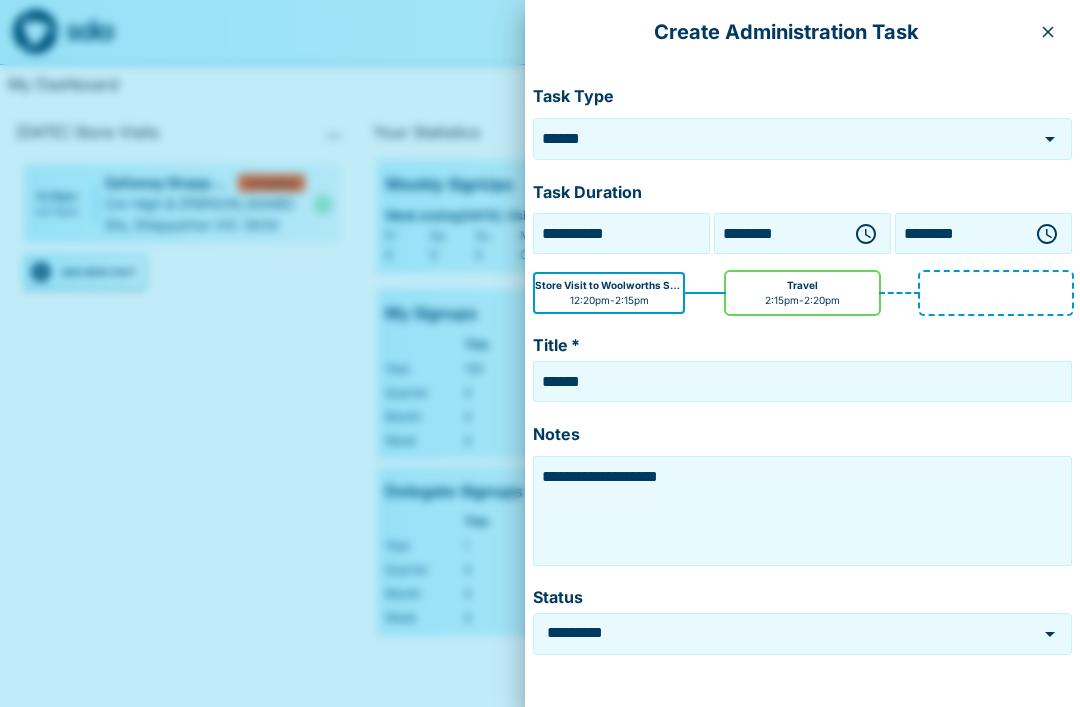 click 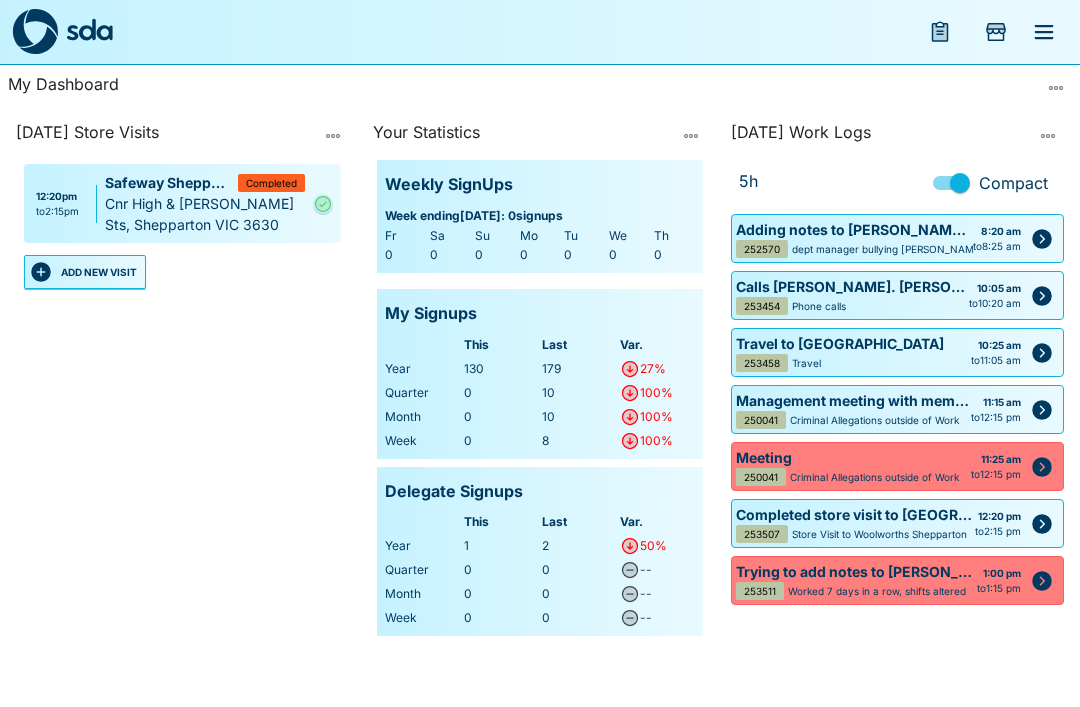 click 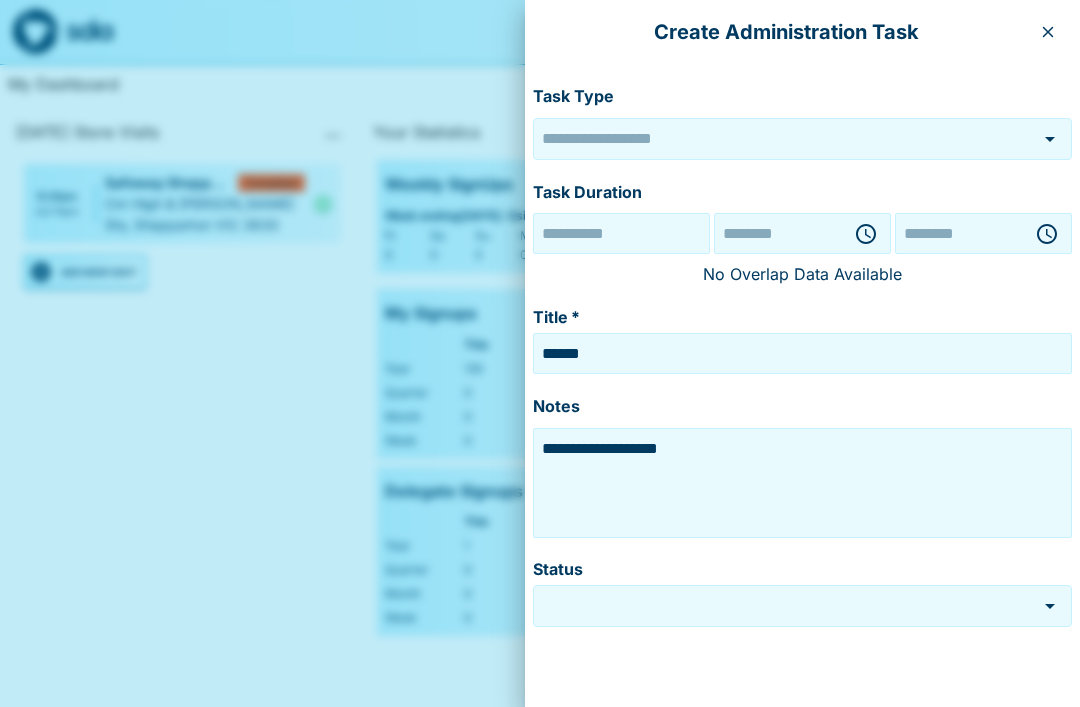 type on "******" 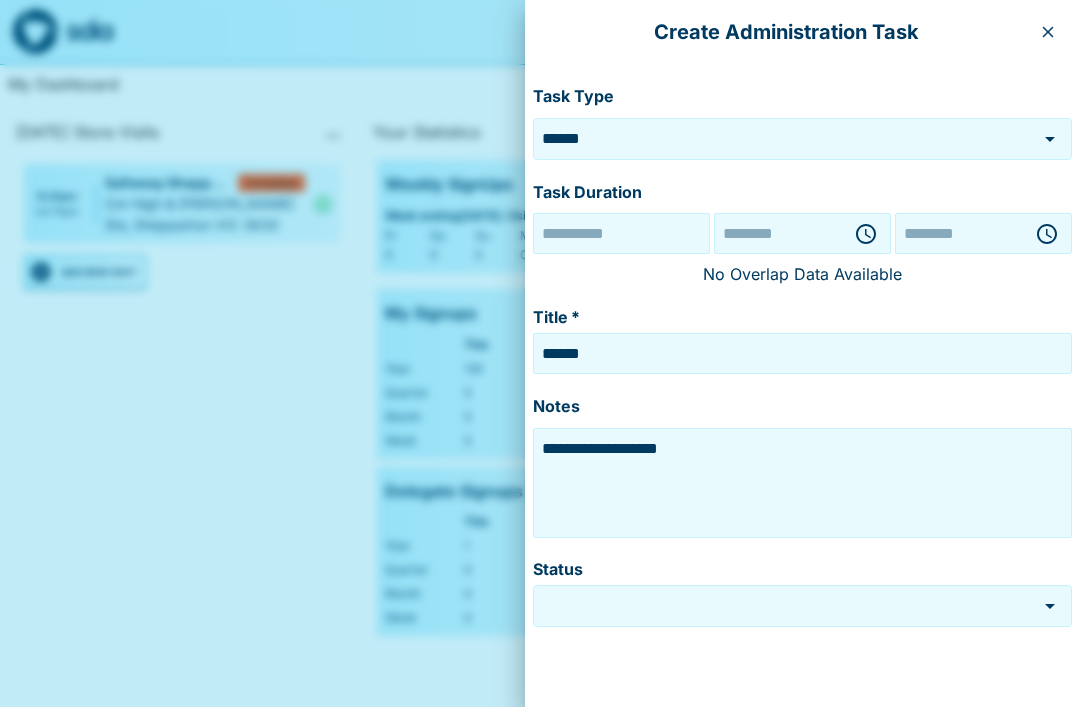 type on "**********" 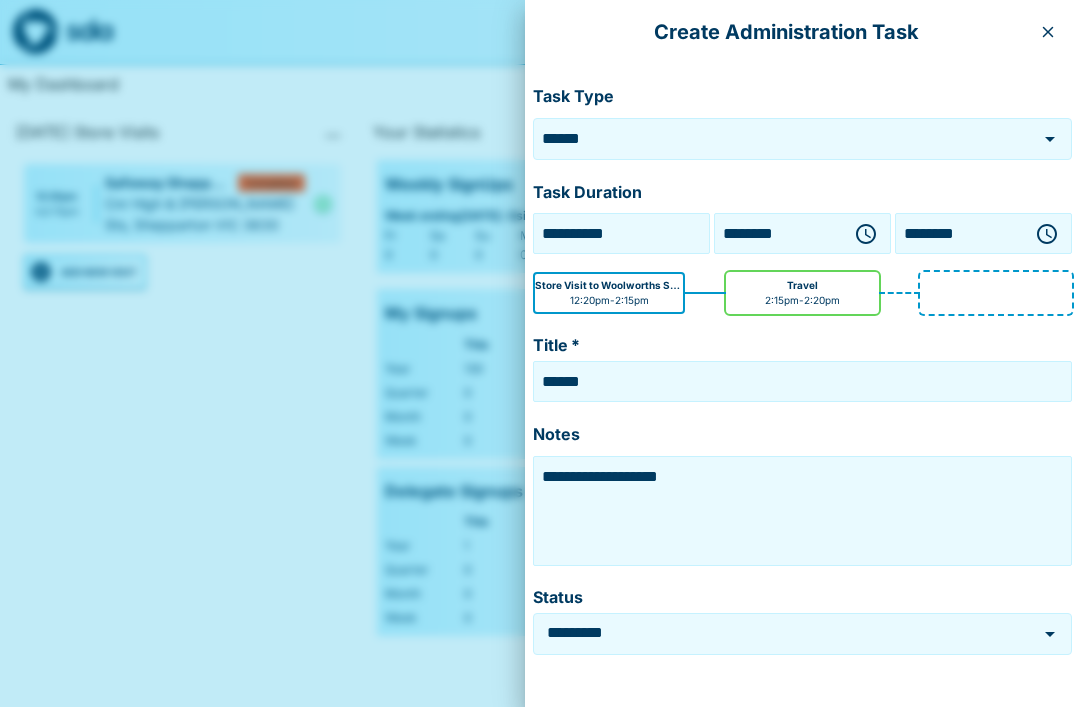 click on "******" at bounding box center [772, 138] 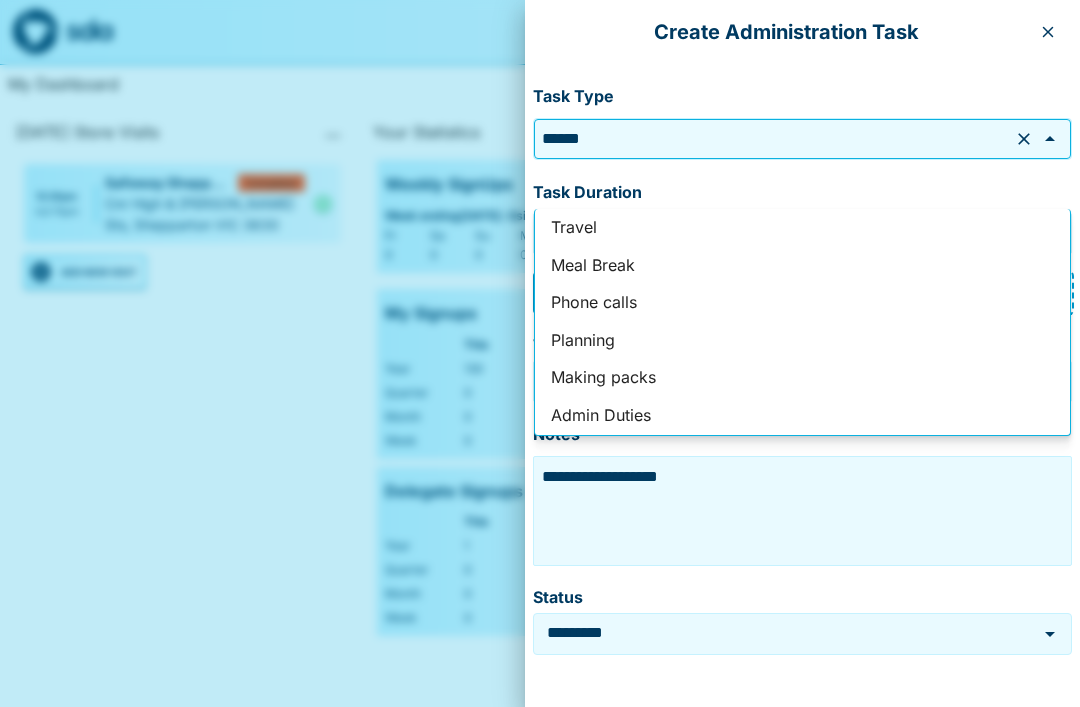 scroll, scrollTop: 49, scrollLeft: 0, axis: vertical 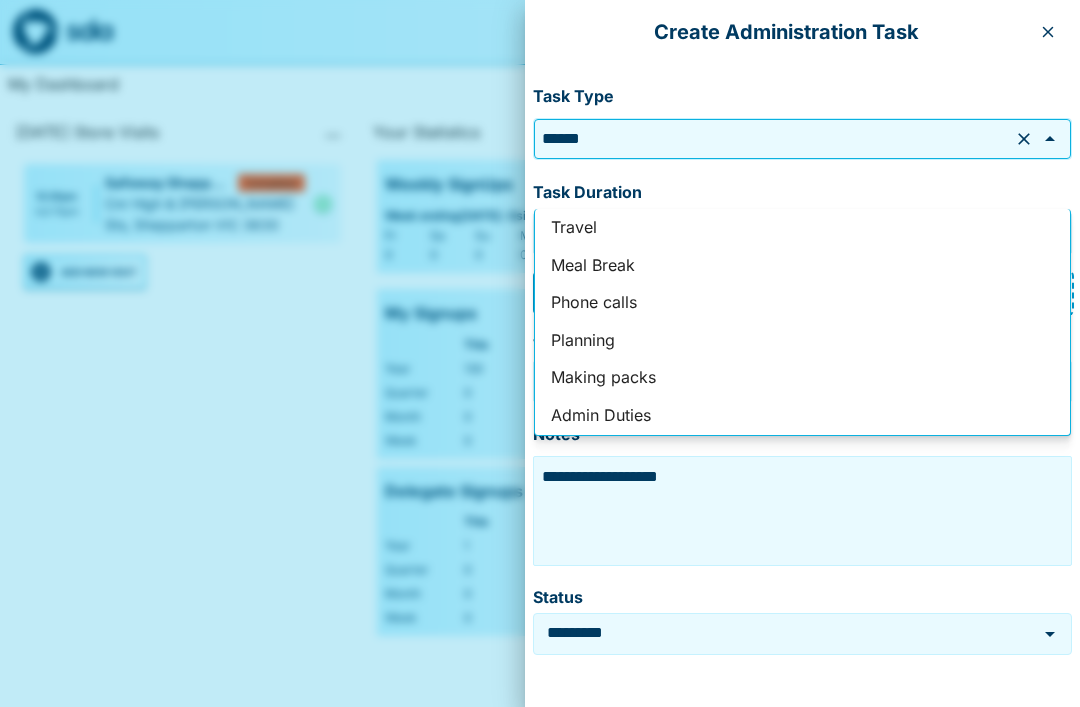 click on "Phone calls" at bounding box center (802, 303) 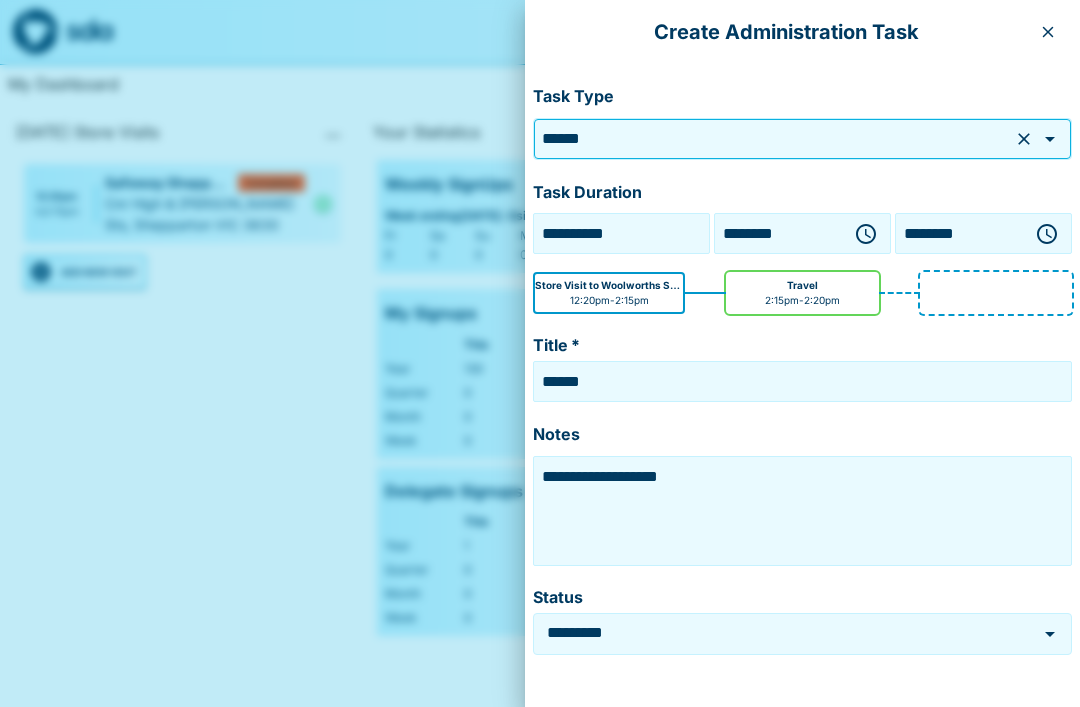 type on "**********" 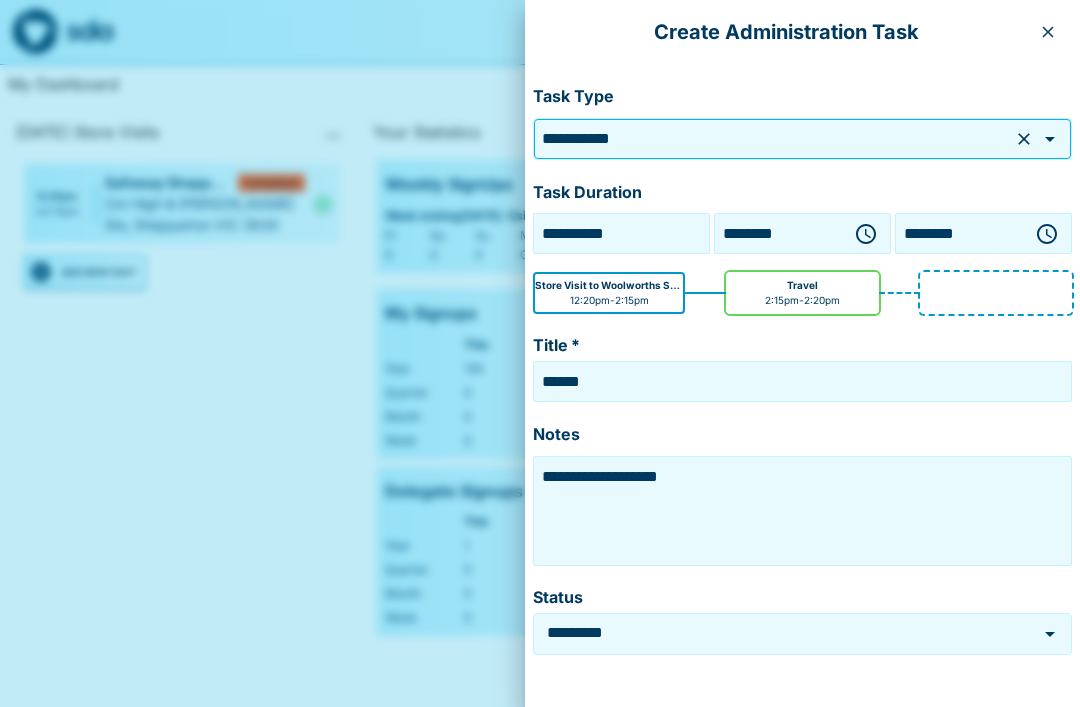 type on "**********" 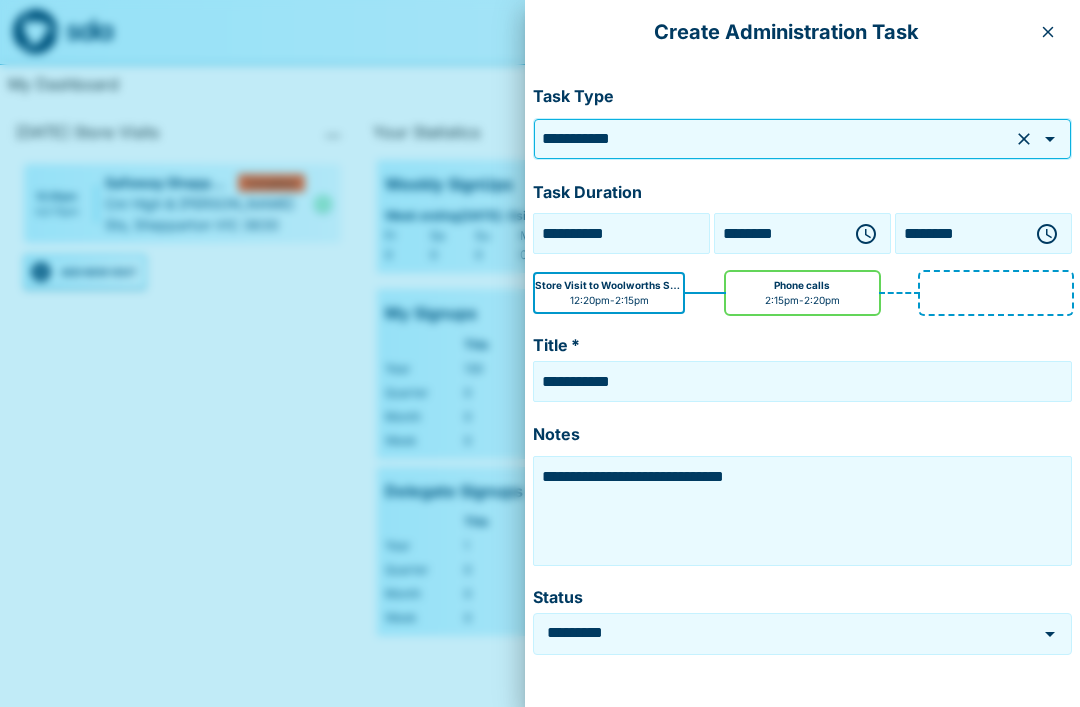 click on "**********" at bounding box center [802, 381] 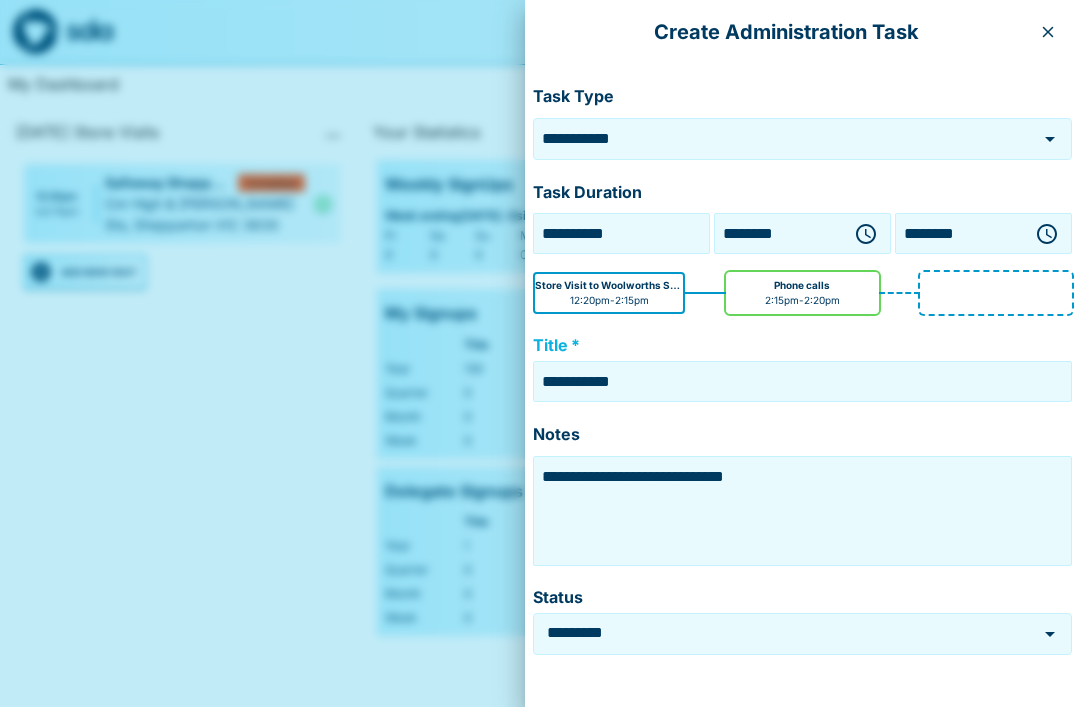 click on "**********" at bounding box center (802, 511) 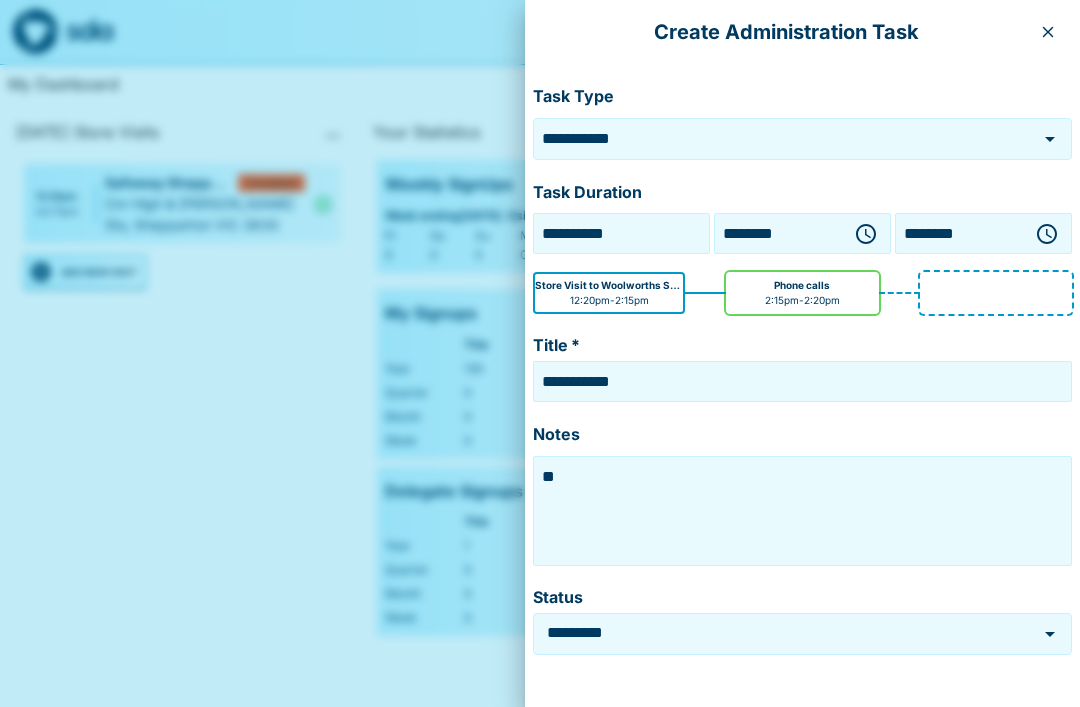 type on "*" 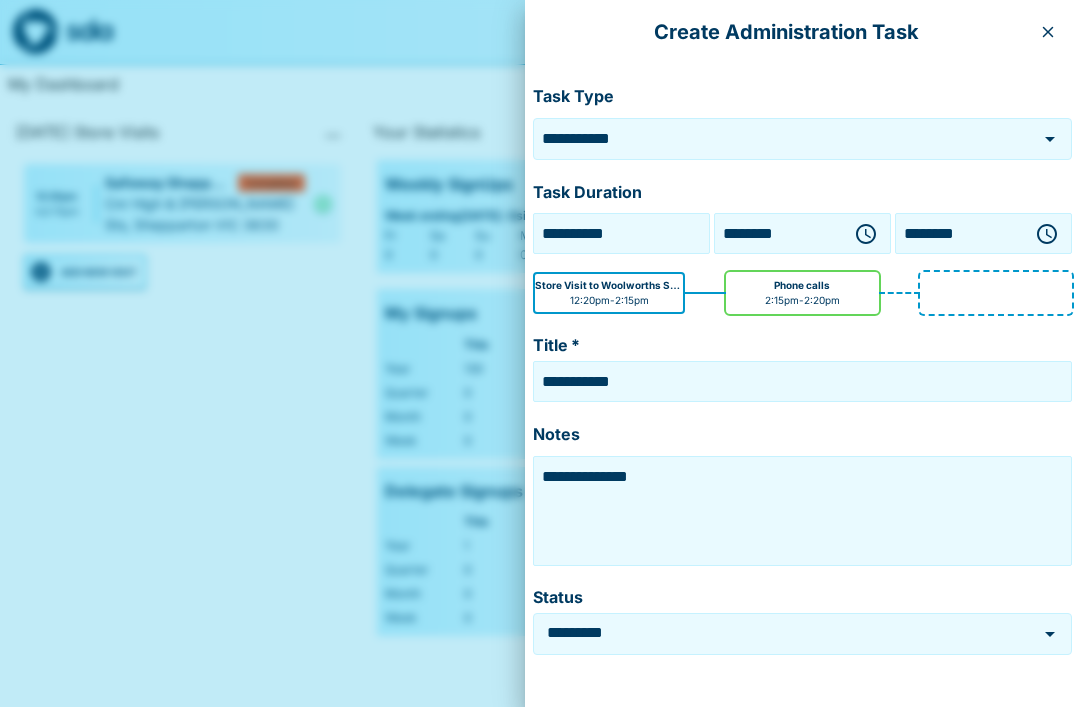 click at bounding box center [1047, 234] 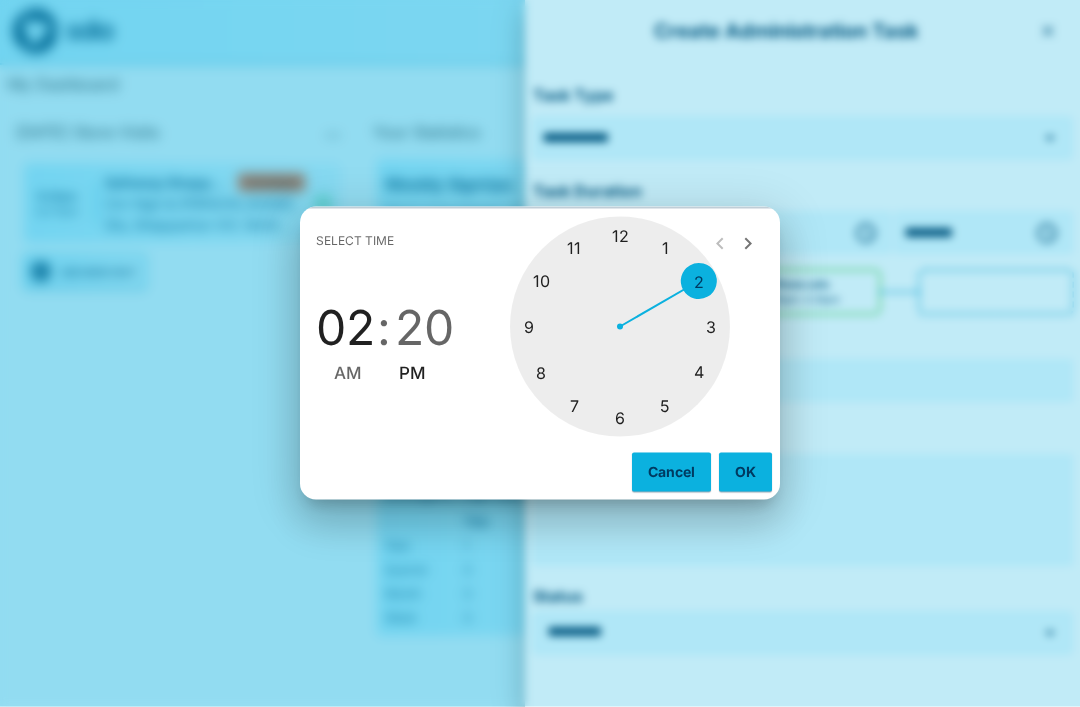 click on "Select time 02 : 20 AM PM 1 2 3 4 5 6 7 8 9 10 11 12 Cancel OK" at bounding box center [540, 353] 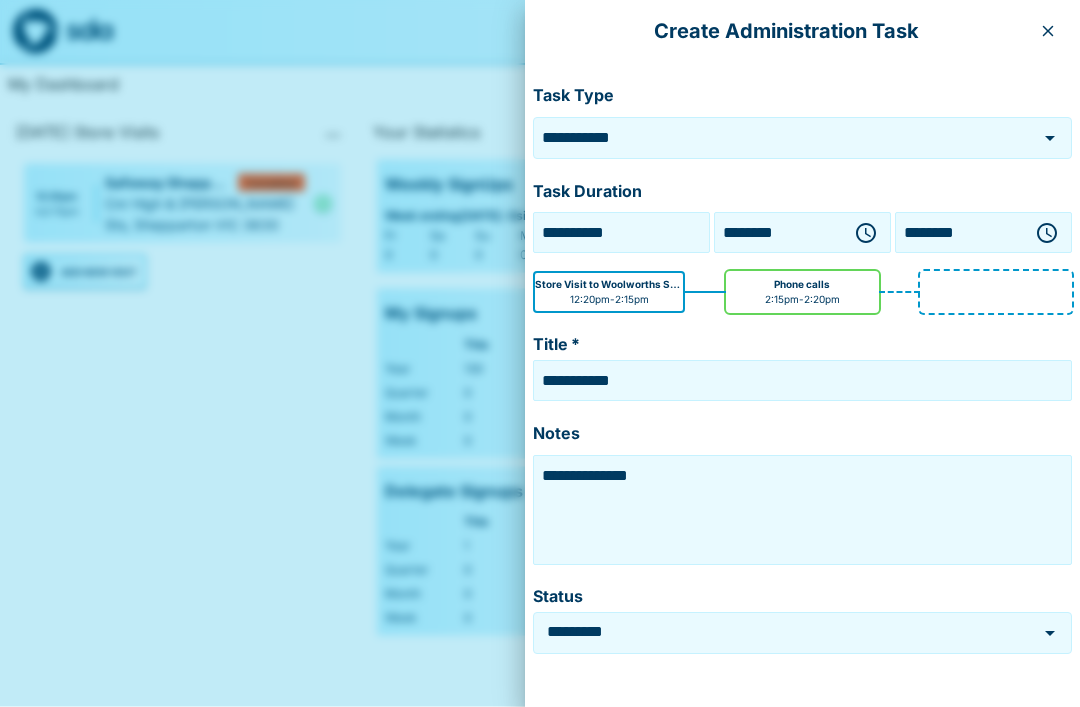 scroll, scrollTop: 50, scrollLeft: 0, axis: vertical 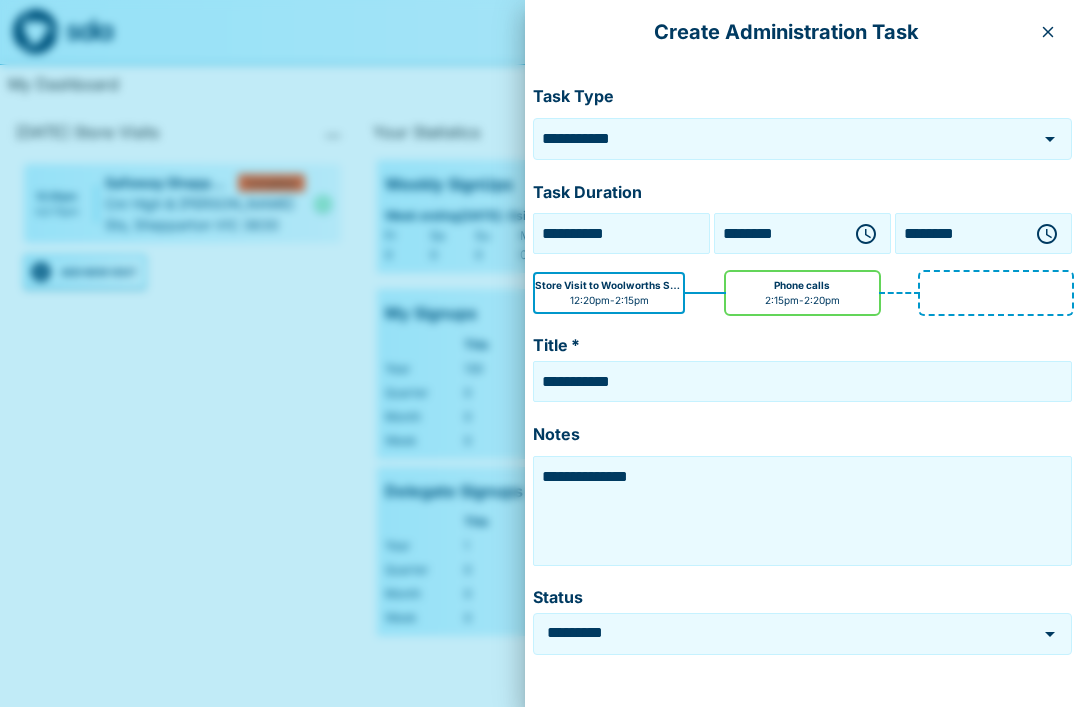 click on "**********" at bounding box center (802, 511) 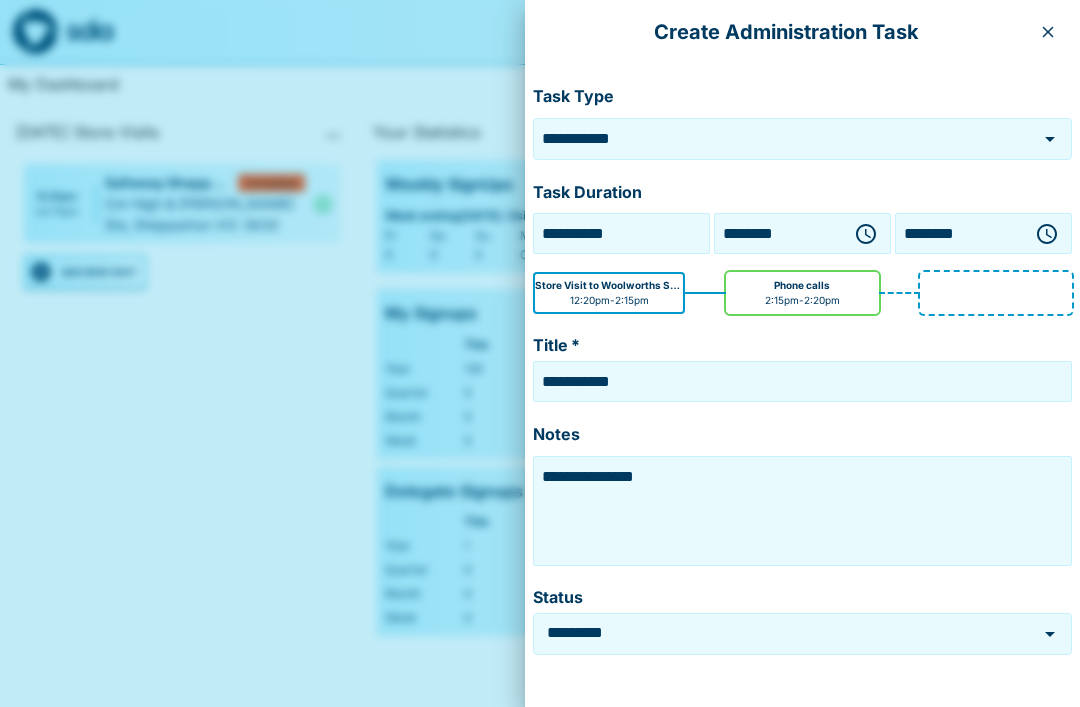 type on "**********" 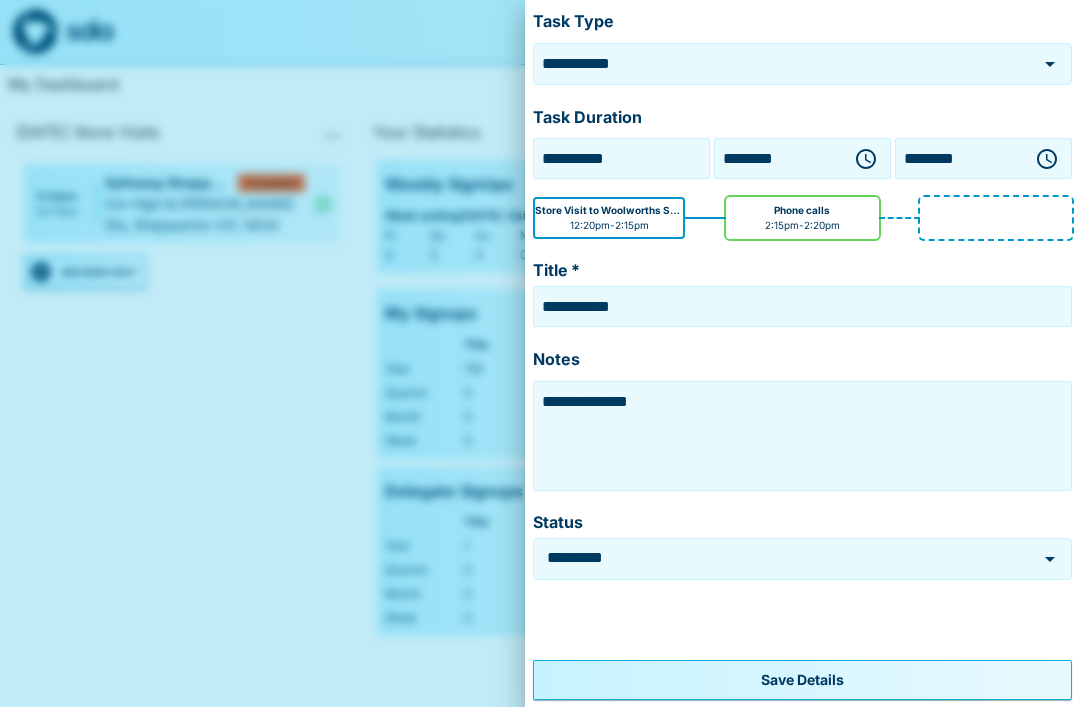 scroll, scrollTop: 74, scrollLeft: 0, axis: vertical 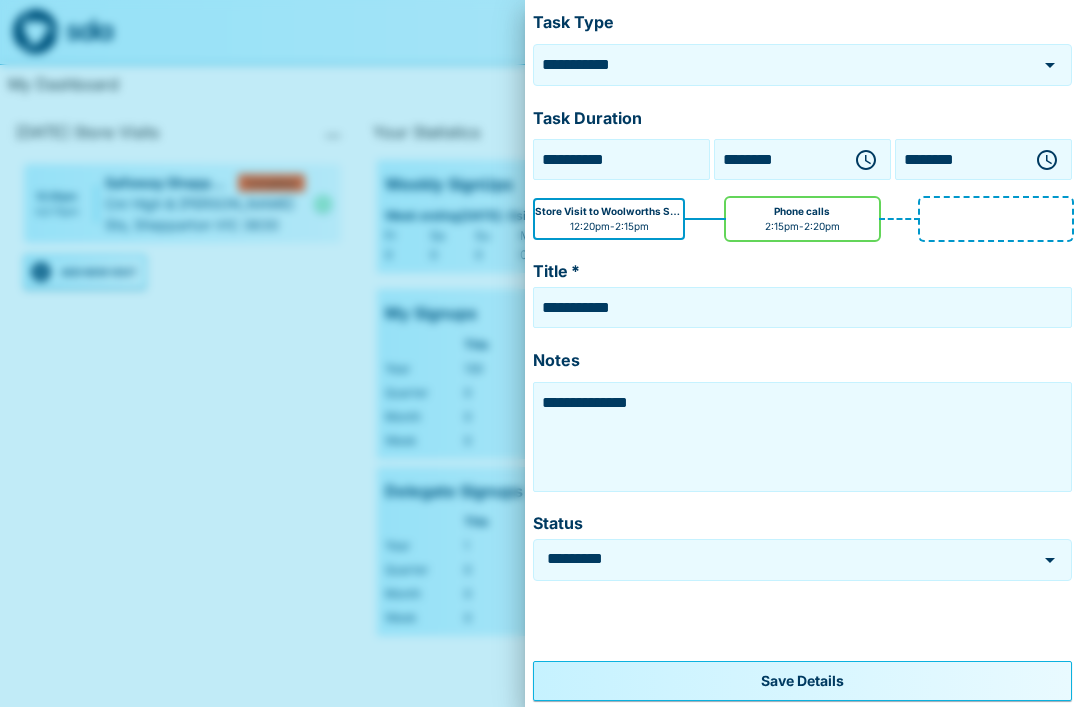 click on "Save Details" at bounding box center (802, 681) 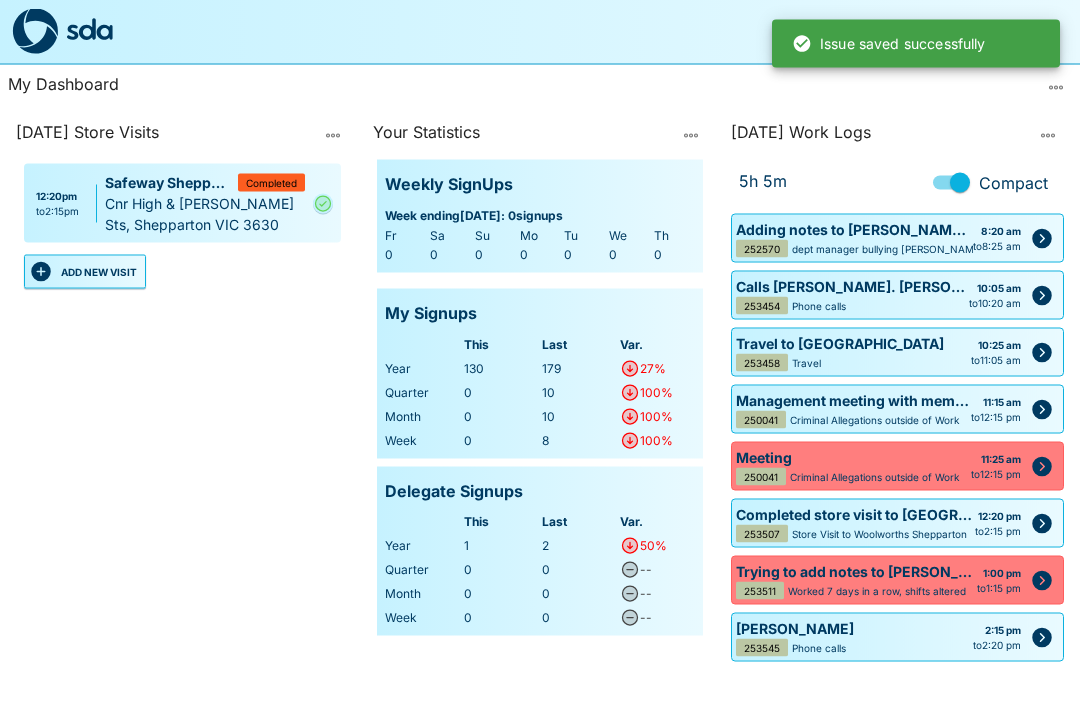 scroll, scrollTop: 50, scrollLeft: 0, axis: vertical 